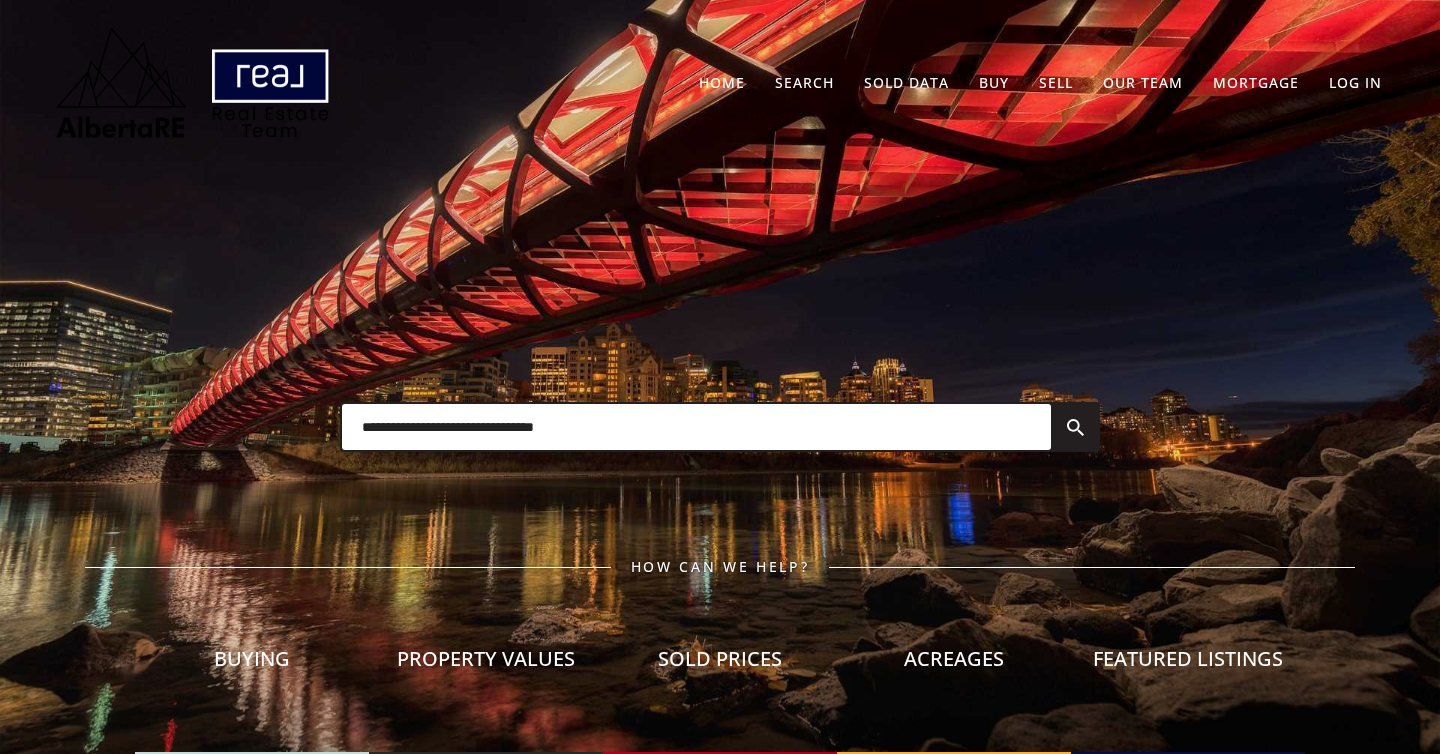 scroll, scrollTop: 0, scrollLeft: 0, axis: both 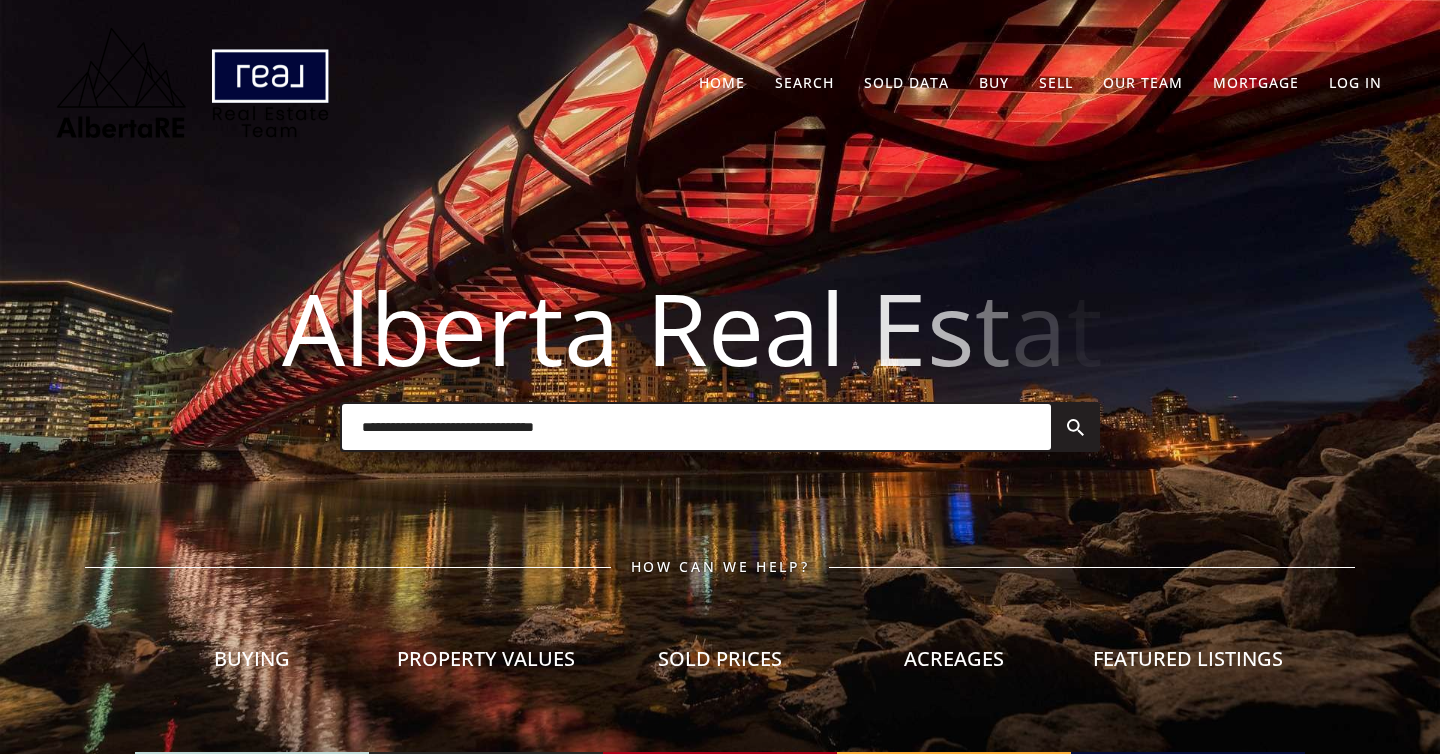 click on "Sold Data" at bounding box center [906, 82] 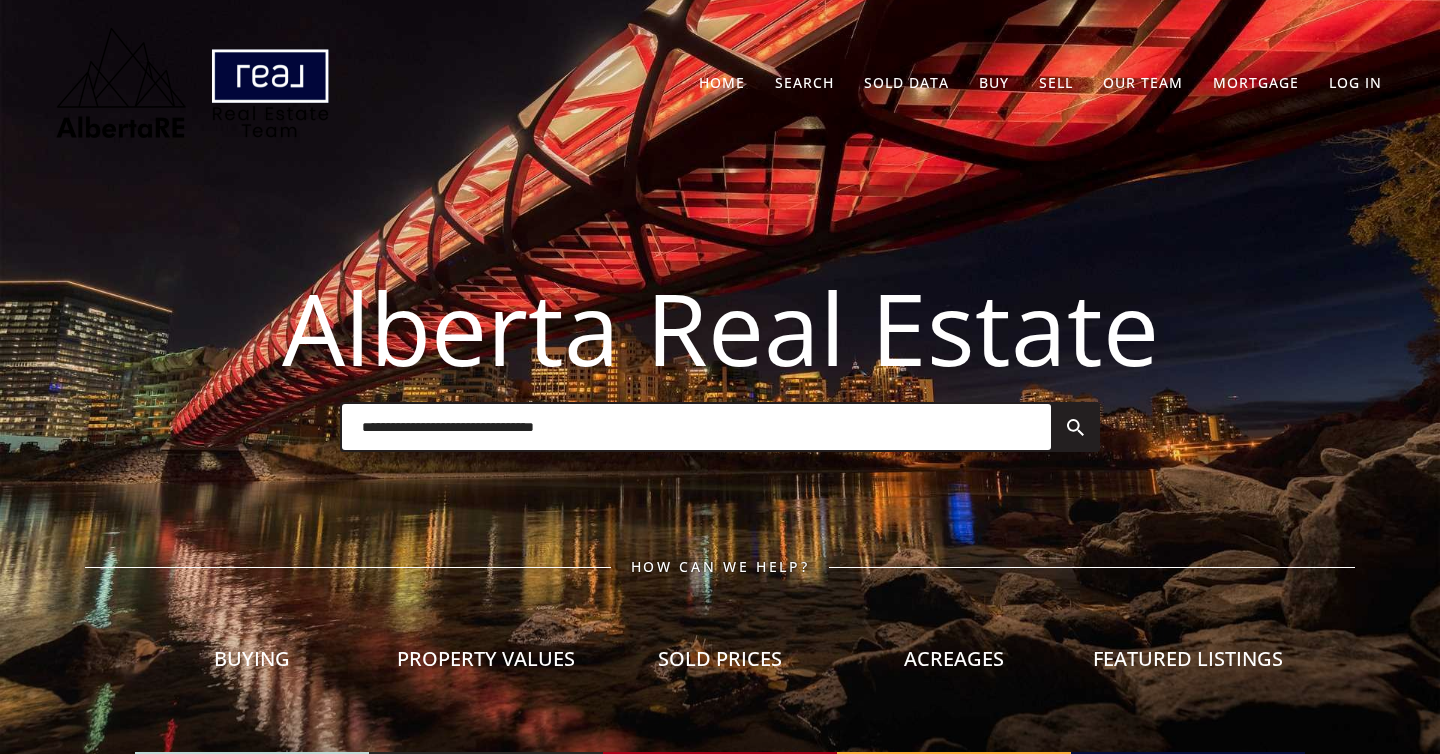click on "Log In" at bounding box center [1355, 82] 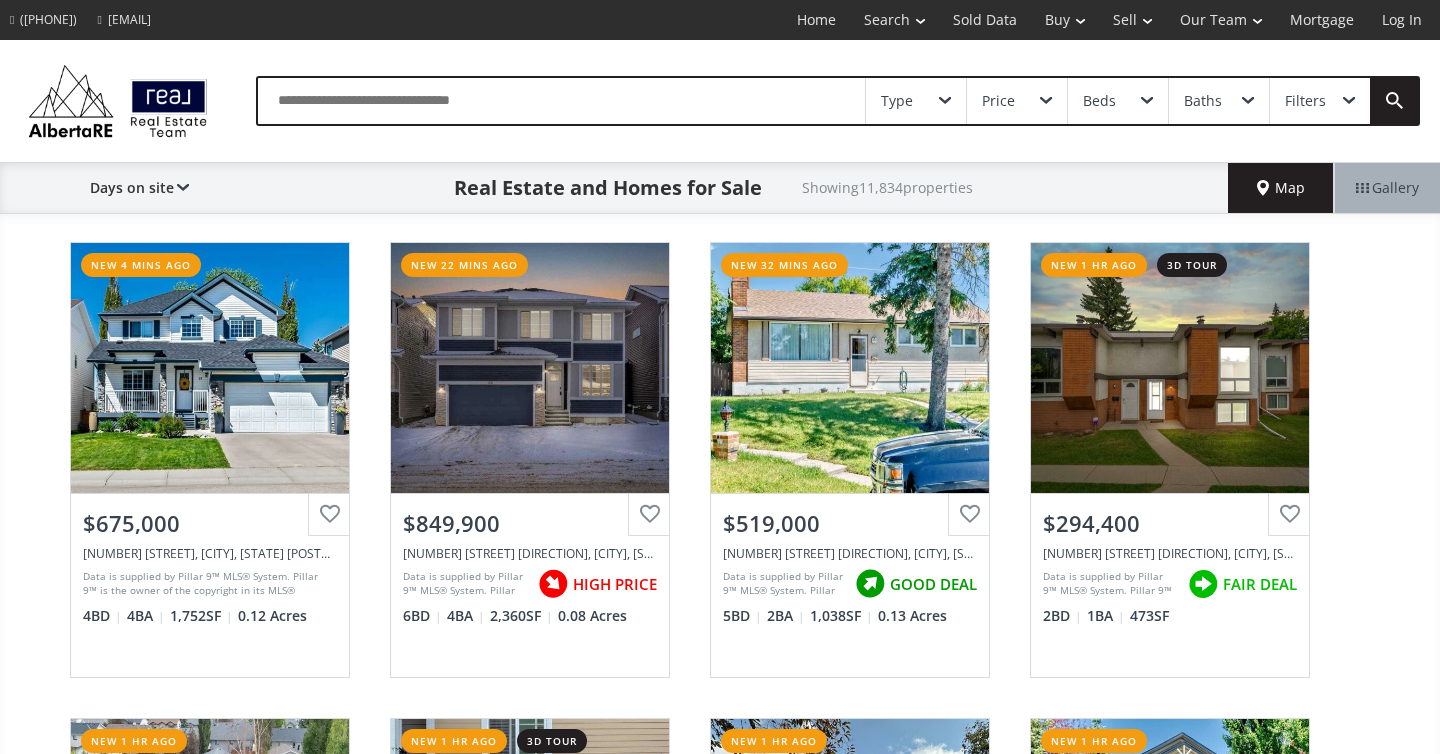 scroll, scrollTop: 0, scrollLeft: 0, axis: both 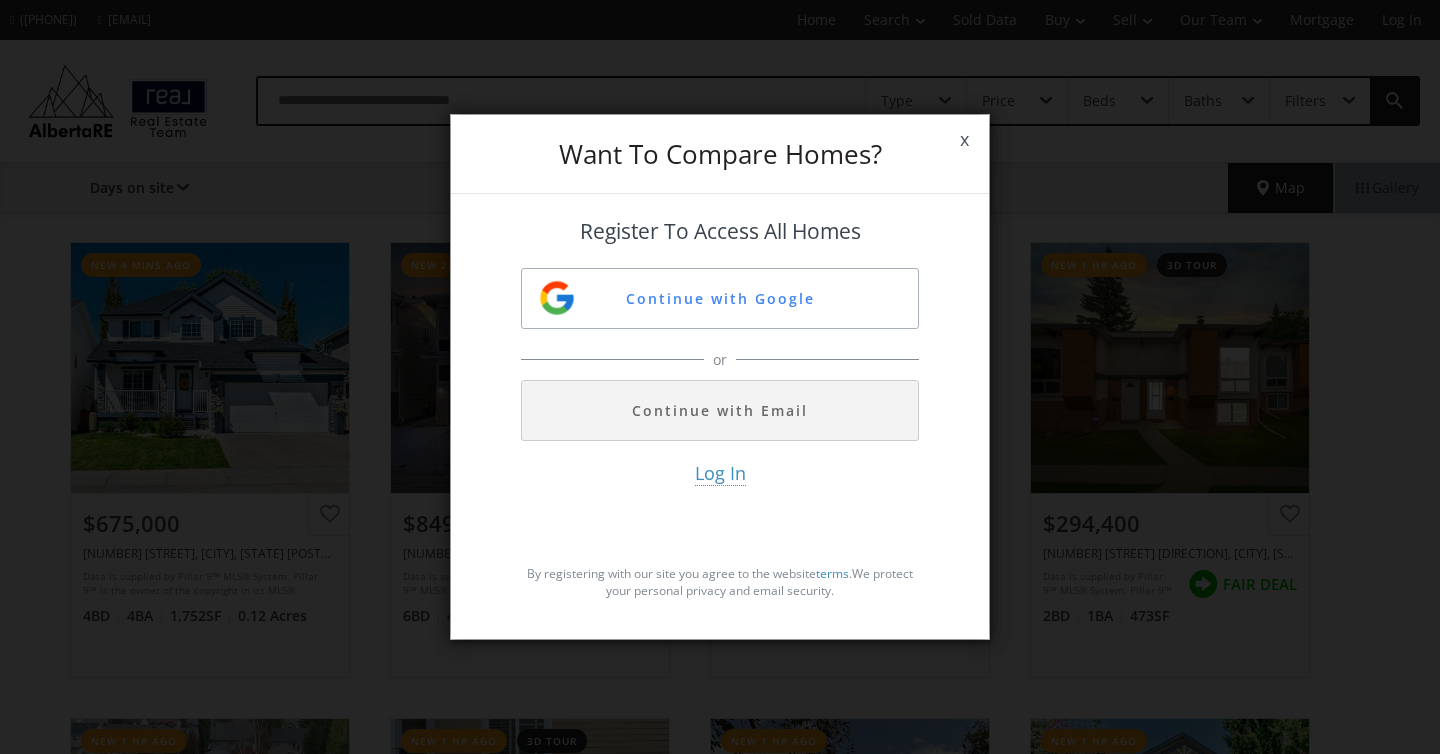 click on "Log In" at bounding box center [720, 473] 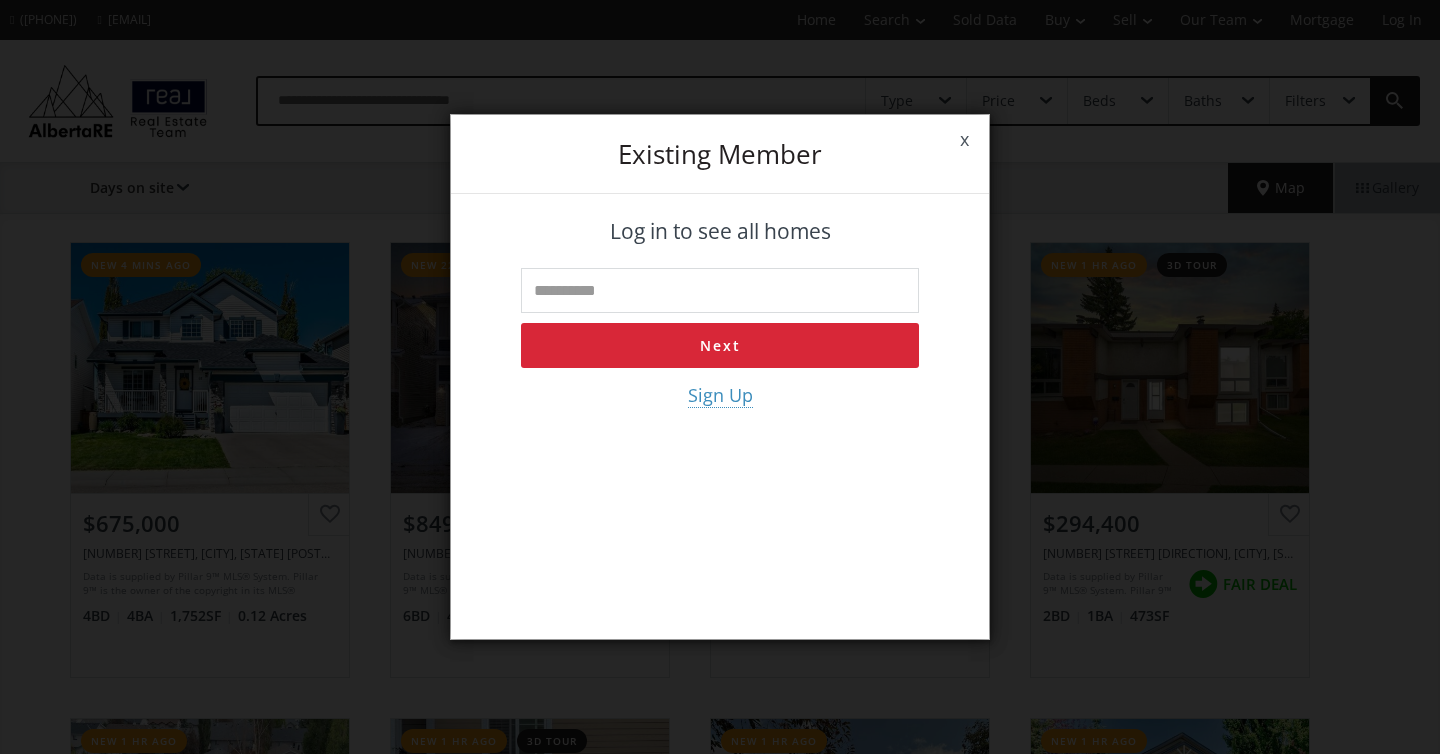 click at bounding box center [720, 290] 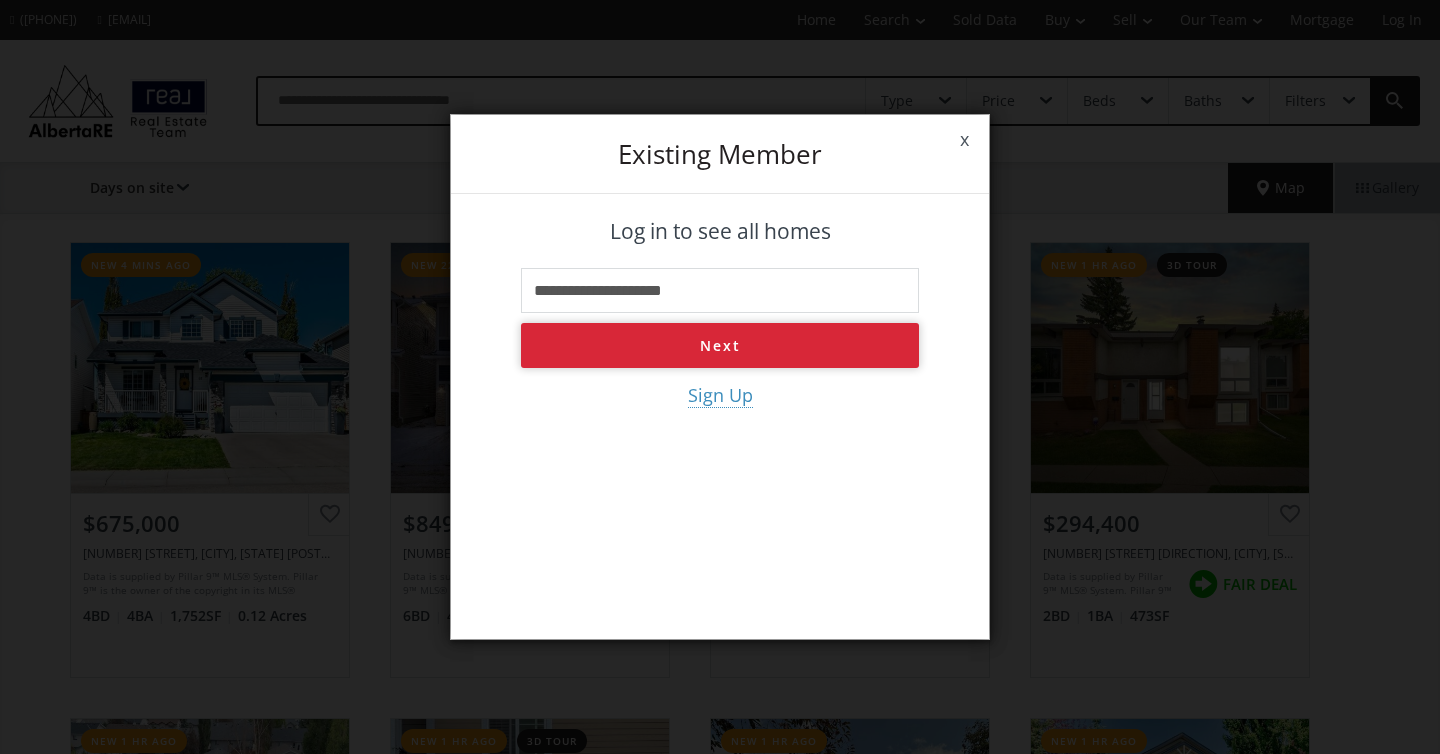 click on "Next" at bounding box center [720, 345] 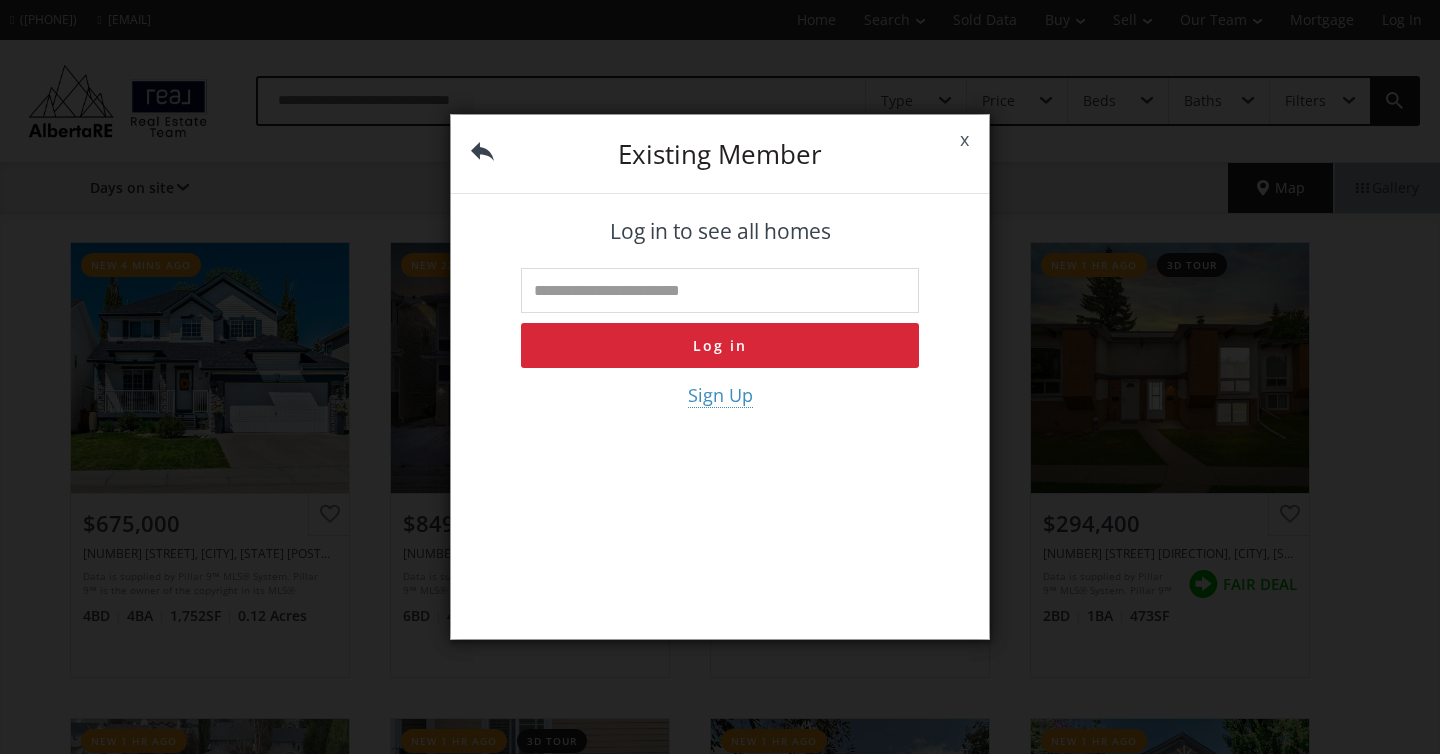 click at bounding box center (720, 290) 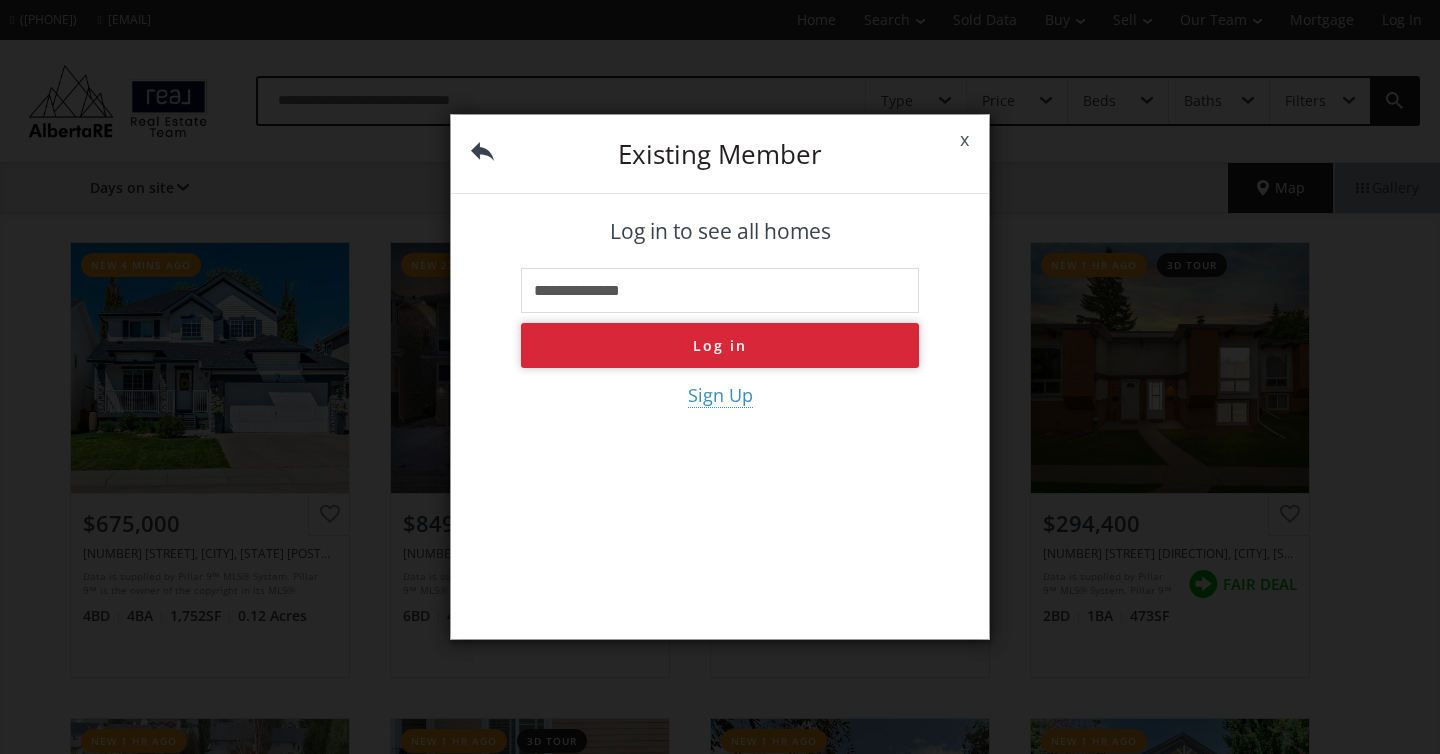 click on "Log in" at bounding box center [720, 345] 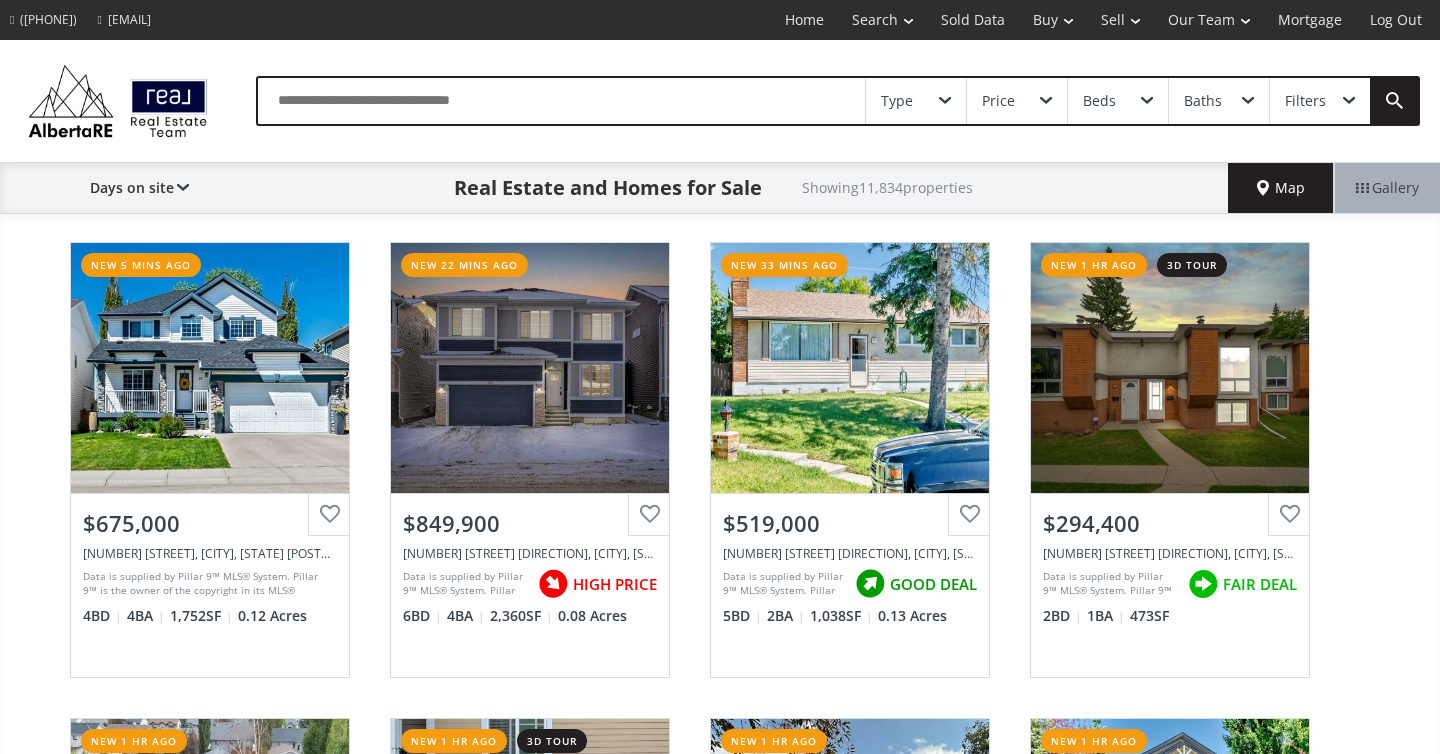 click on "Sold Data" at bounding box center (973, 20) 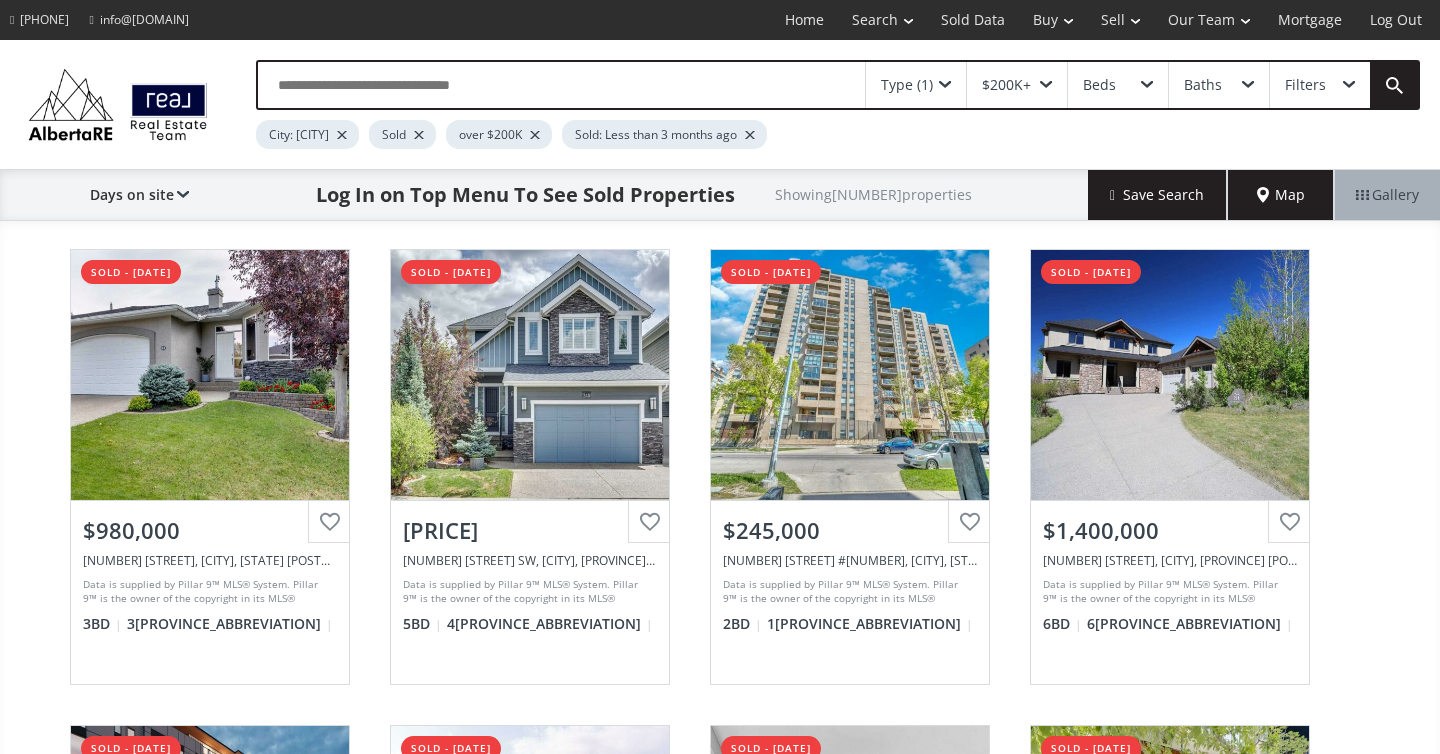 scroll, scrollTop: 0, scrollLeft: 0, axis: both 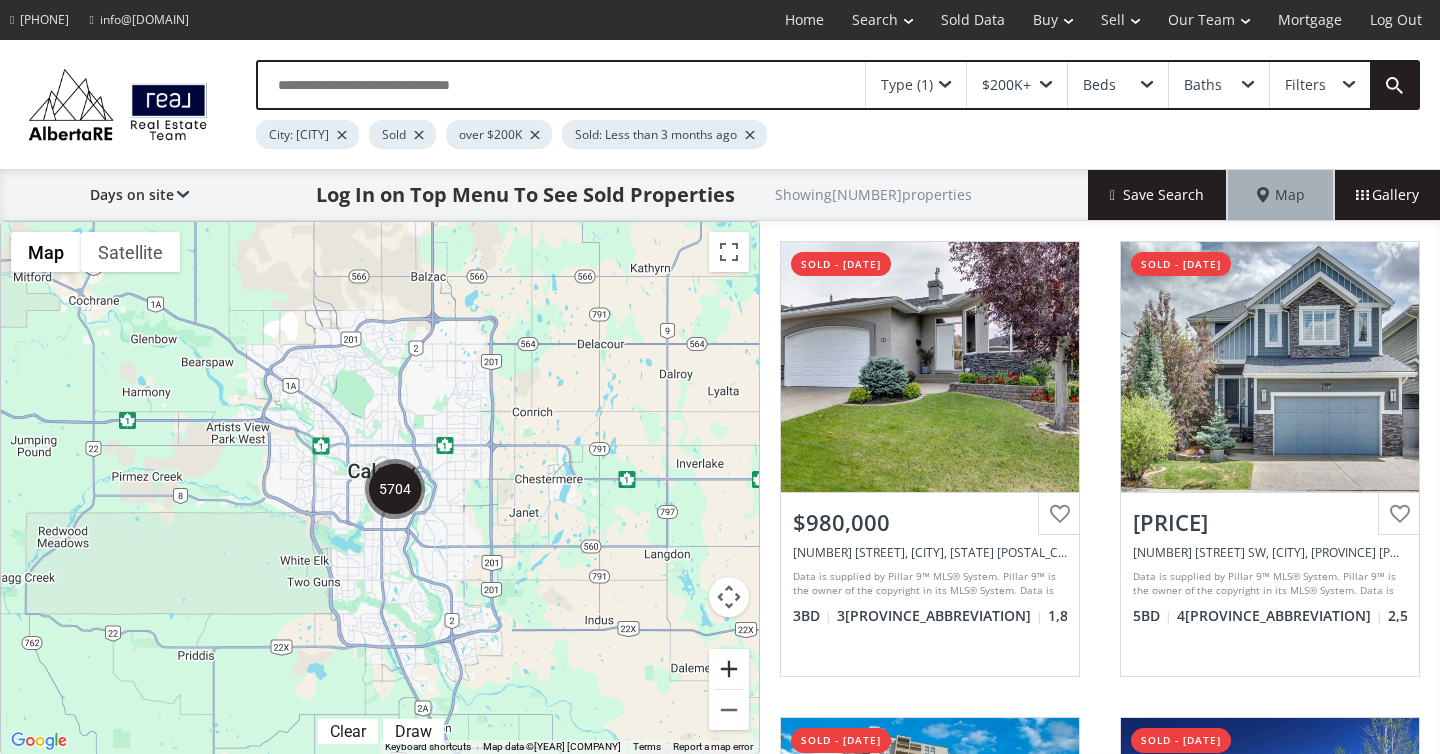 click at bounding box center [729, 669] 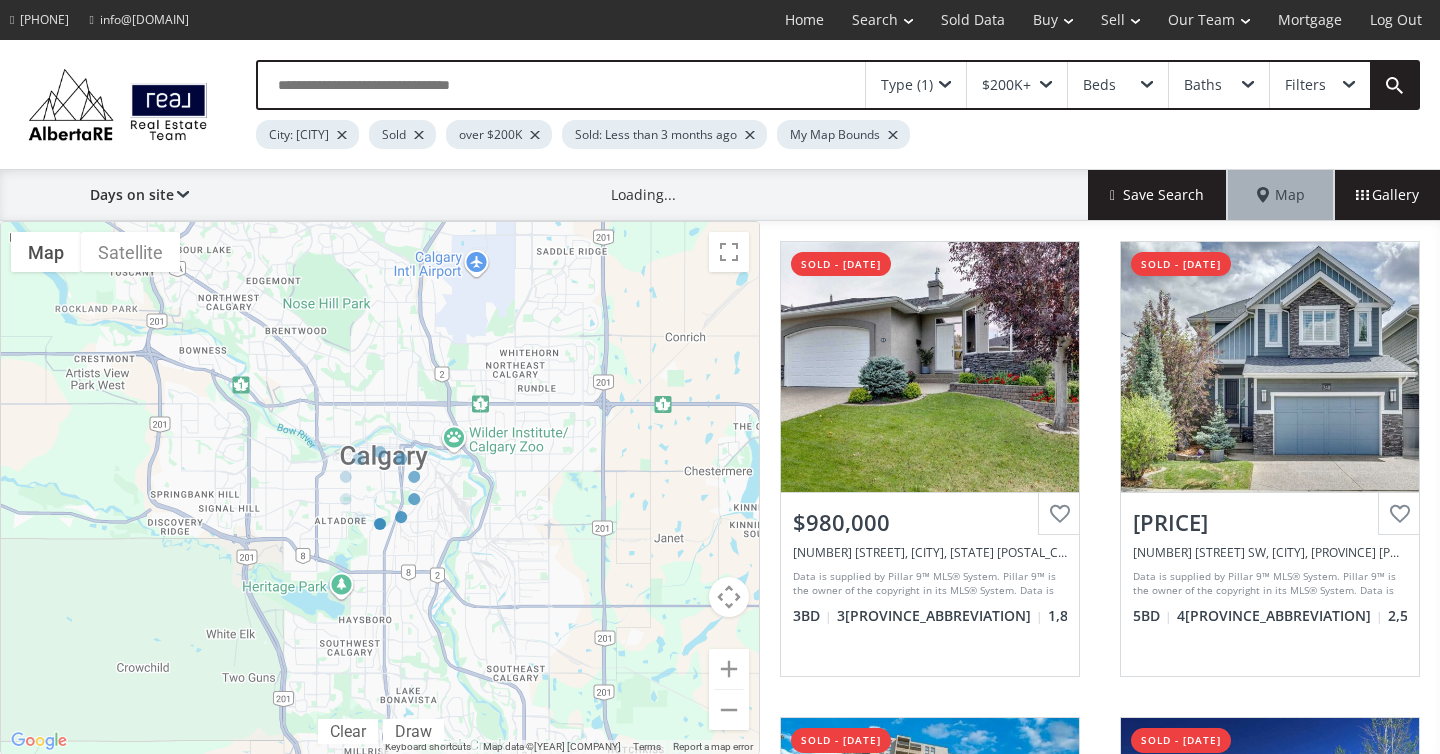 drag, startPoint x: 536, startPoint y: 615, endPoint x: 420, endPoint y: 351, distance: 288.36087 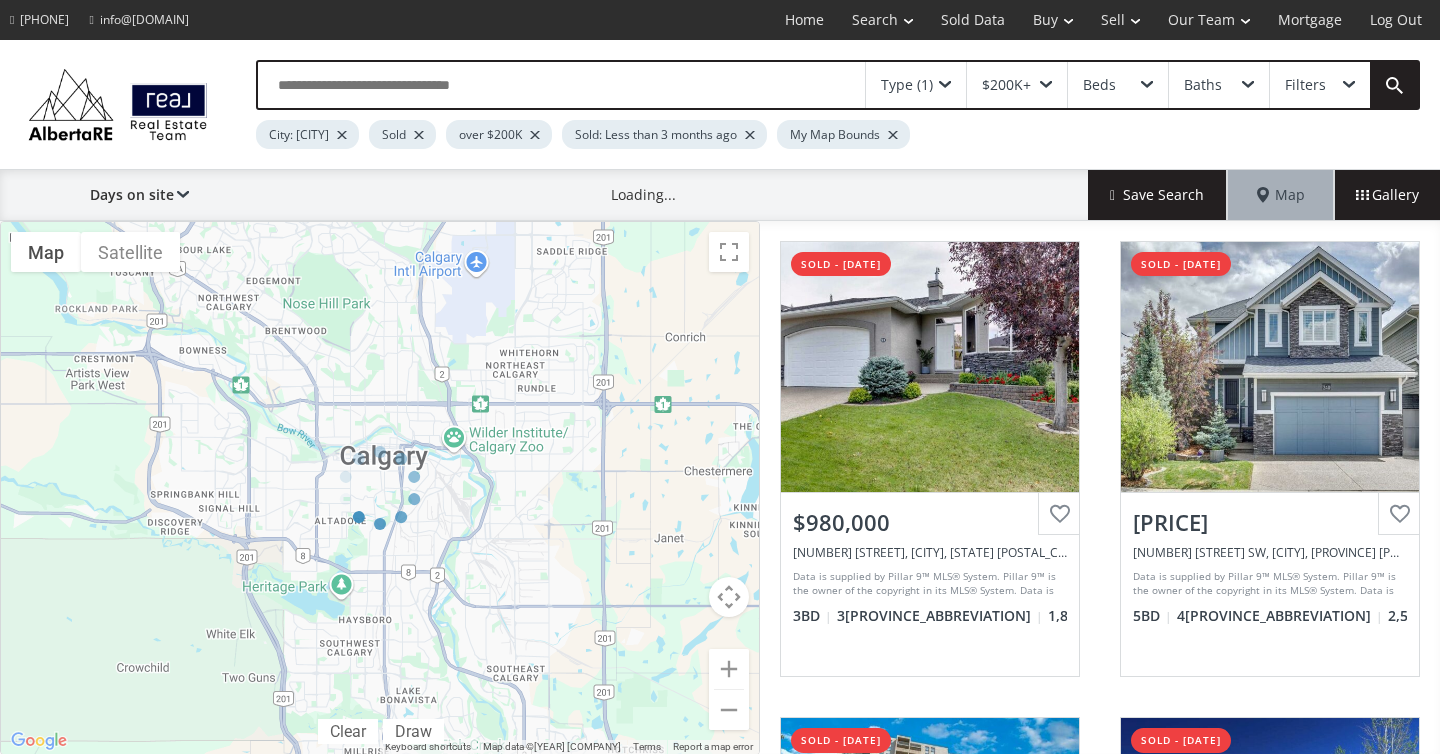 click at bounding box center [380, 488] 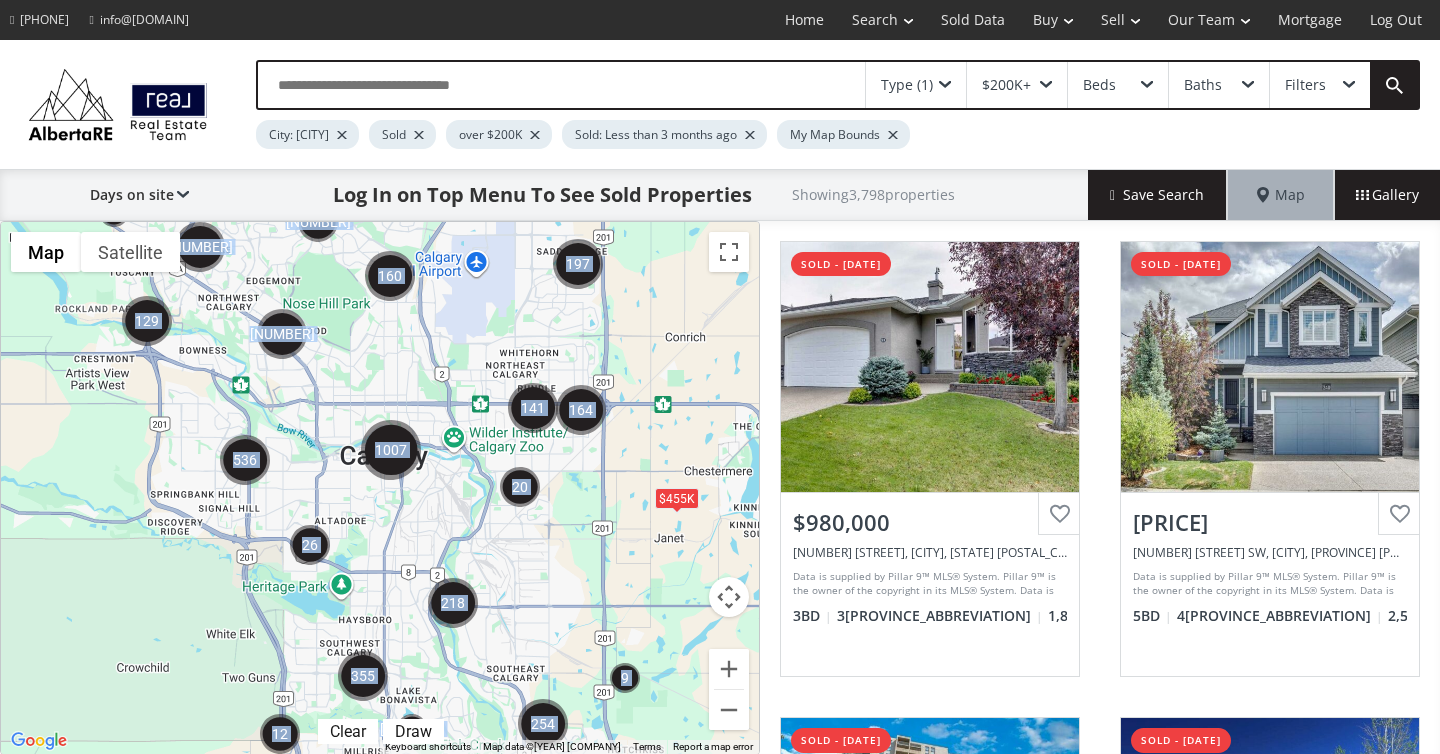 drag, startPoint x: 524, startPoint y: 571, endPoint x: 446, endPoint y: 302, distance: 280.08035 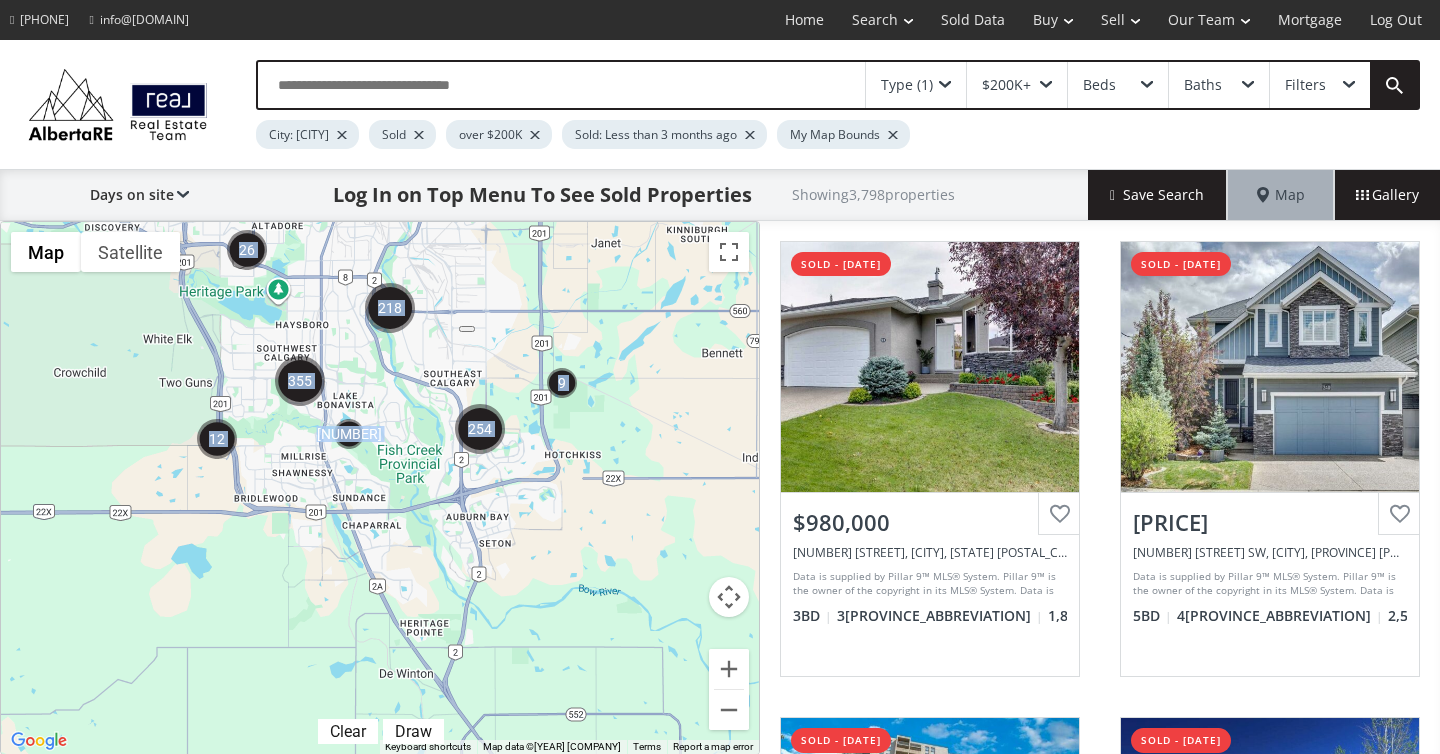 drag, startPoint x: 539, startPoint y: 575, endPoint x: 470, endPoint y: 255, distance: 327.35455 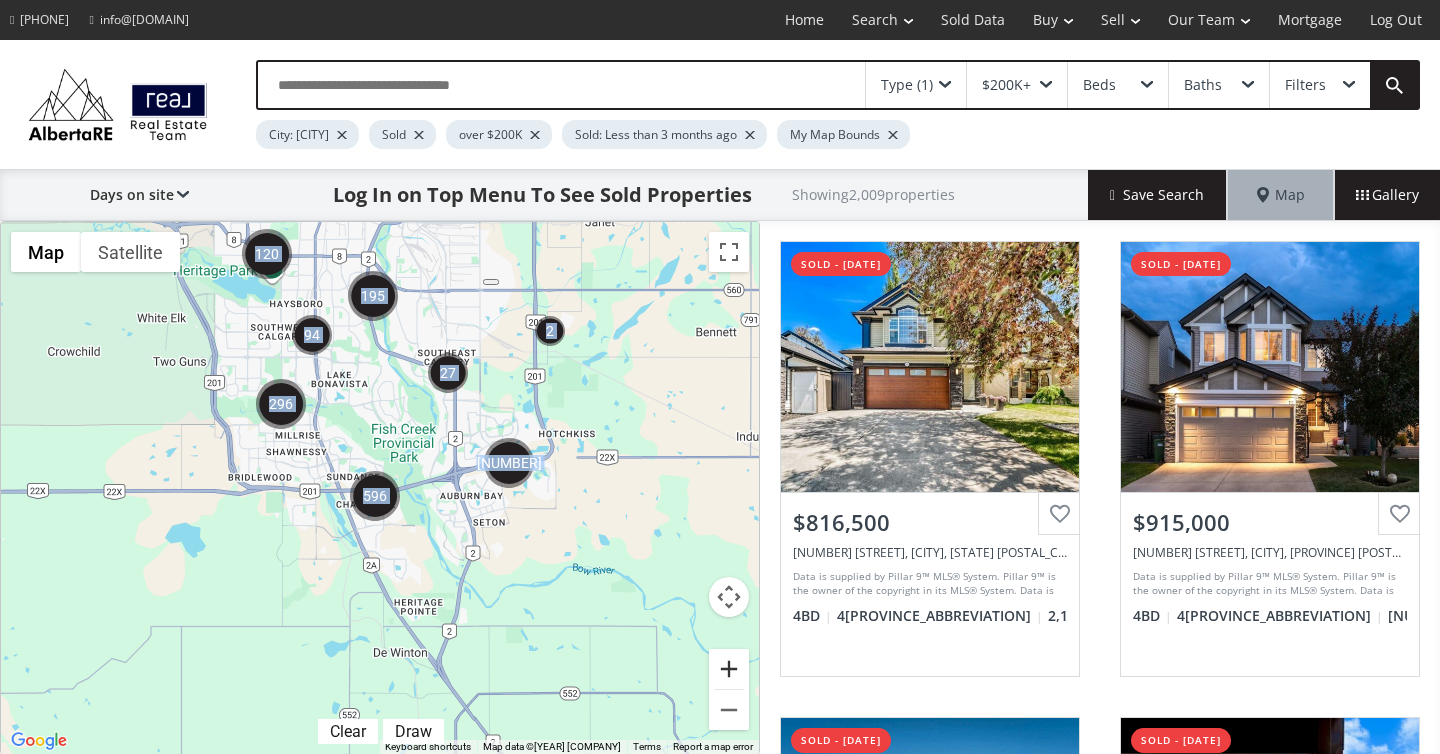 click at bounding box center (729, 669) 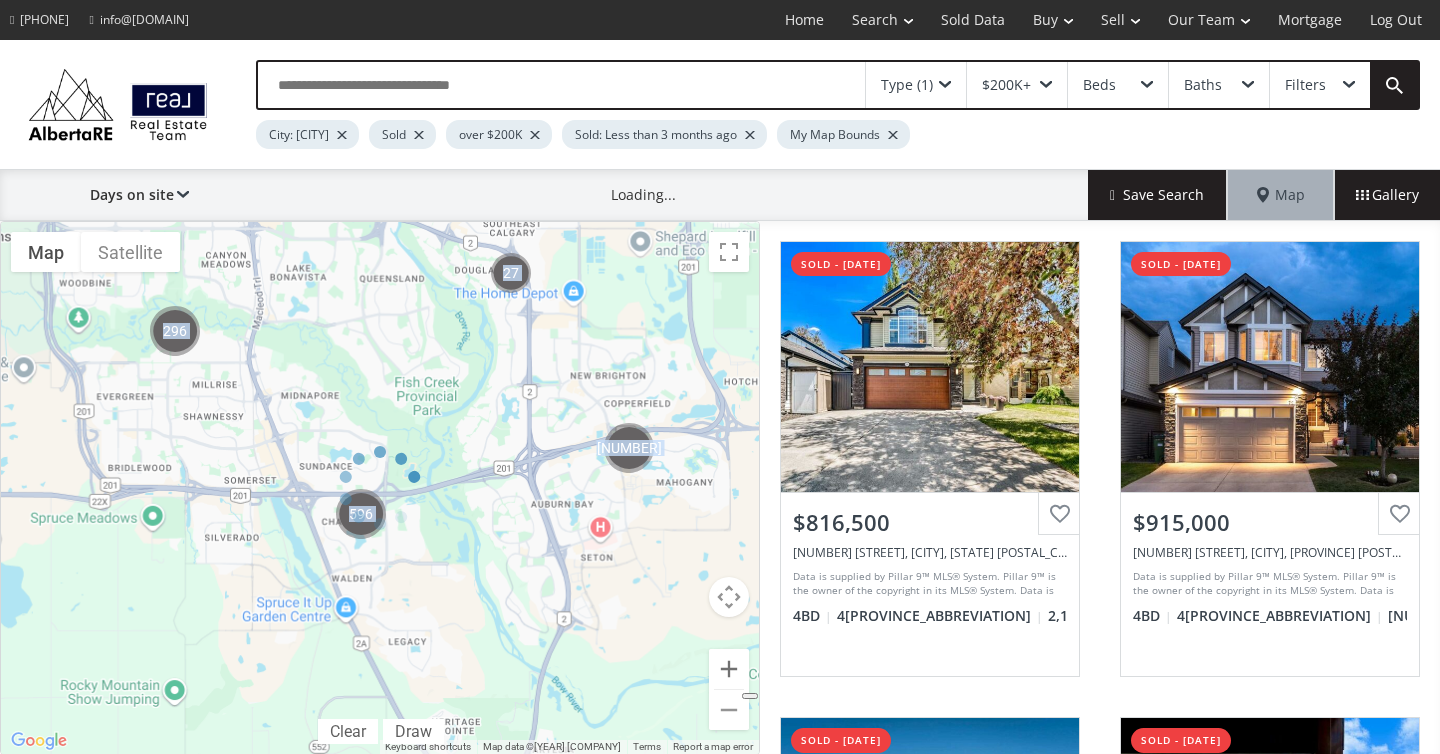 click at bounding box center [380, 488] 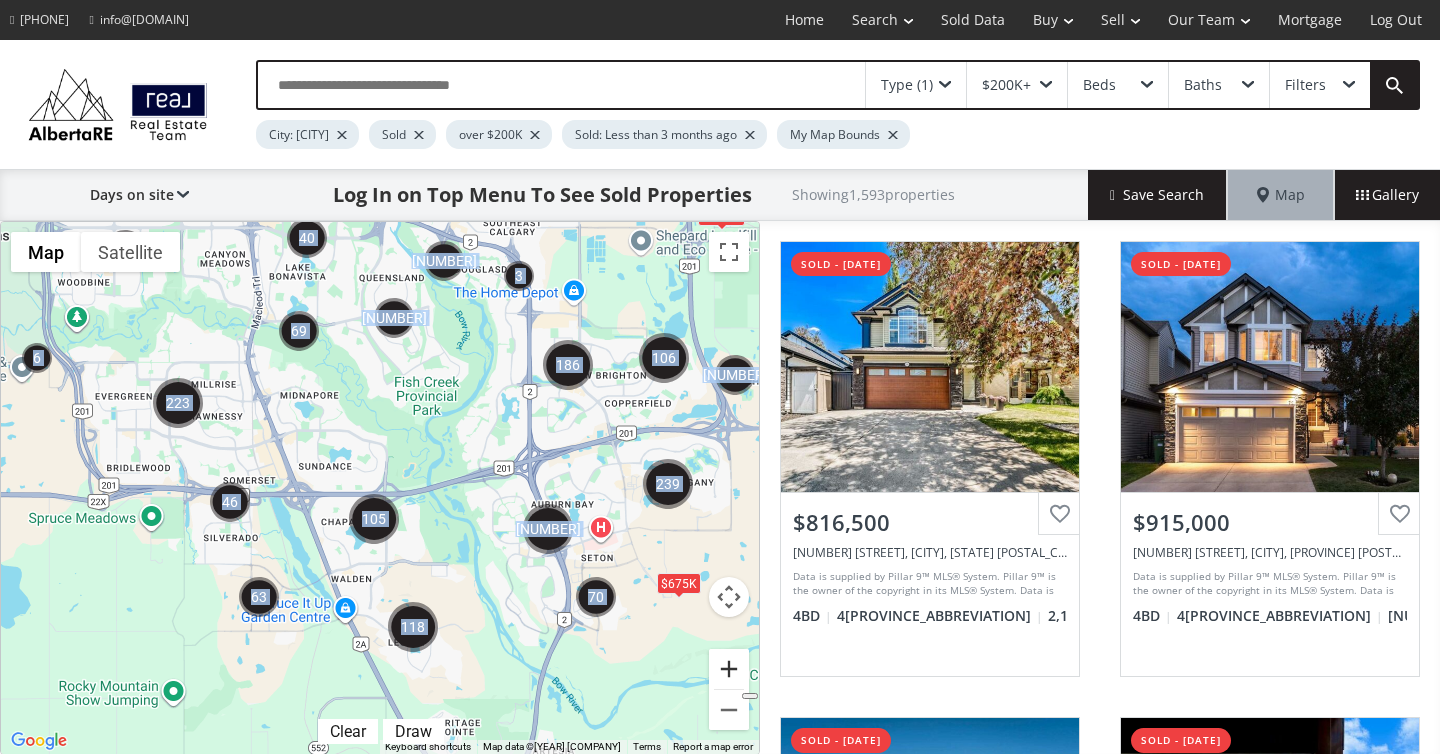 click at bounding box center (729, 669) 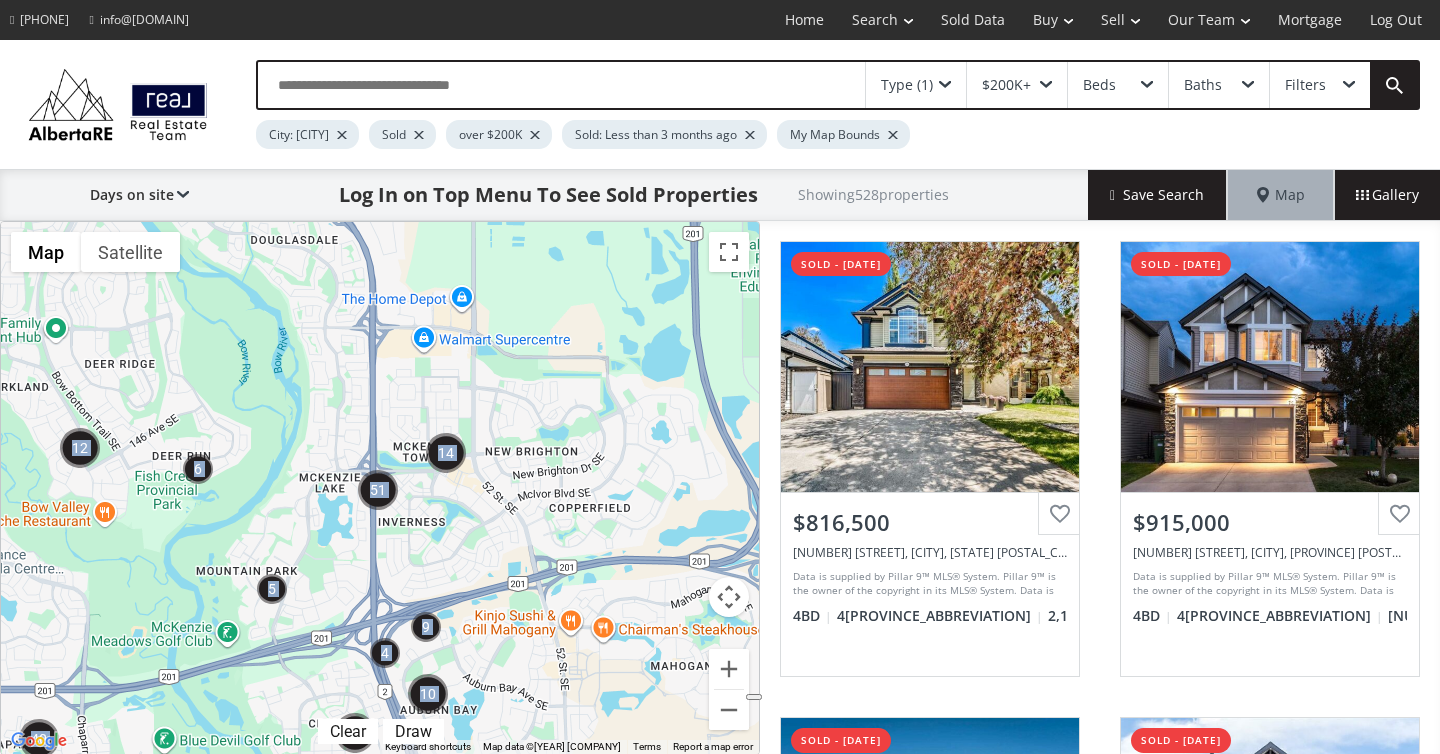 drag, startPoint x: 672, startPoint y: 460, endPoint x: 358, endPoint y: 647, distance: 365.46545 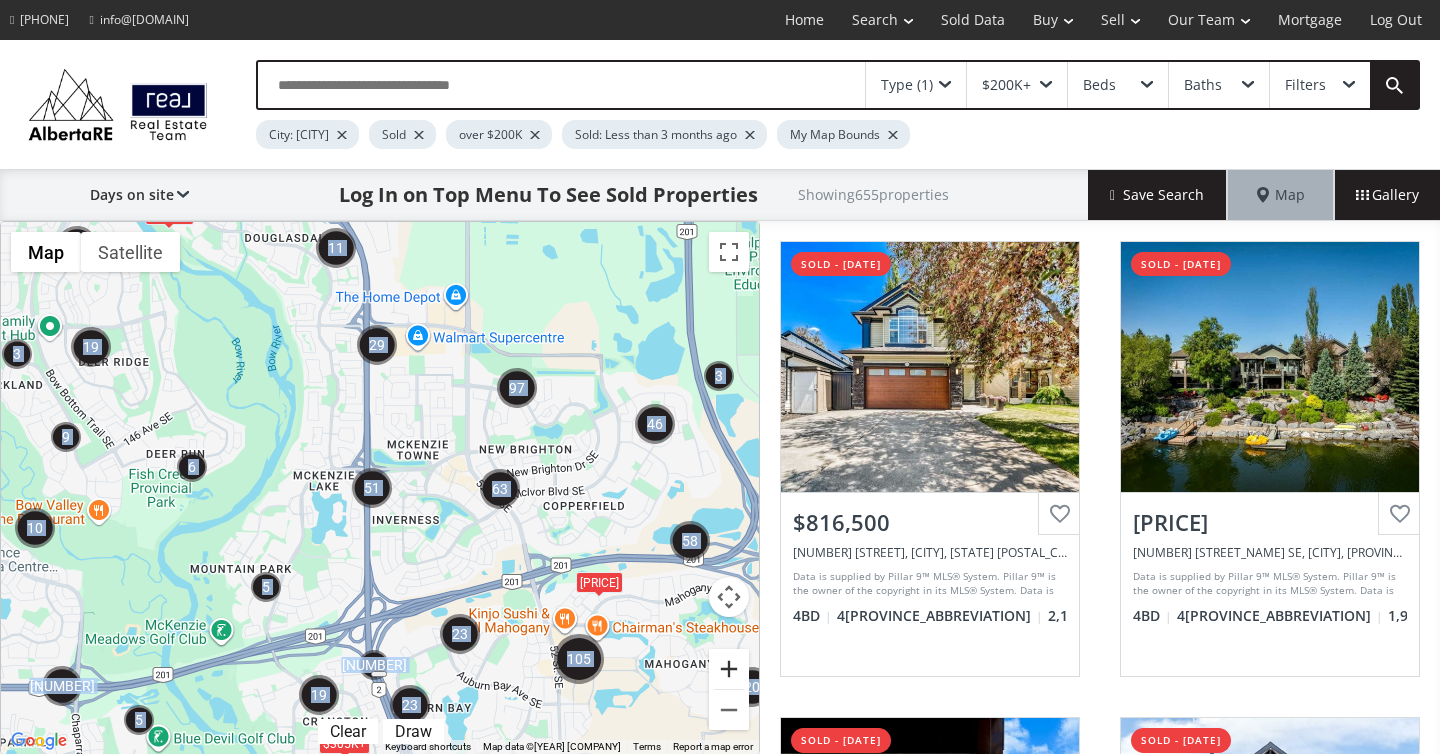click at bounding box center (729, 669) 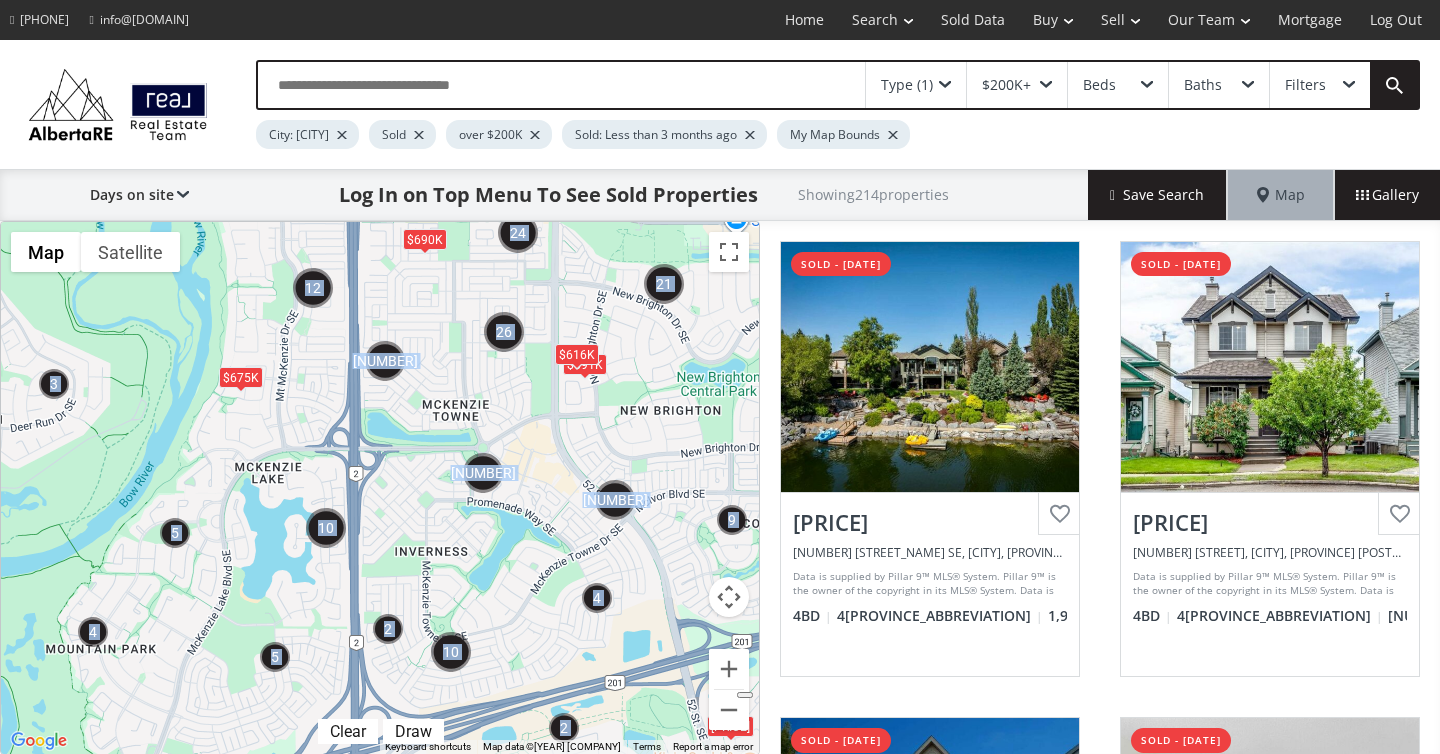 drag, startPoint x: 660, startPoint y: 546, endPoint x: 389, endPoint y: 531, distance: 271.41483 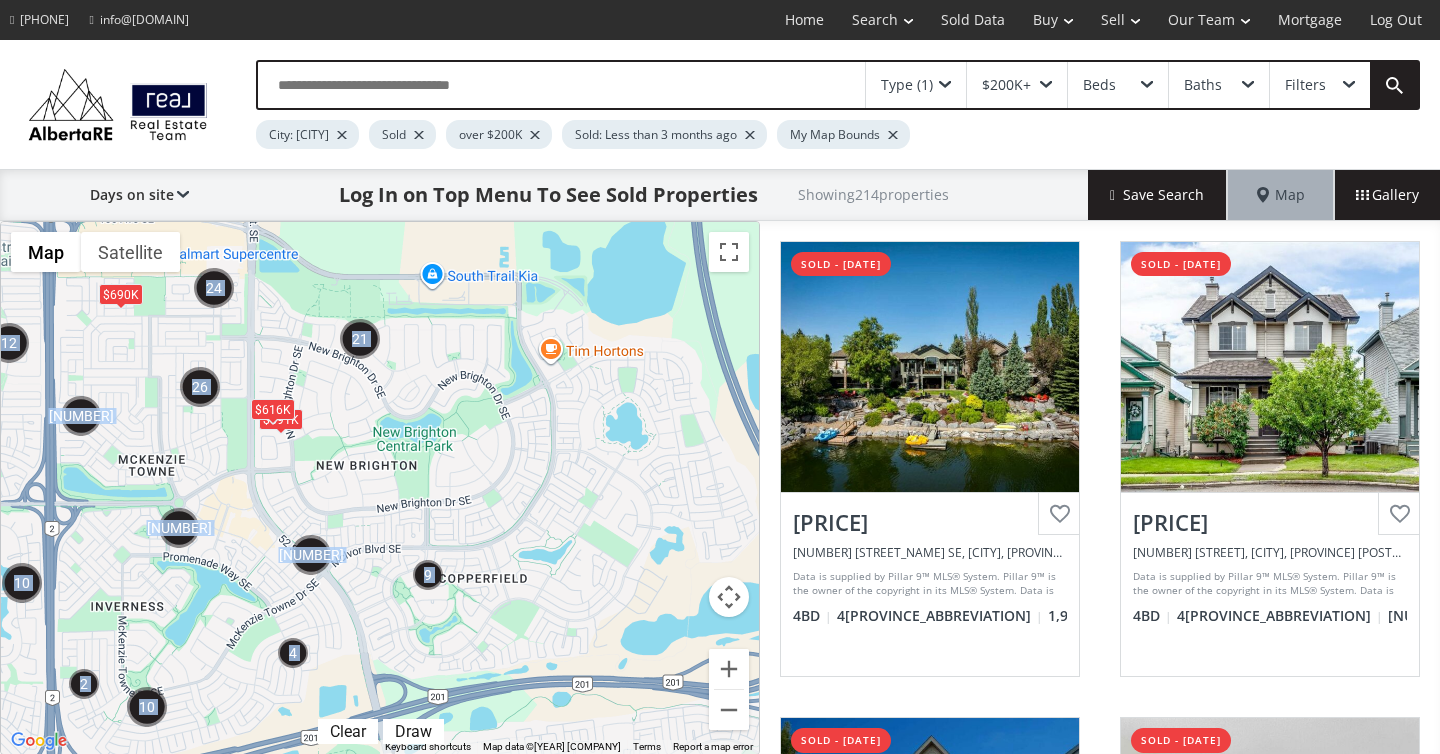 drag, startPoint x: 661, startPoint y: 550, endPoint x: 353, endPoint y: 605, distance: 312.8722 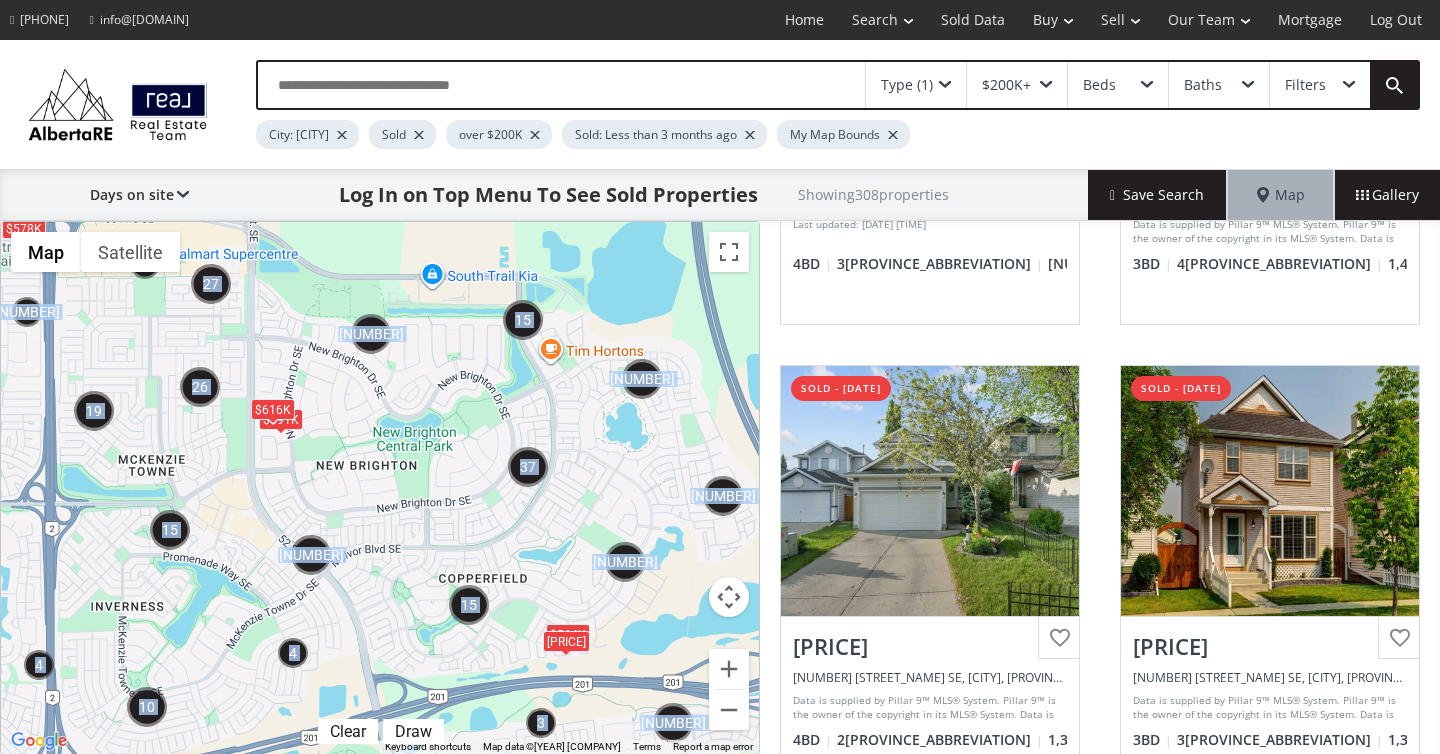 scroll, scrollTop: 1956, scrollLeft: 0, axis: vertical 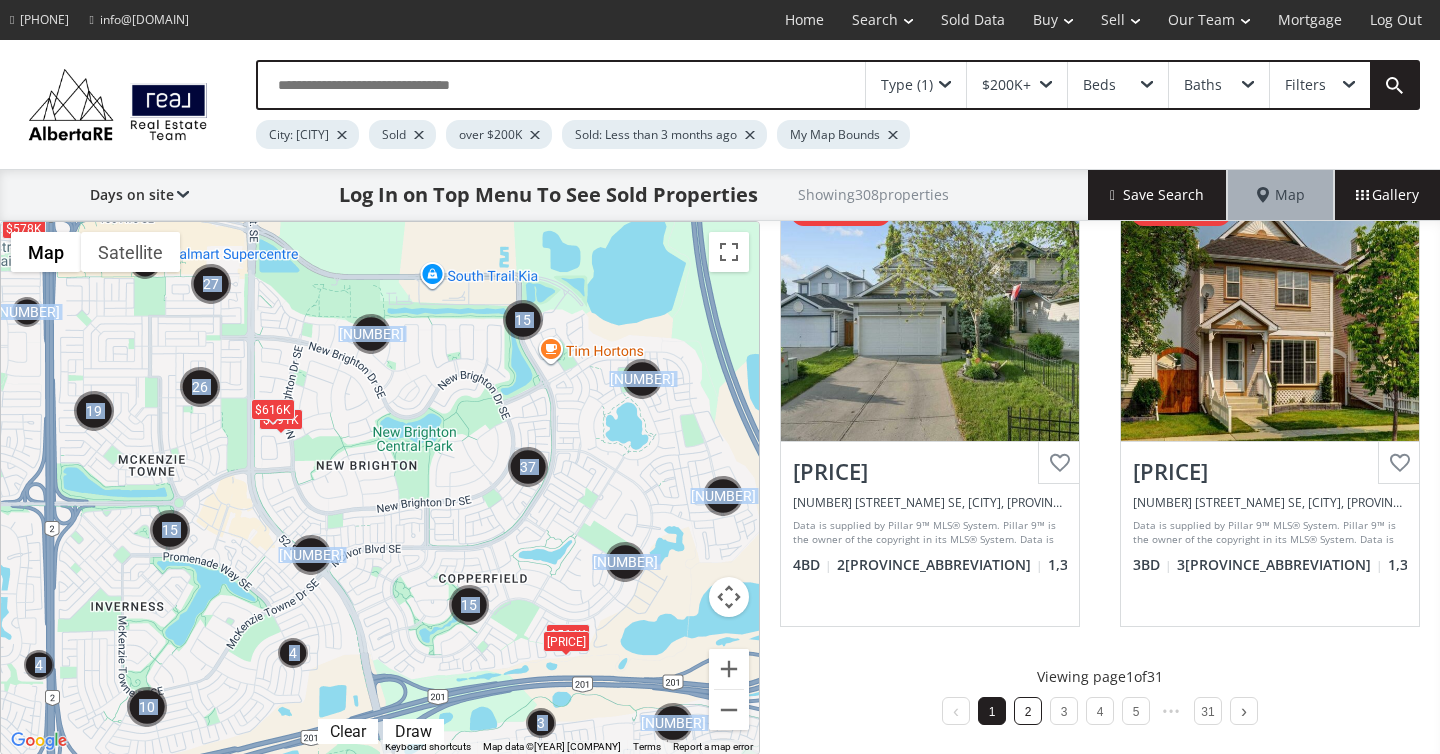 click on "2" at bounding box center [1028, 712] 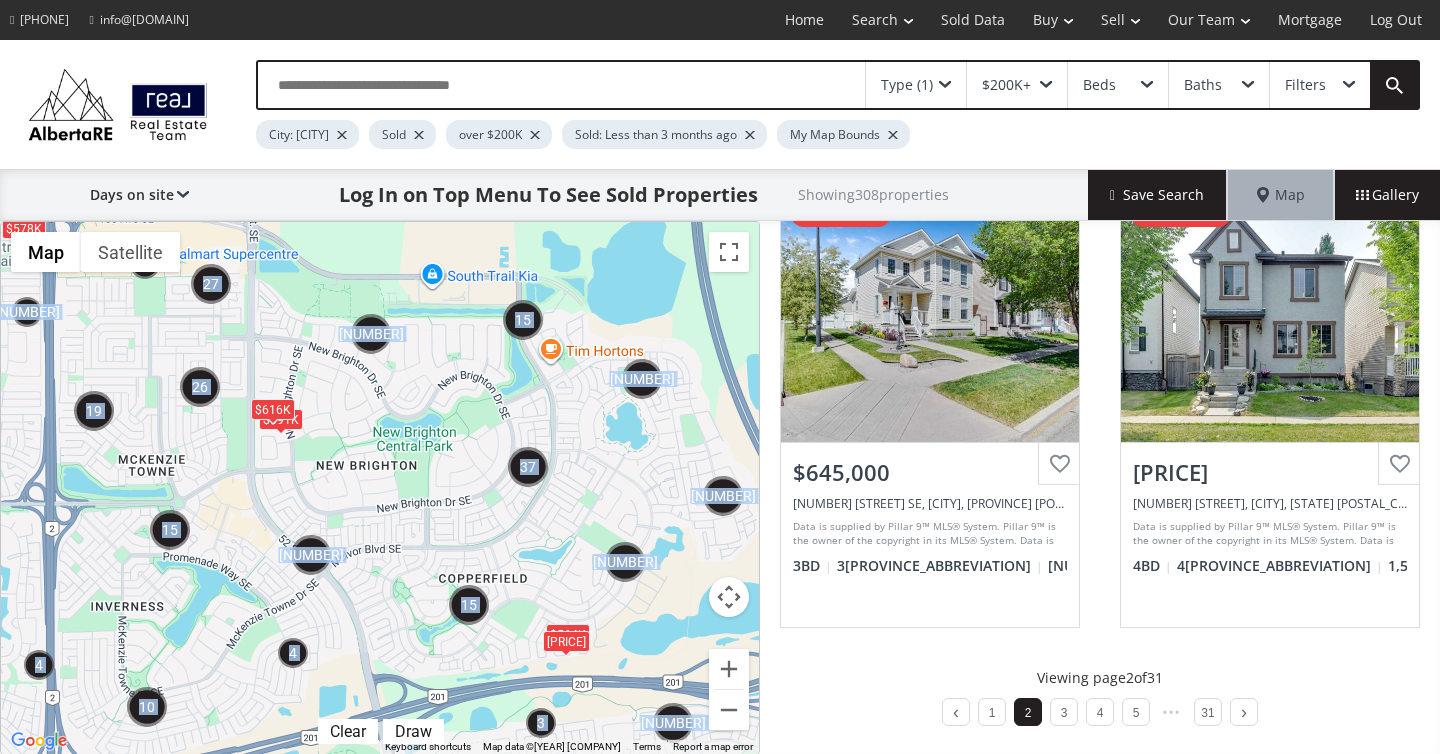 scroll, scrollTop: 1956, scrollLeft: 0, axis: vertical 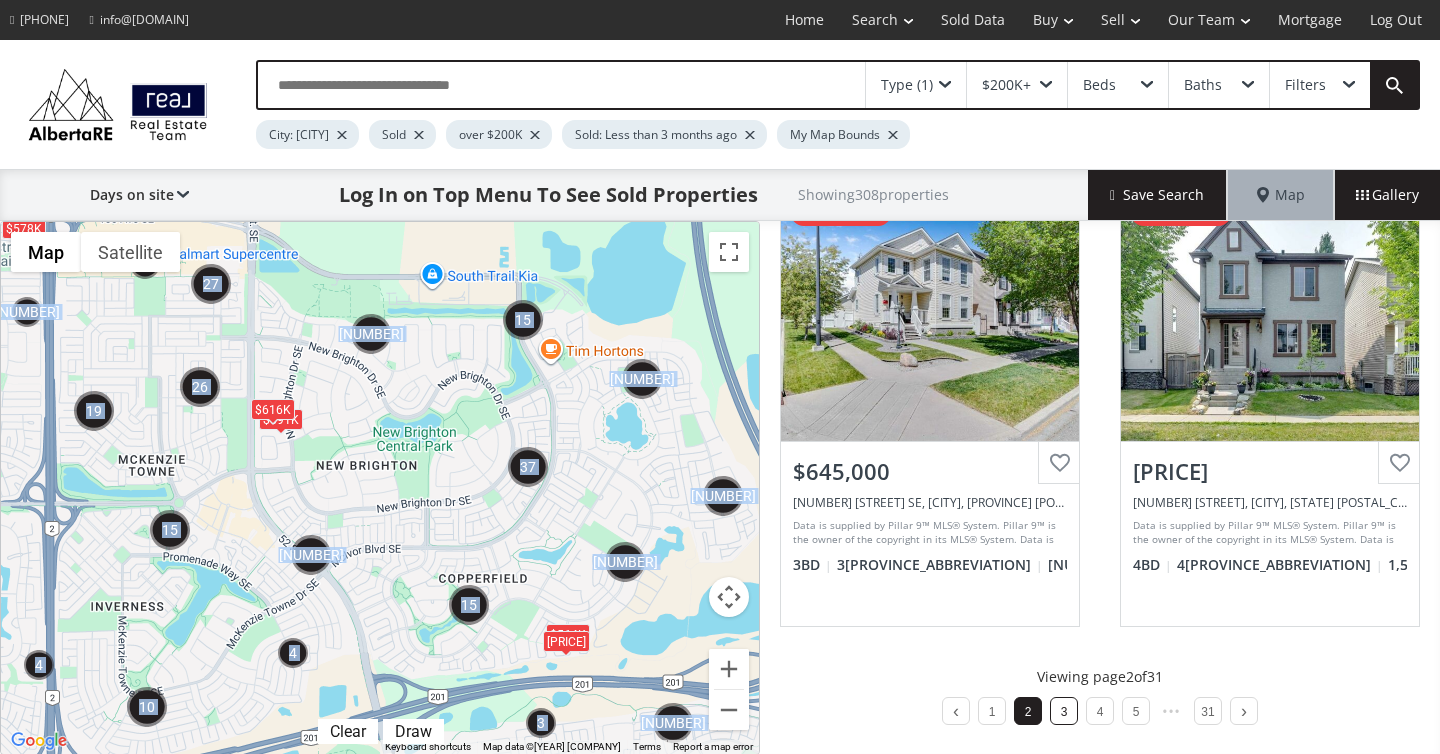 click on "3" at bounding box center [1064, 712] 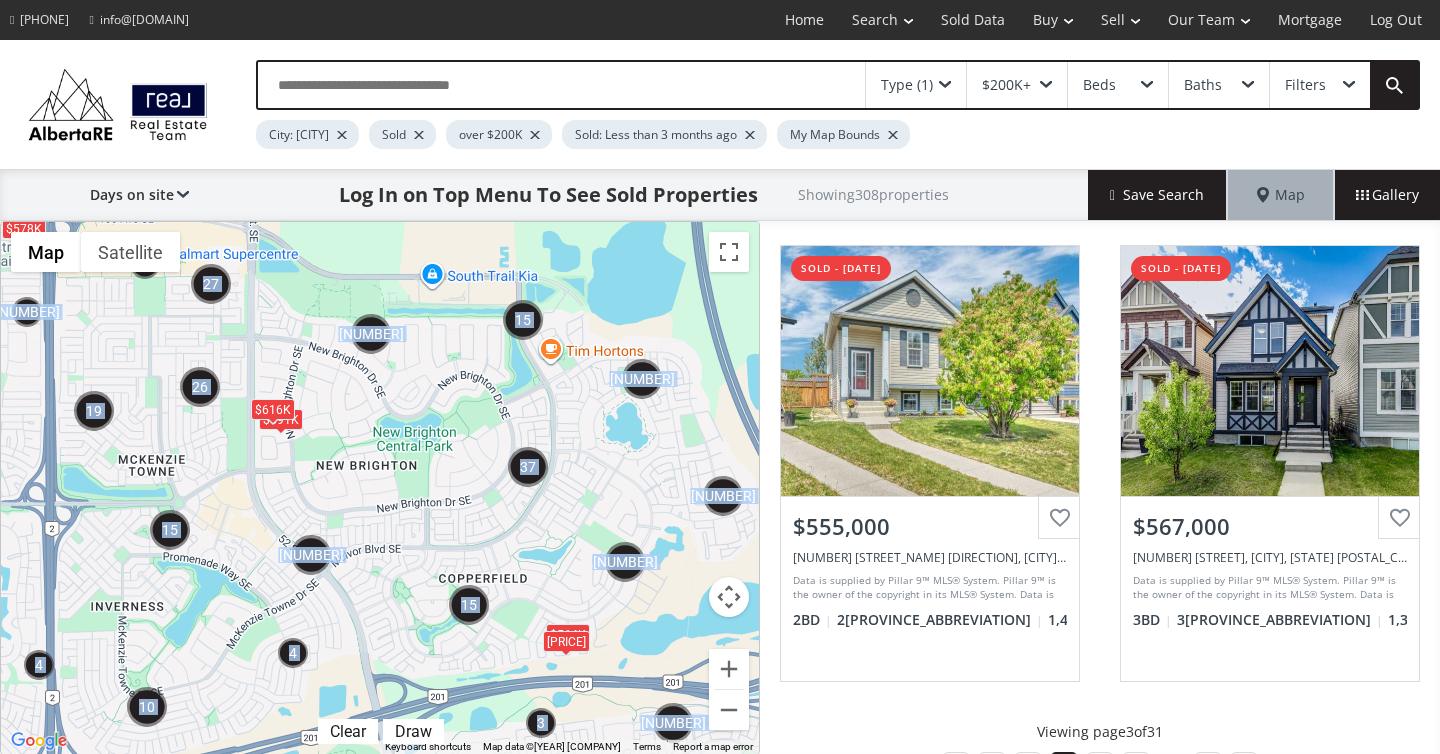 scroll, scrollTop: 1902, scrollLeft: 0, axis: vertical 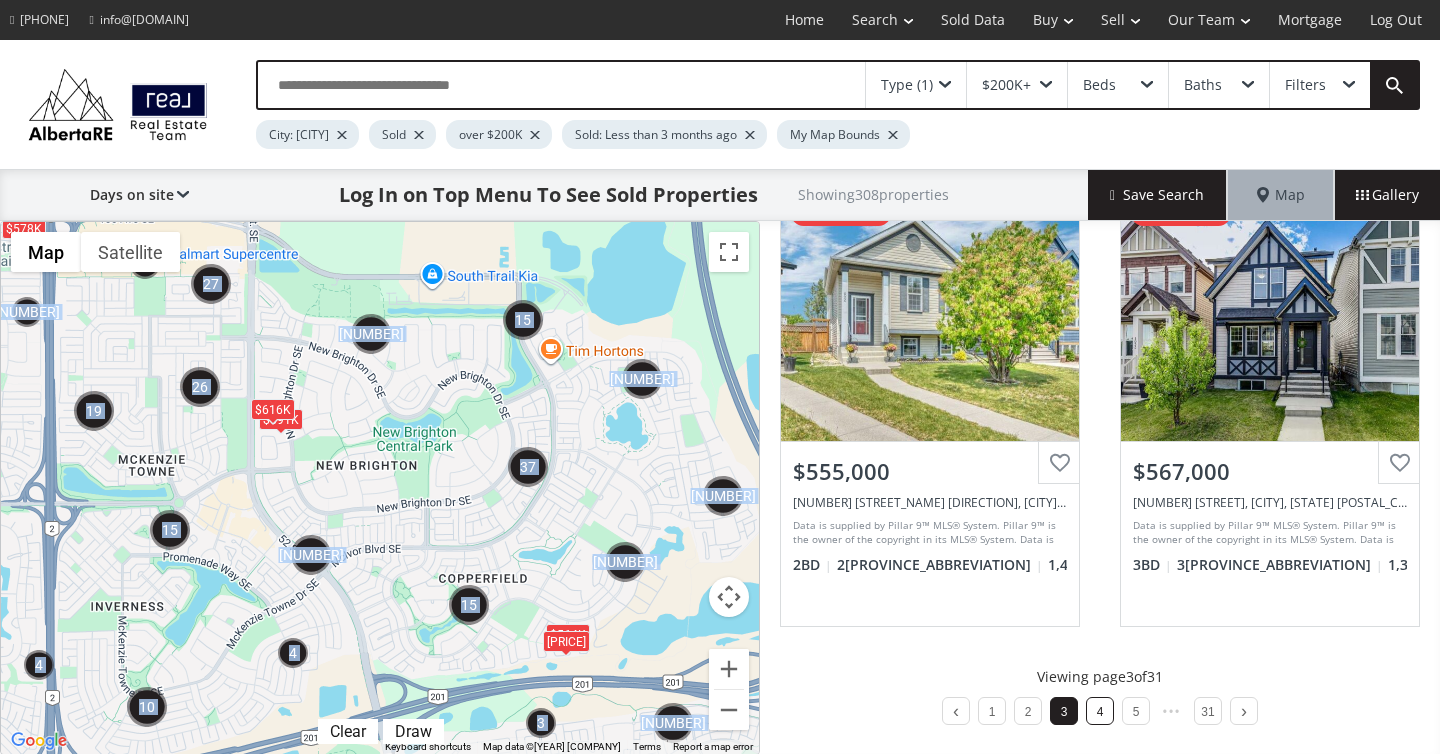 click on "4" at bounding box center (1100, 712) 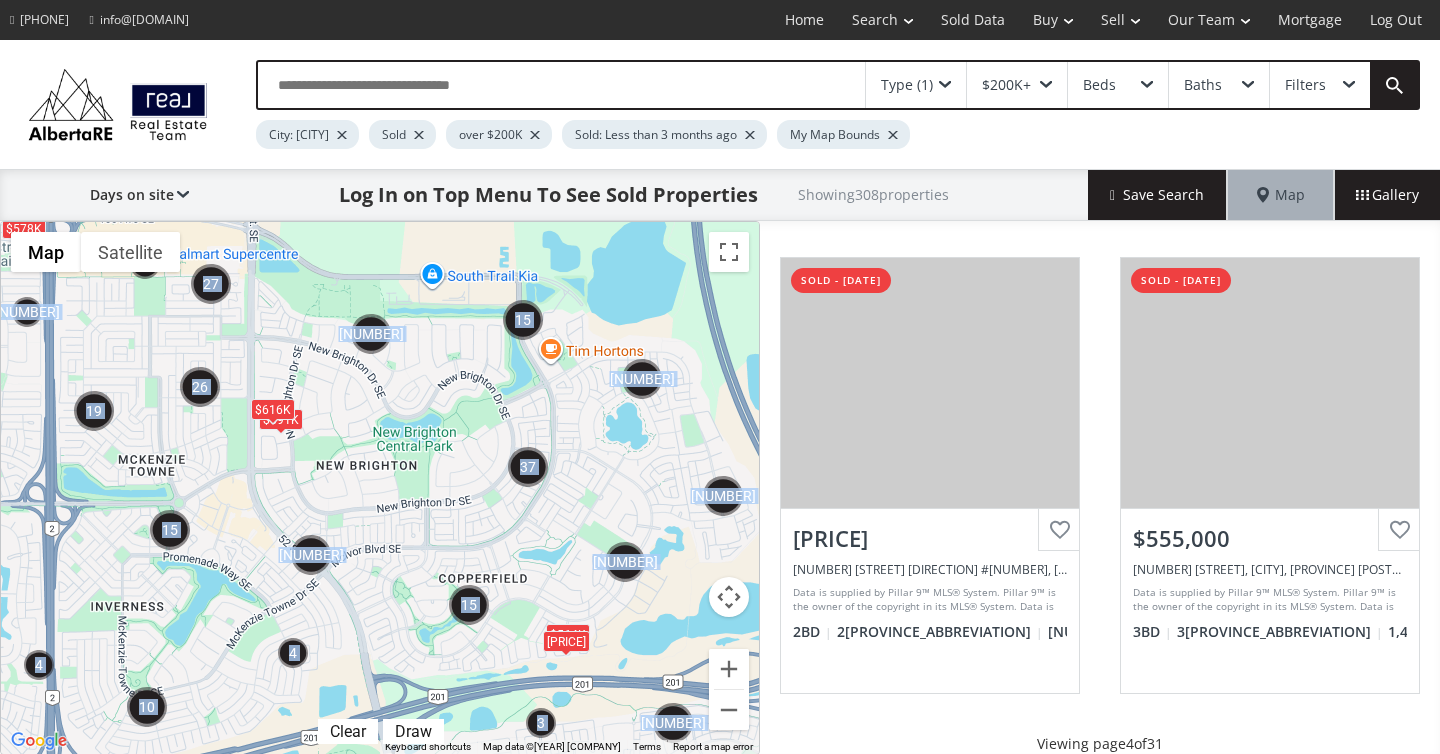 scroll, scrollTop: 1956, scrollLeft: 0, axis: vertical 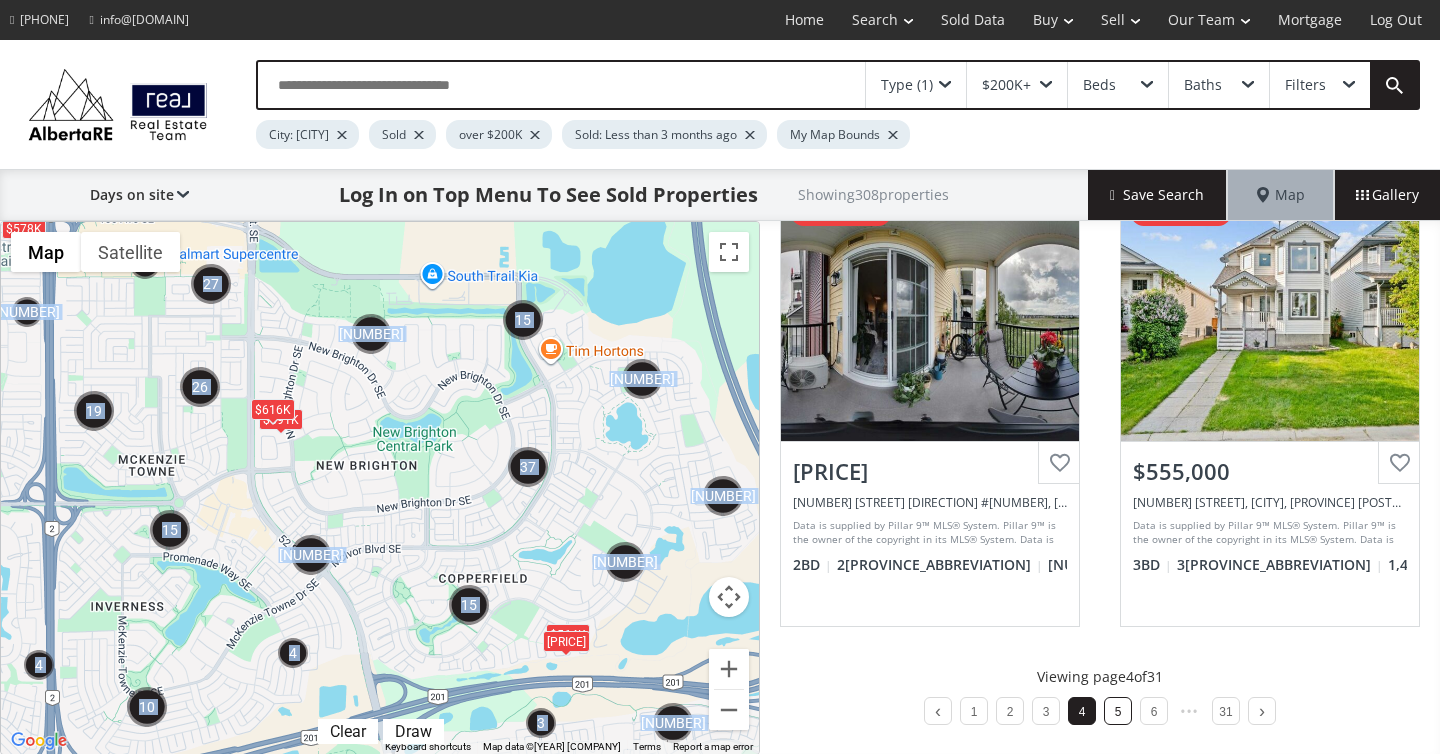 click on "5" at bounding box center [1118, 711] 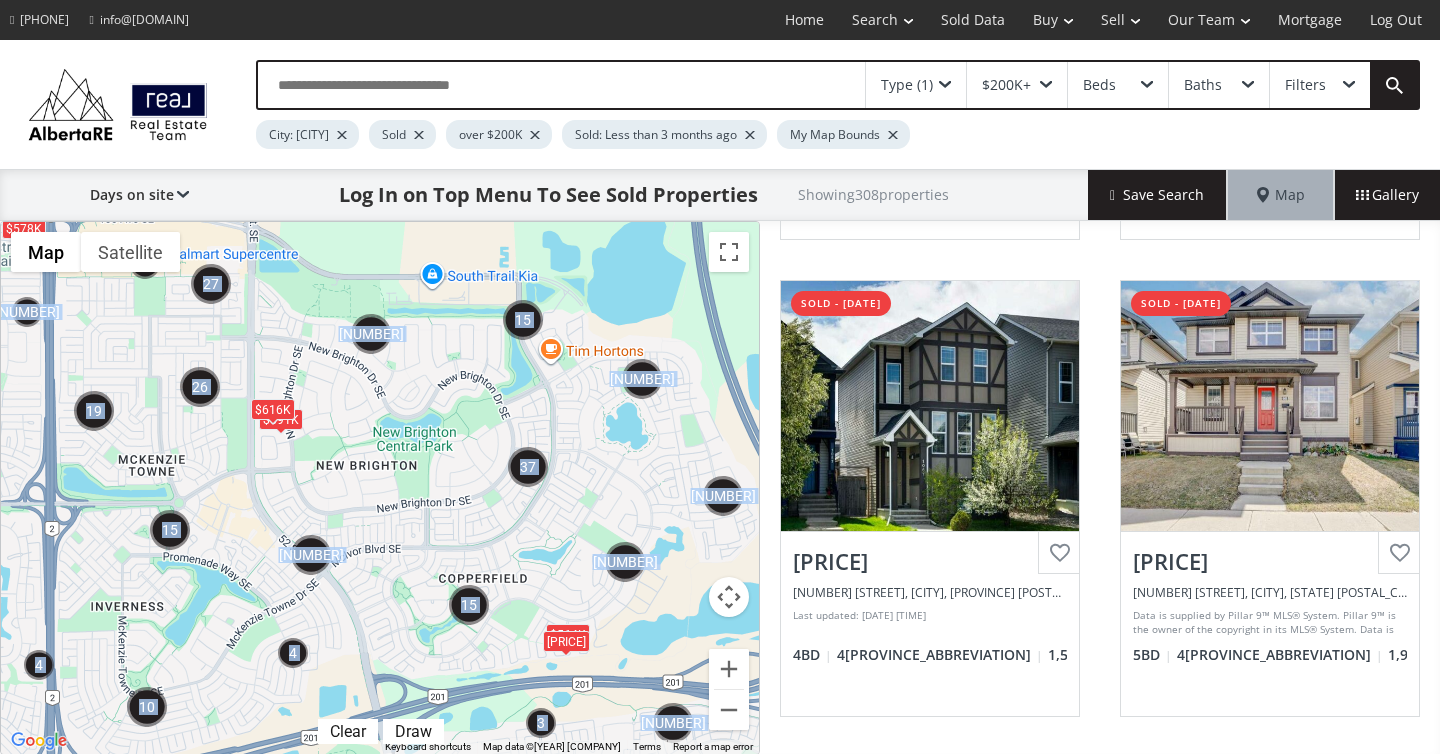 scroll, scrollTop: 1956, scrollLeft: 0, axis: vertical 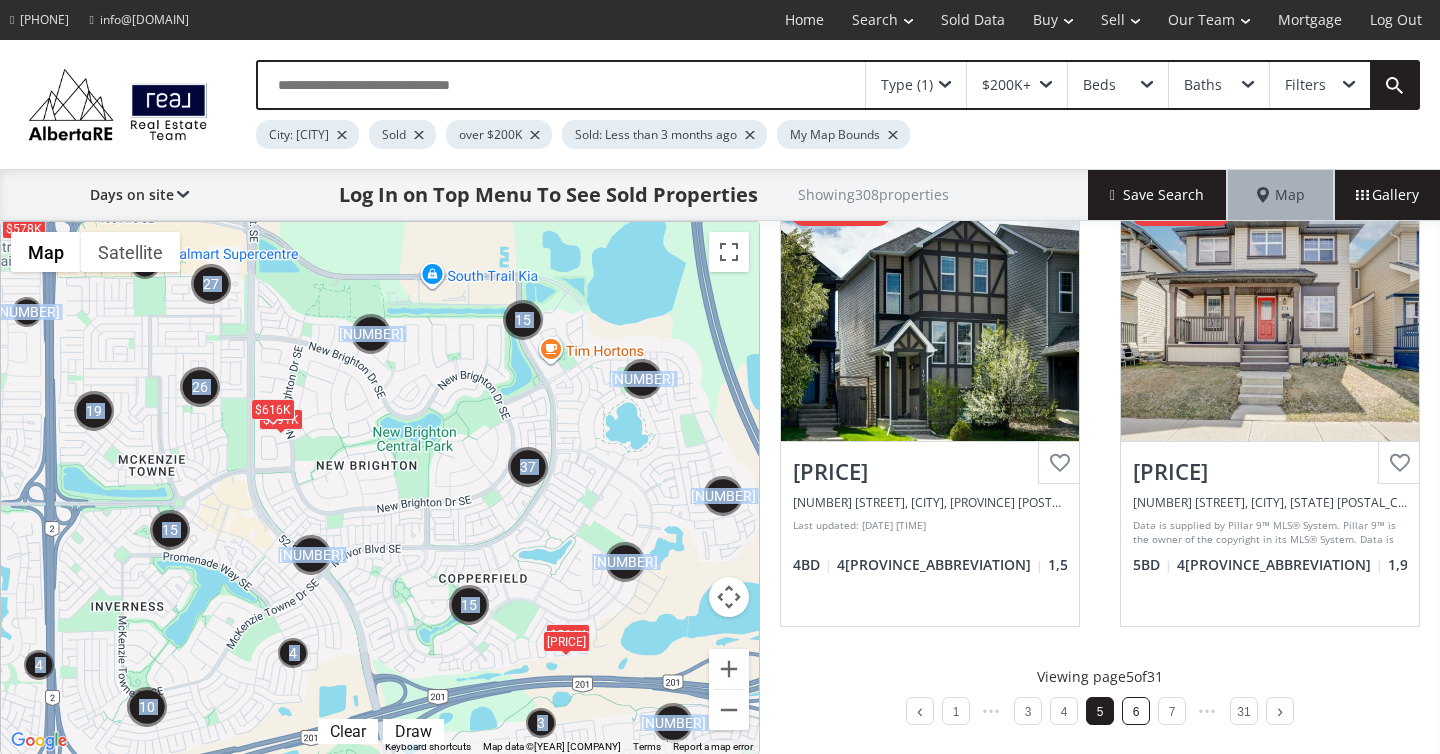 click on "6" at bounding box center [1136, 711] 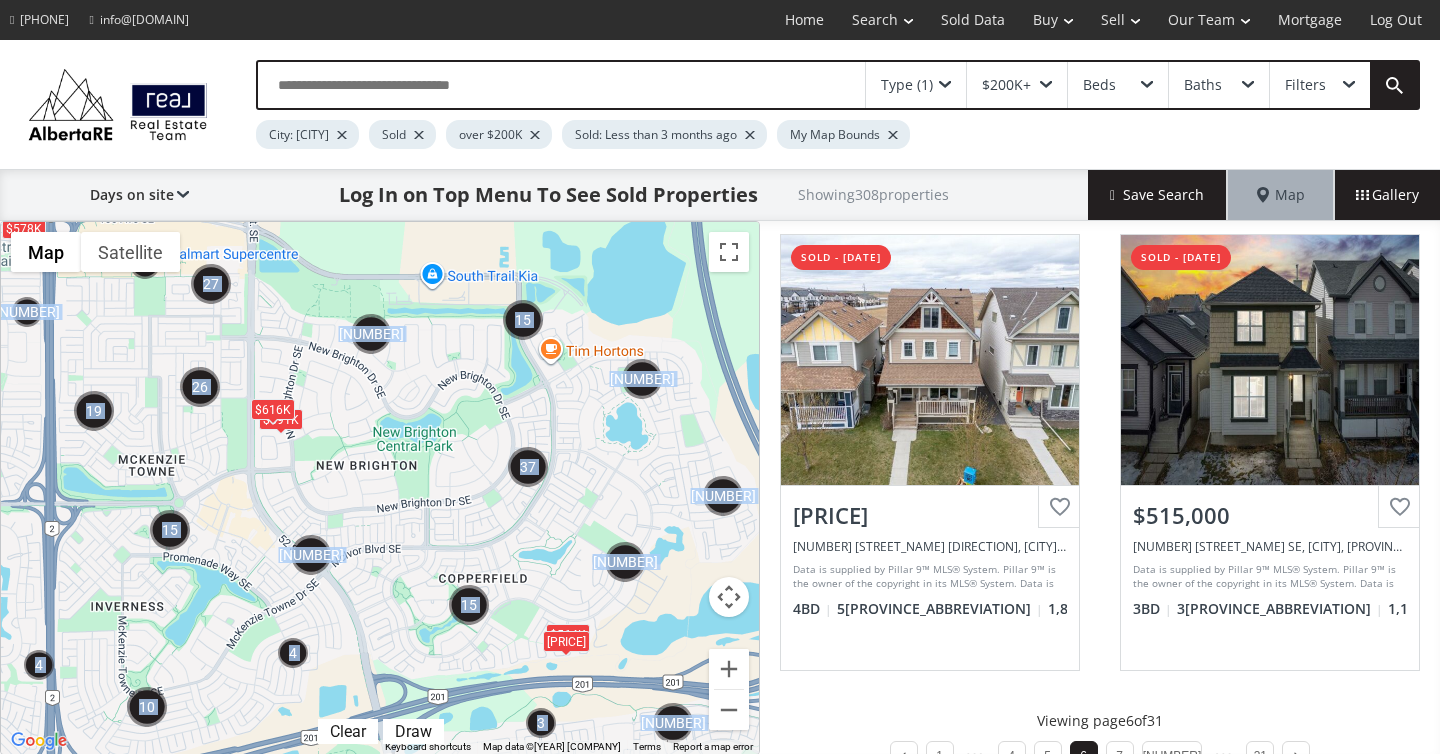 scroll, scrollTop: 1956, scrollLeft: 0, axis: vertical 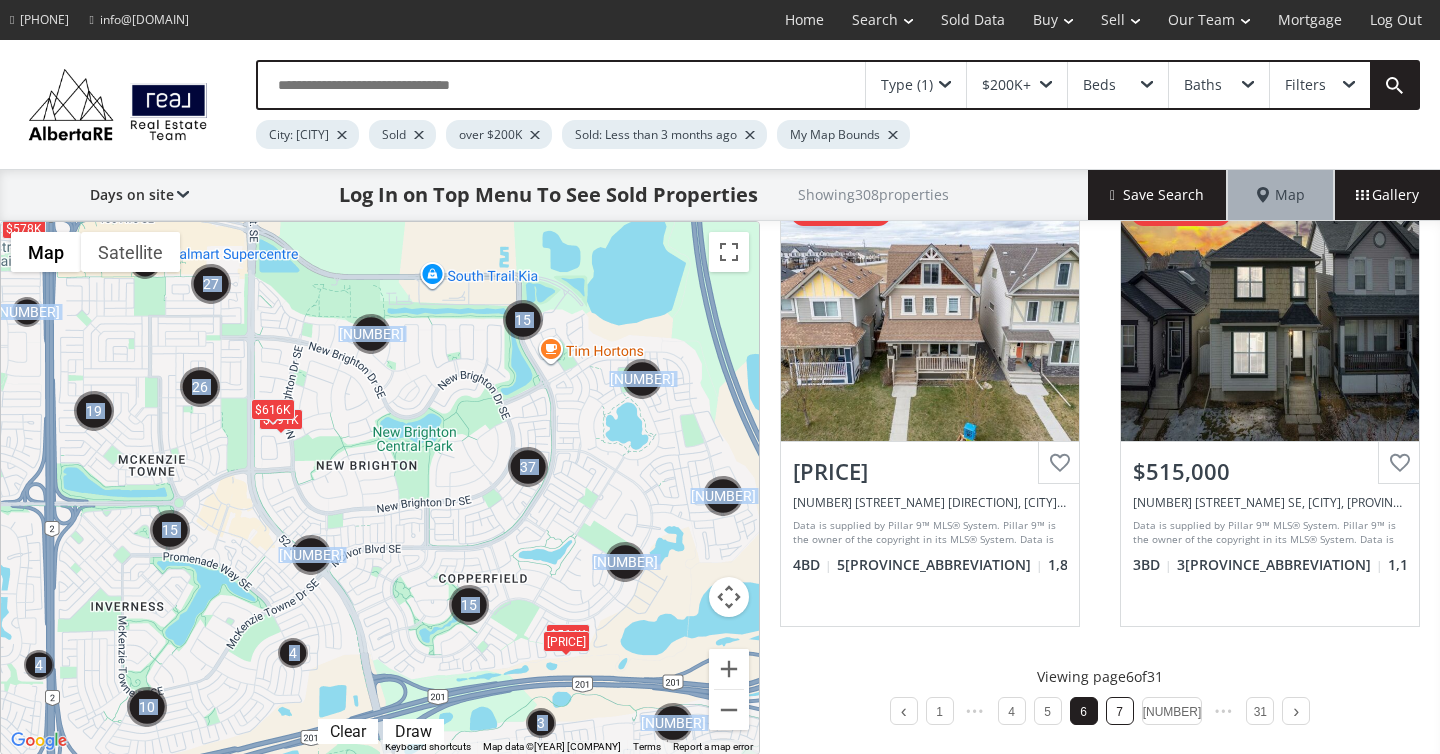 click on "7" at bounding box center [1119, 712] 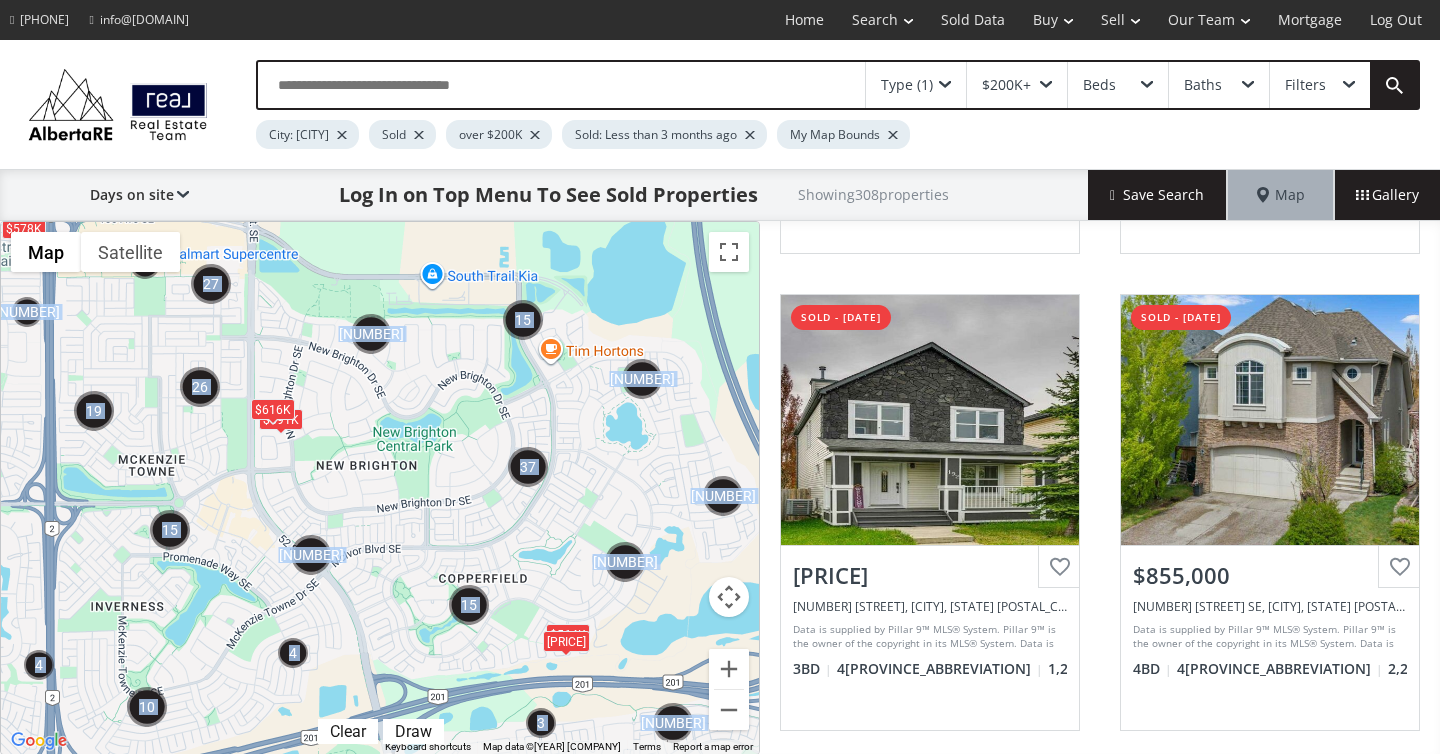 scroll, scrollTop: 1956, scrollLeft: 0, axis: vertical 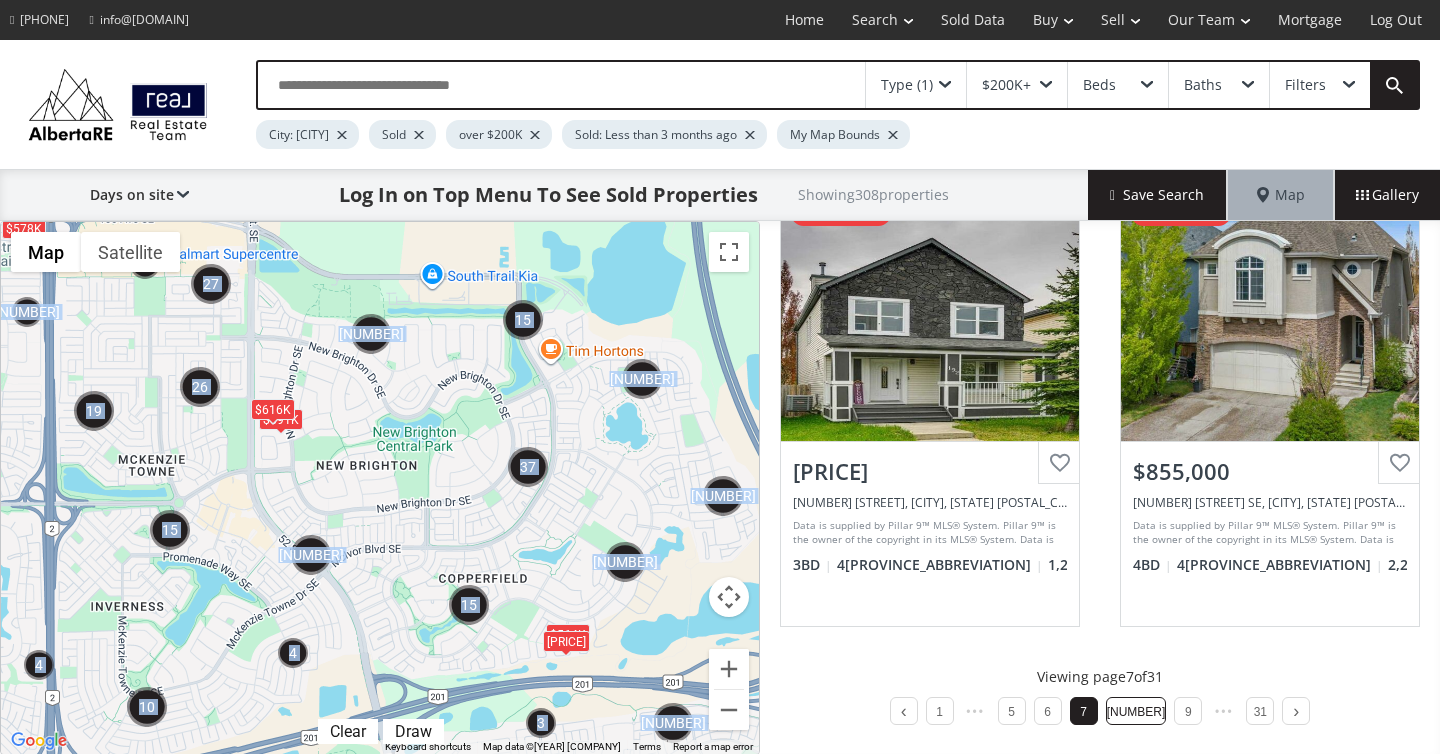 click on "8" at bounding box center [1136, 712] 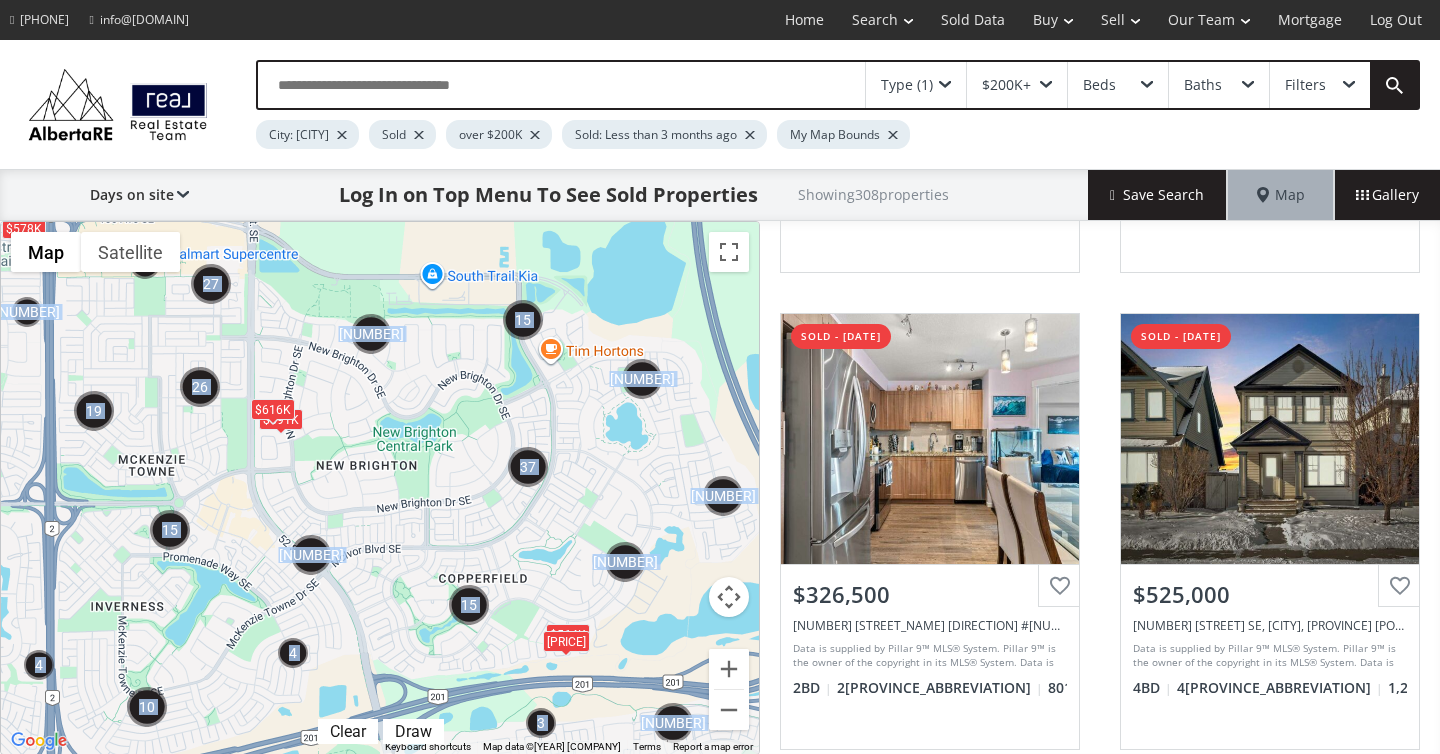 scroll, scrollTop: 1956, scrollLeft: 0, axis: vertical 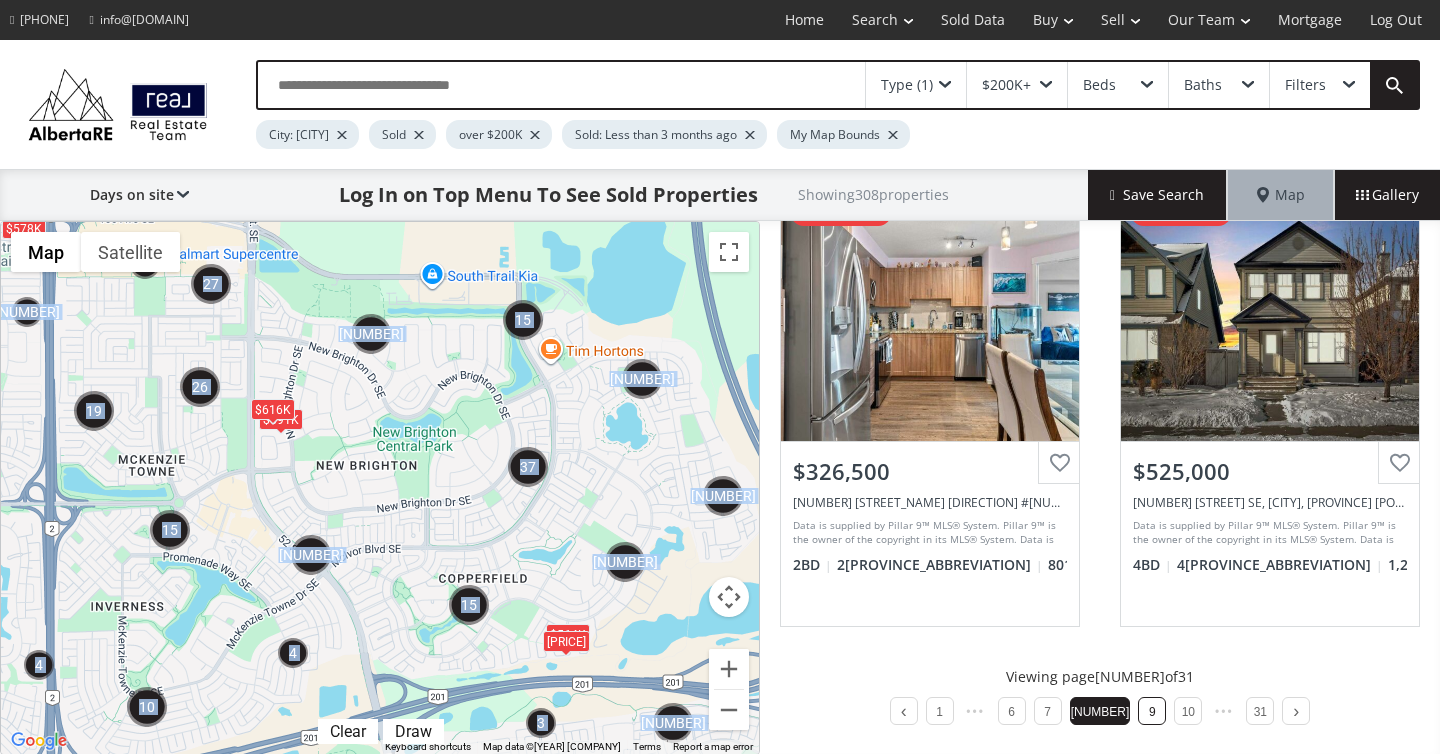 click on "9" at bounding box center (1152, 712) 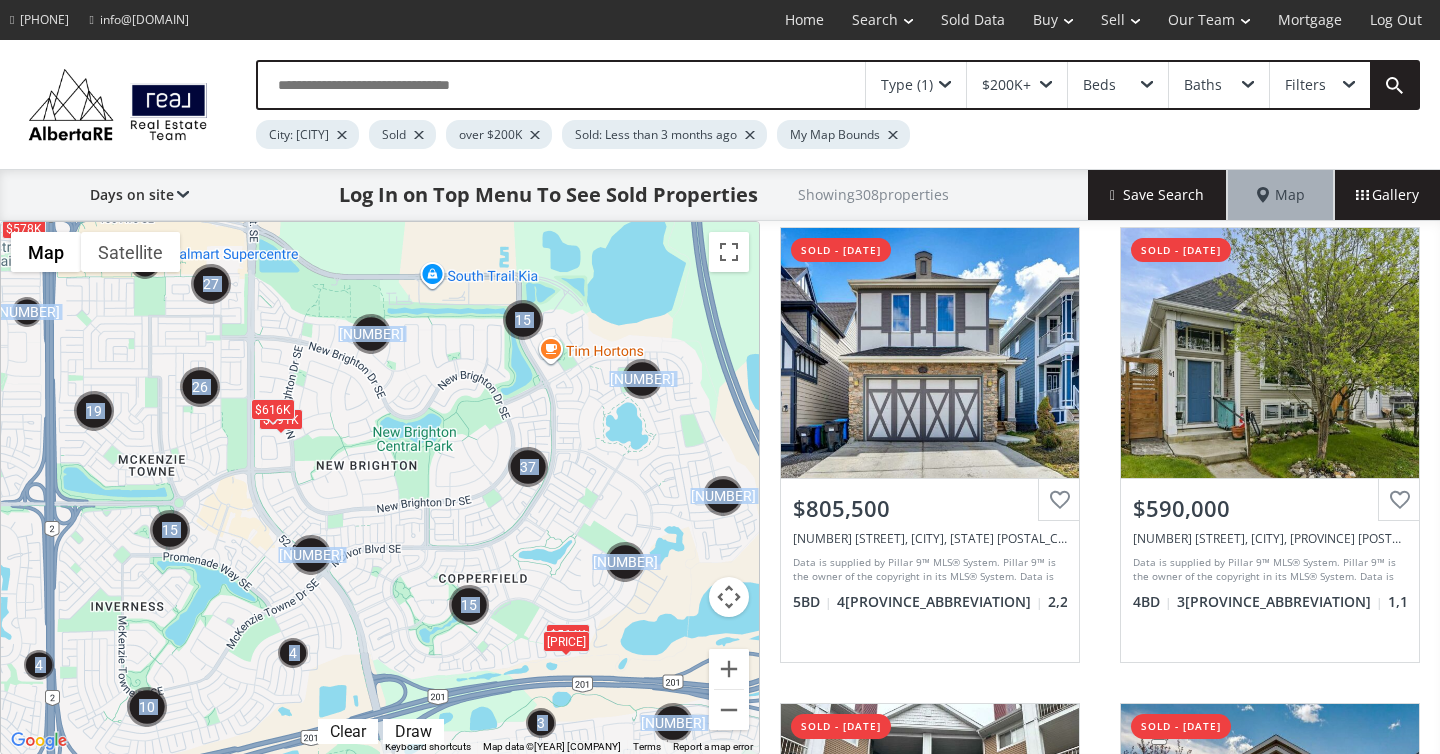 scroll, scrollTop: 5, scrollLeft: 0, axis: vertical 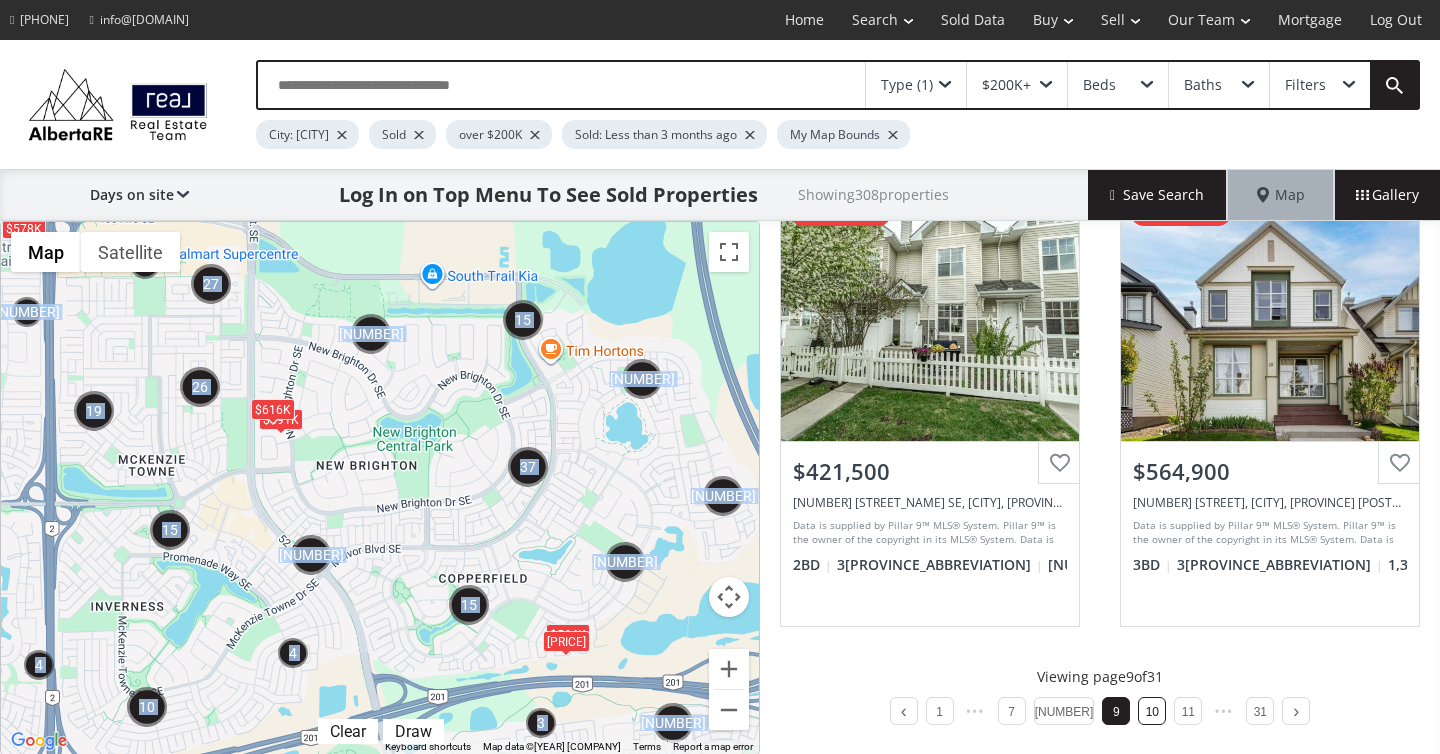 click on "10" at bounding box center (1152, 712) 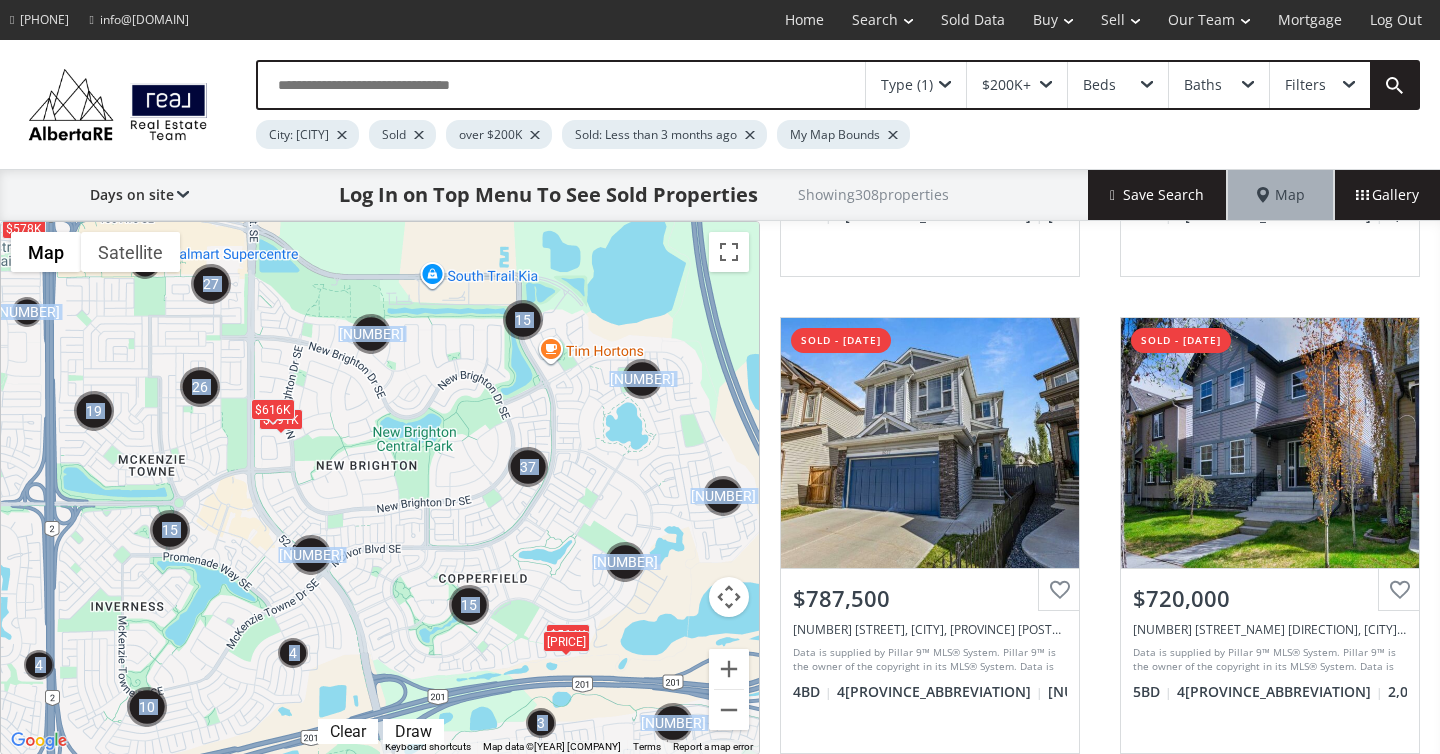 scroll, scrollTop: 1956, scrollLeft: 0, axis: vertical 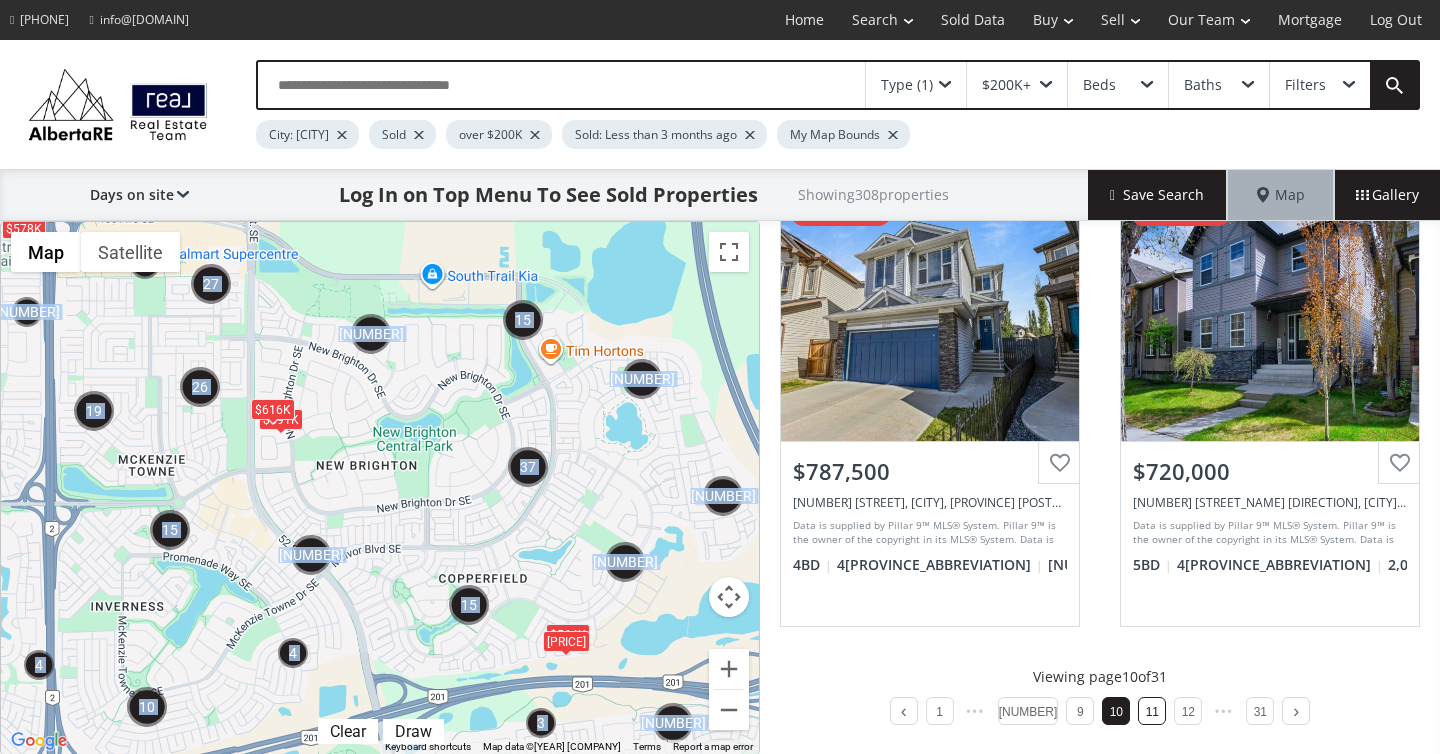 click on "11" at bounding box center (1152, 712) 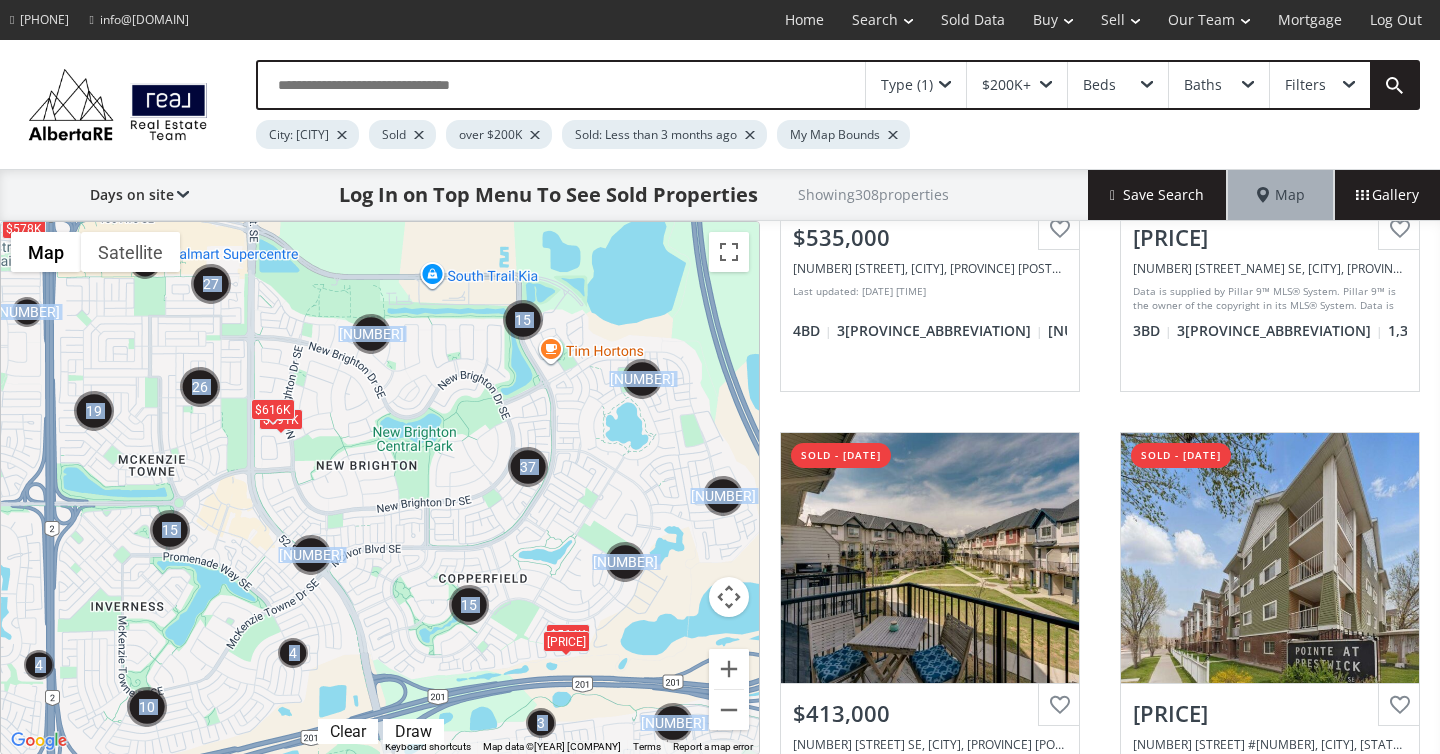 scroll, scrollTop: 1956, scrollLeft: 0, axis: vertical 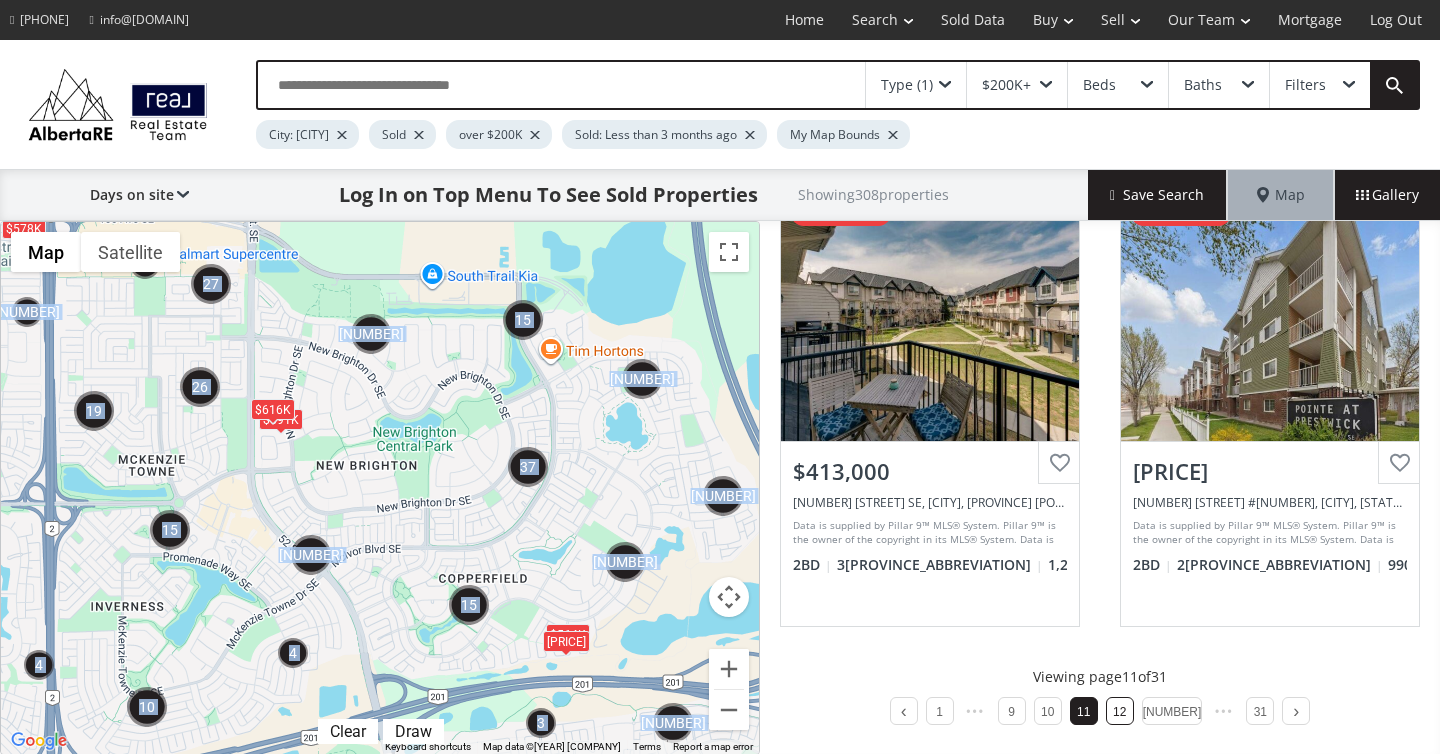 click on "12" at bounding box center (1120, 711) 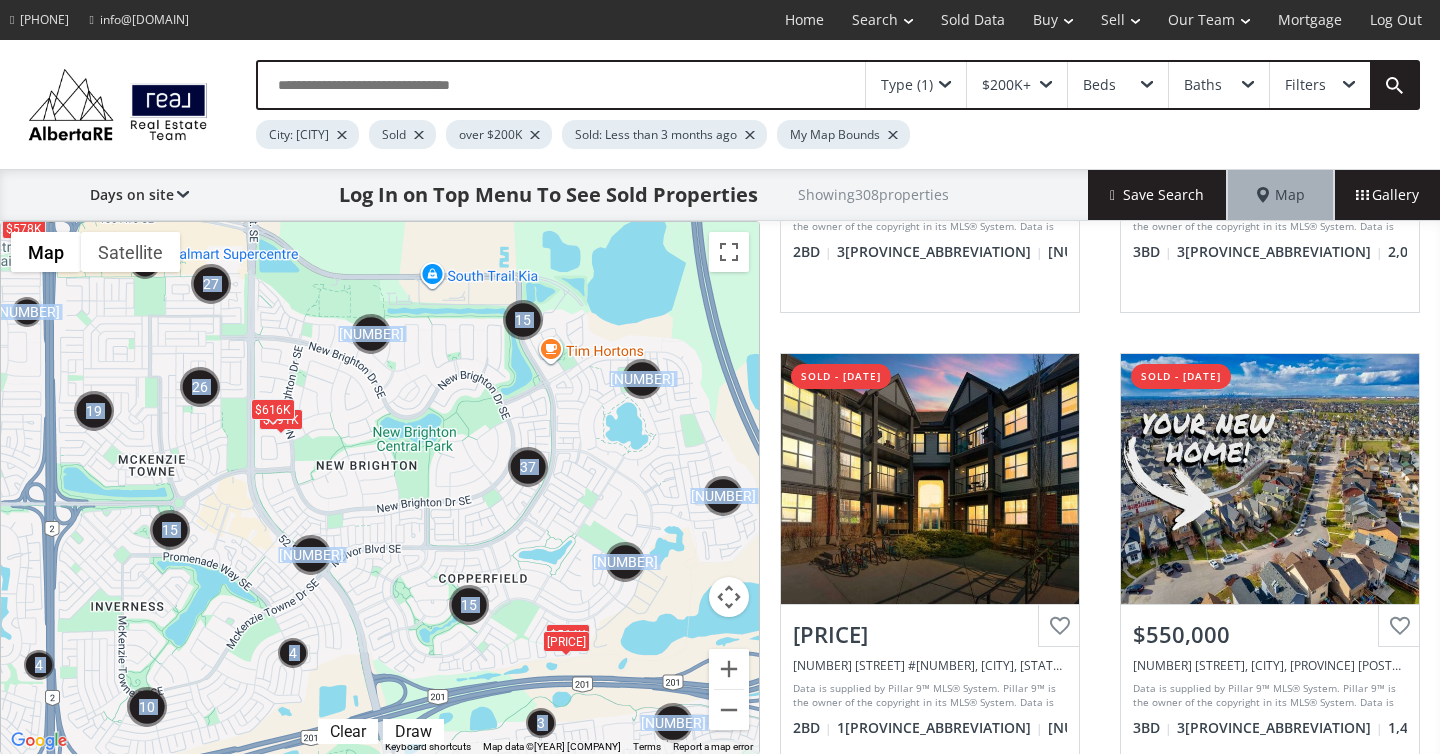 scroll, scrollTop: 1956, scrollLeft: 0, axis: vertical 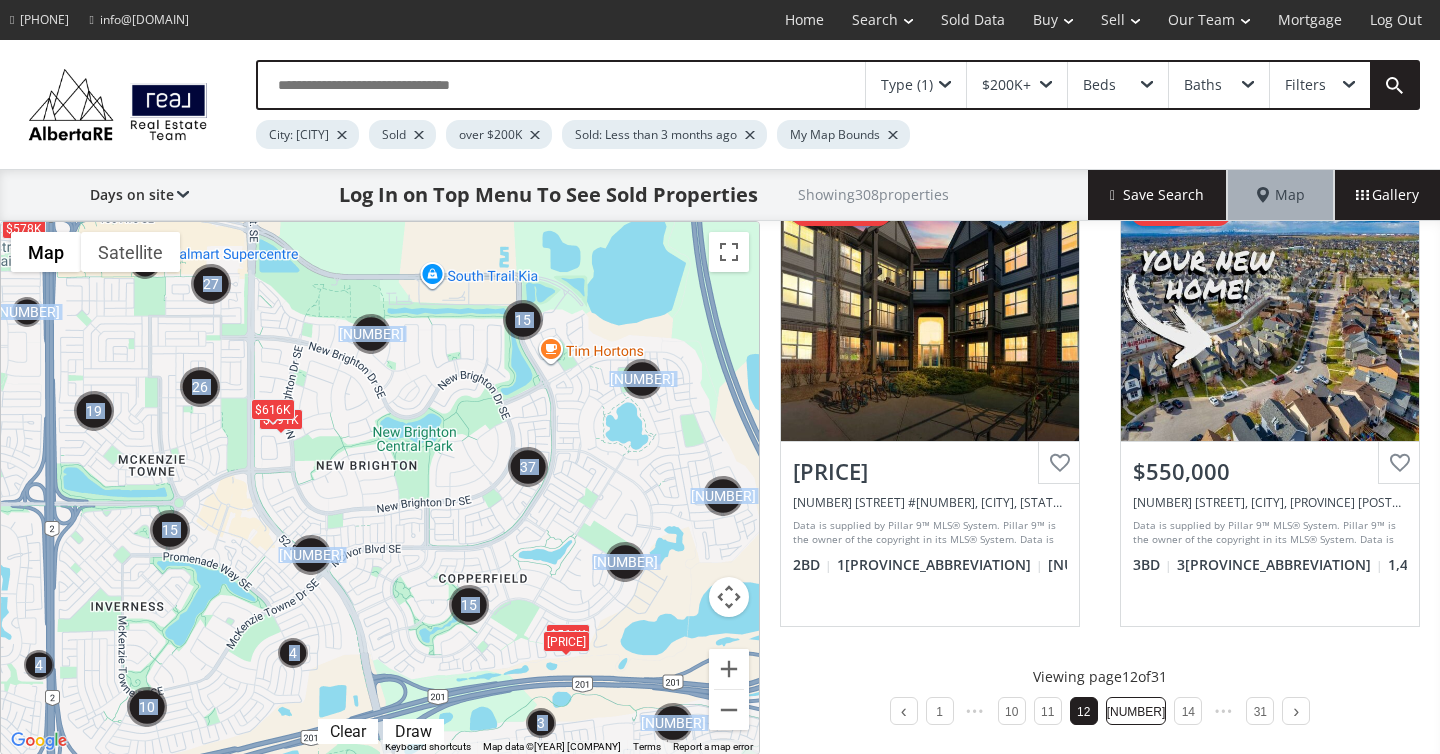 click on "13" at bounding box center [1136, 712] 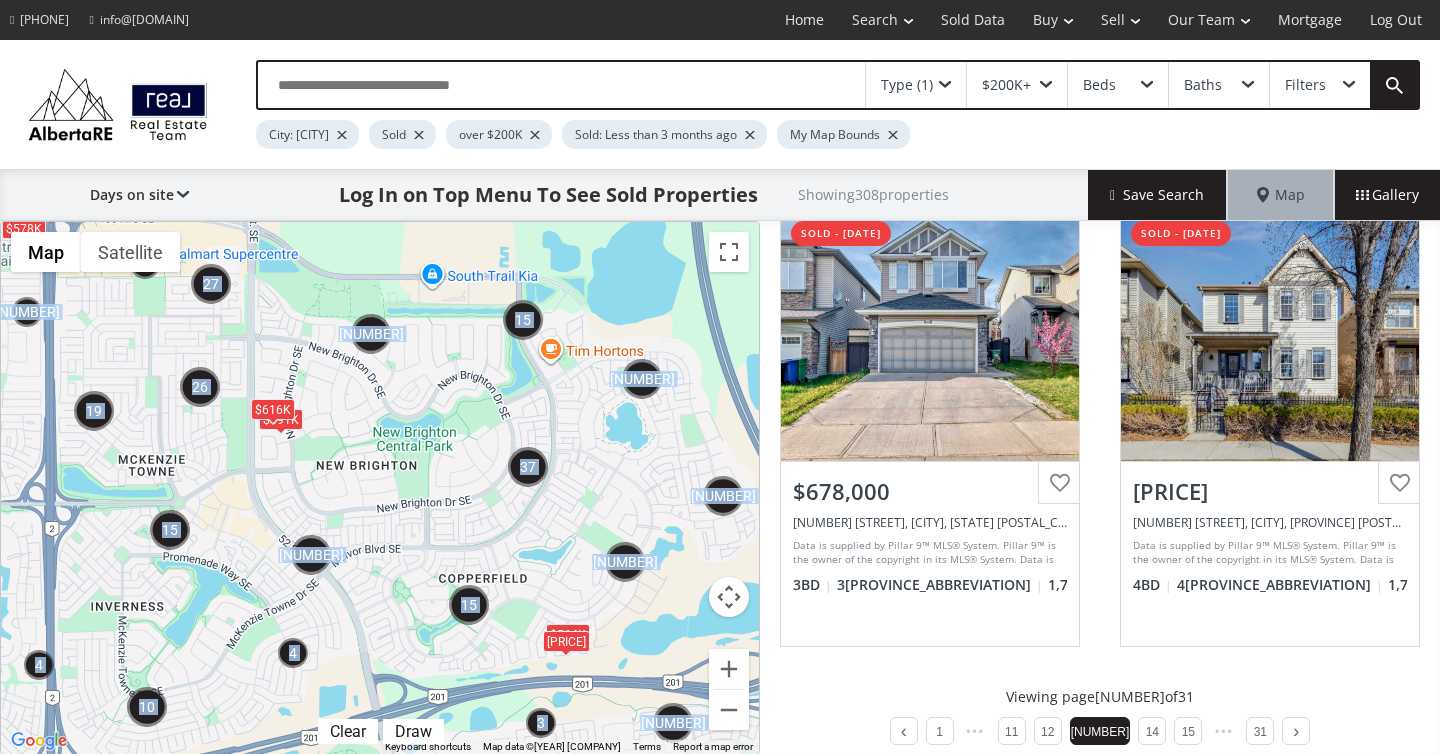 scroll, scrollTop: 1956, scrollLeft: 0, axis: vertical 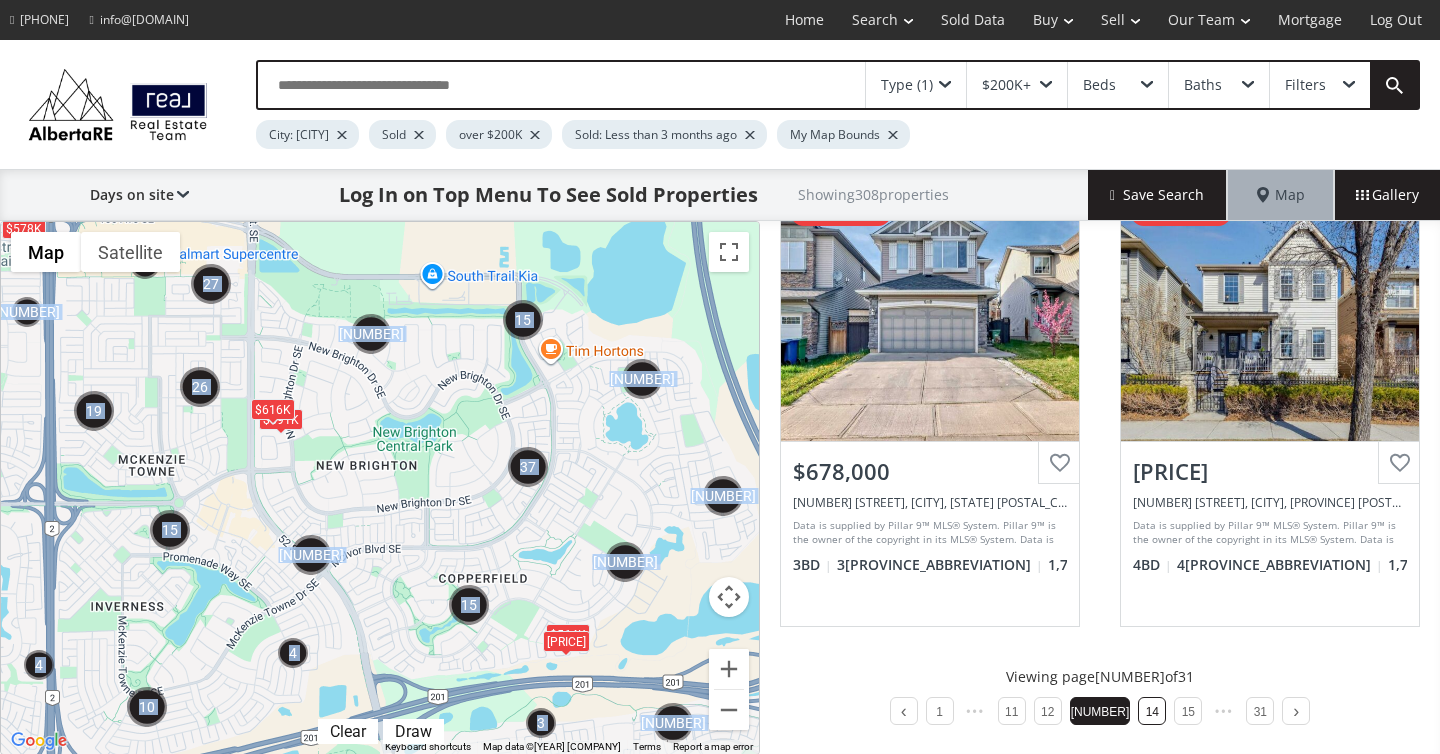 click on "14" at bounding box center [1152, 712] 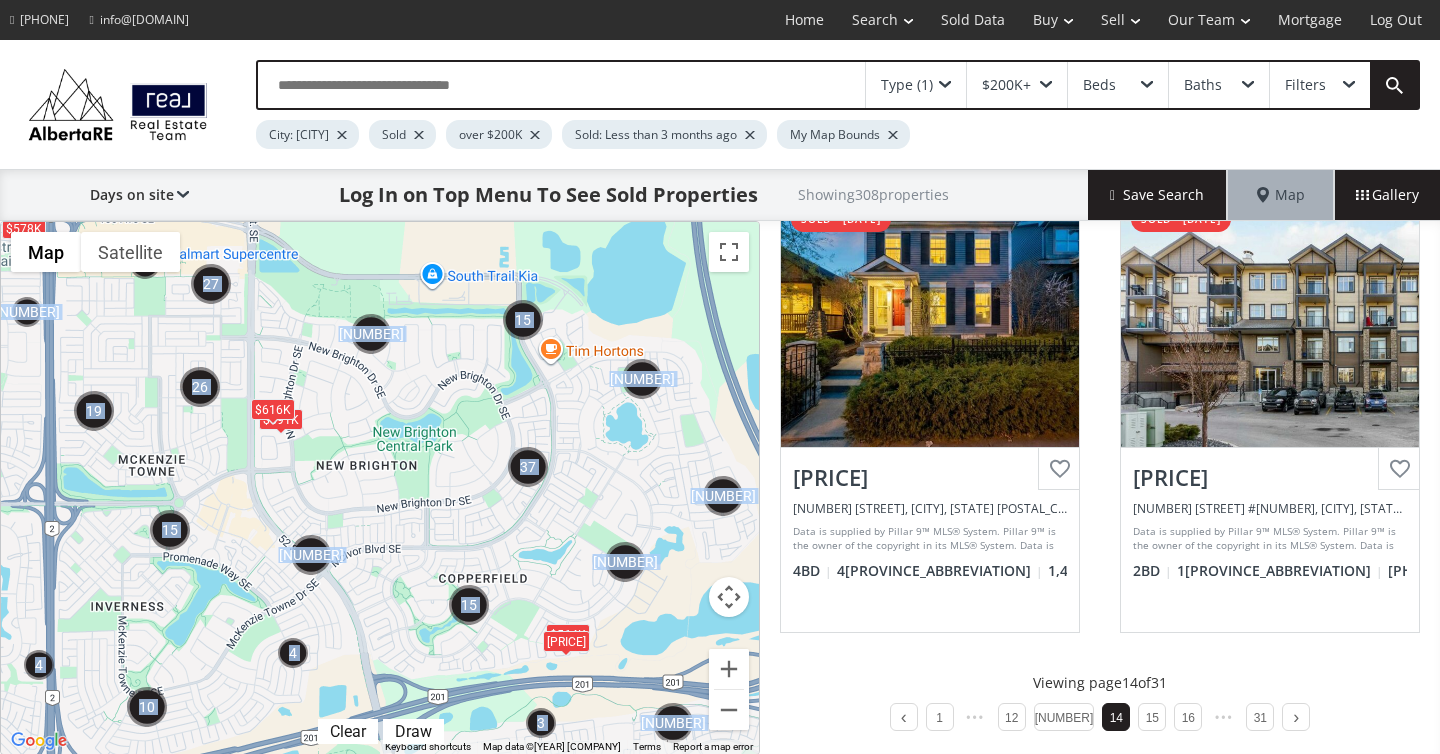 scroll, scrollTop: 1956, scrollLeft: 0, axis: vertical 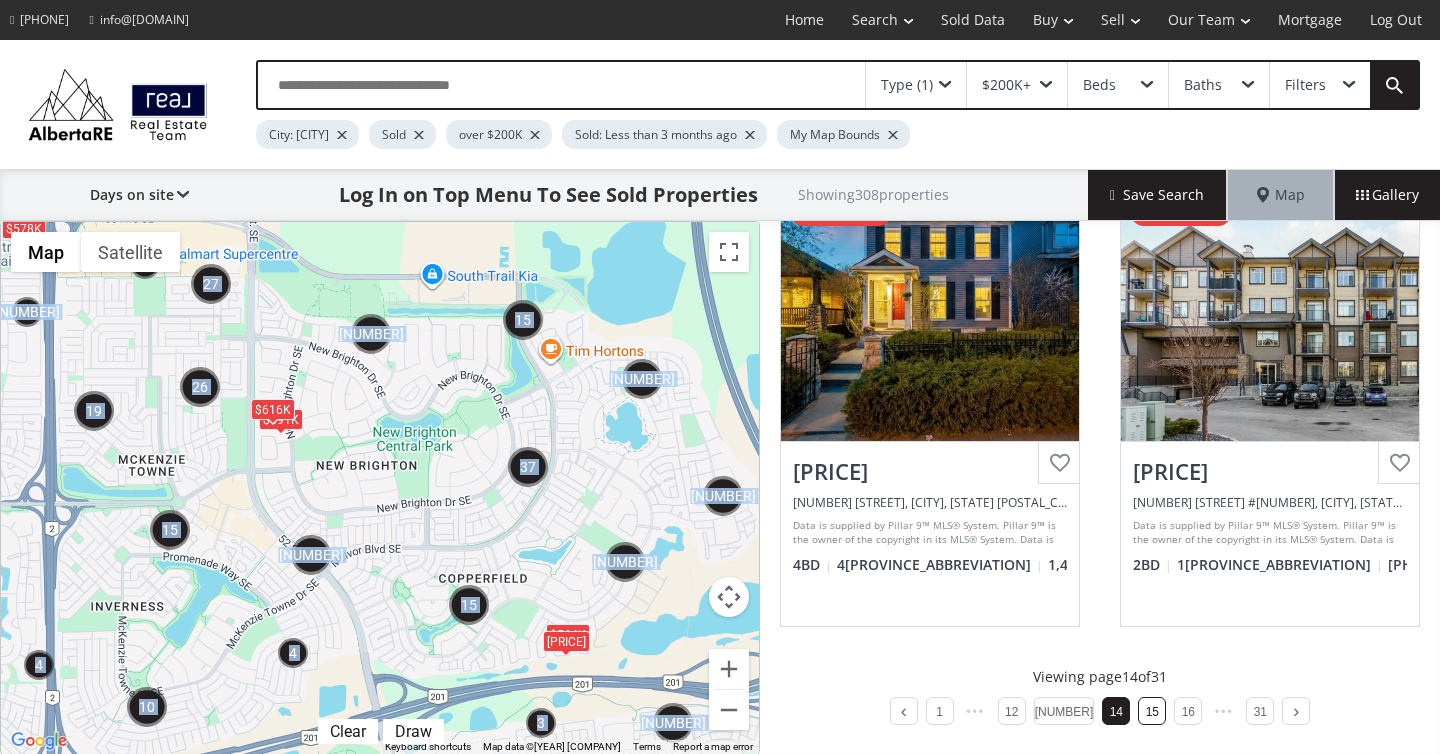 click on "15" at bounding box center [1152, 711] 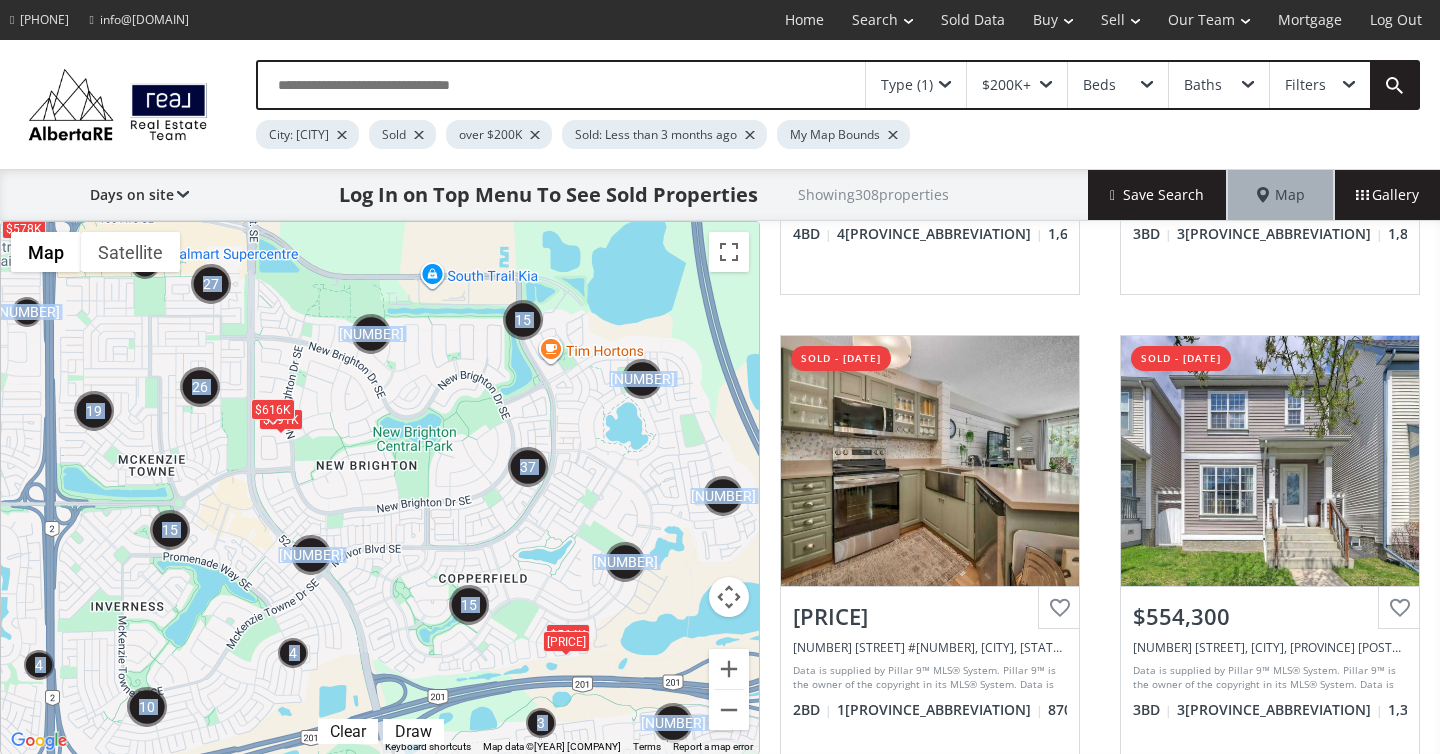 scroll, scrollTop: 1956, scrollLeft: 0, axis: vertical 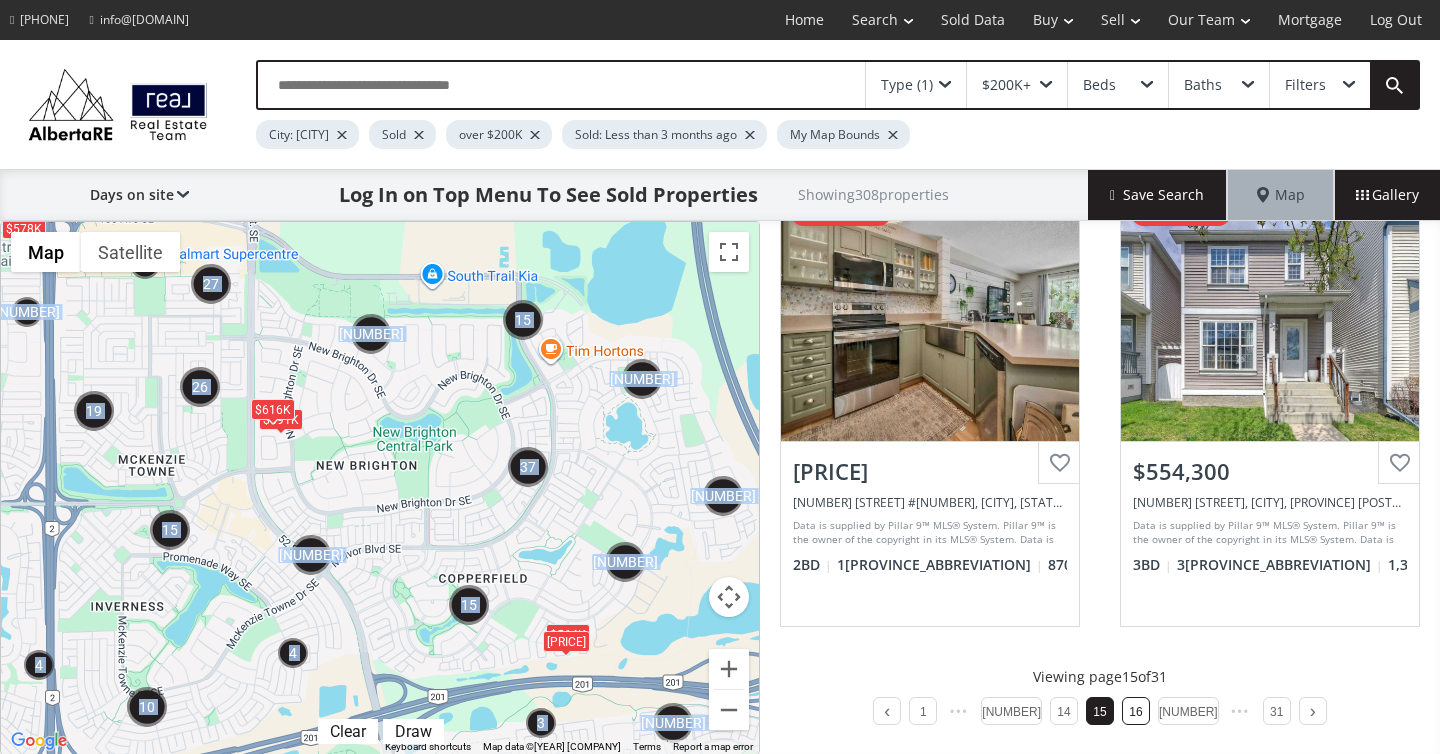click on "16" at bounding box center [1135, 712] 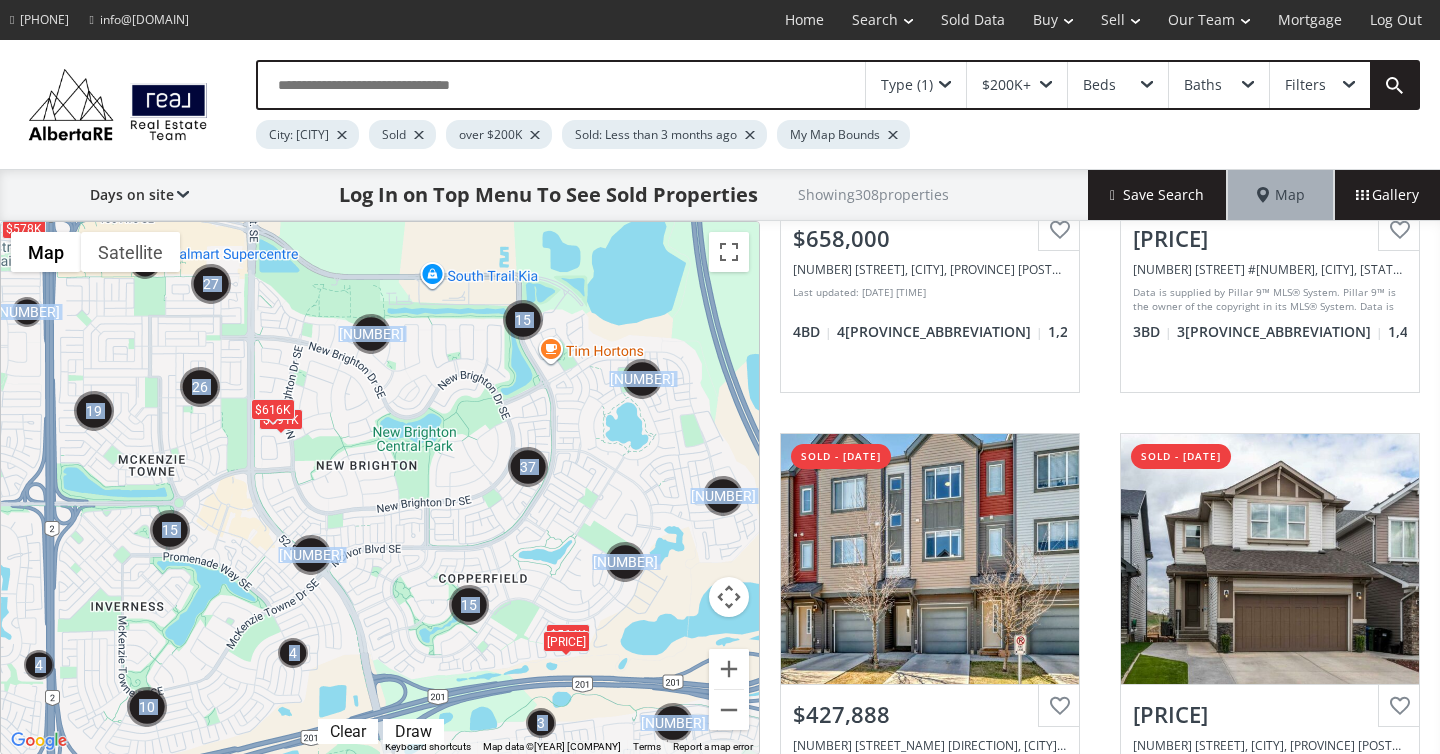 scroll, scrollTop: 1956, scrollLeft: 0, axis: vertical 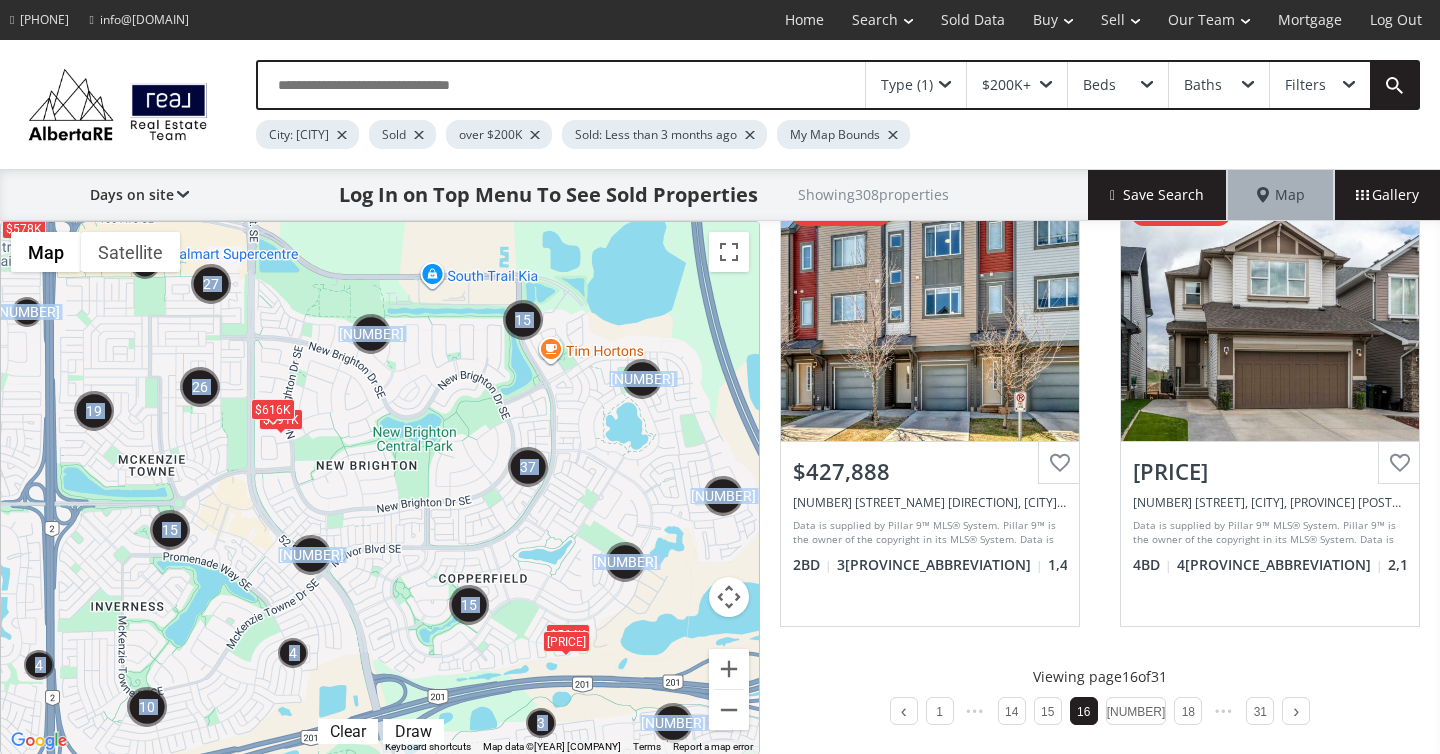 click on "Data is supplied by Pillar 9™ MLS® System. Pillar 9™ is the owner of the copyright in its MLS® System. Data is deemed reliable but is not guaranteed accurate by Pillar 9™. The trademarks MLS®, Multiple Listing Service® and the associated logos are owned by The Canadian Real Estate Association (CREA) and identify the quality of services provided by real estate professionals who are members of CREA. Used under license.
Last updated: 2025-06-21 02:28:50" at bounding box center [1267, 533] 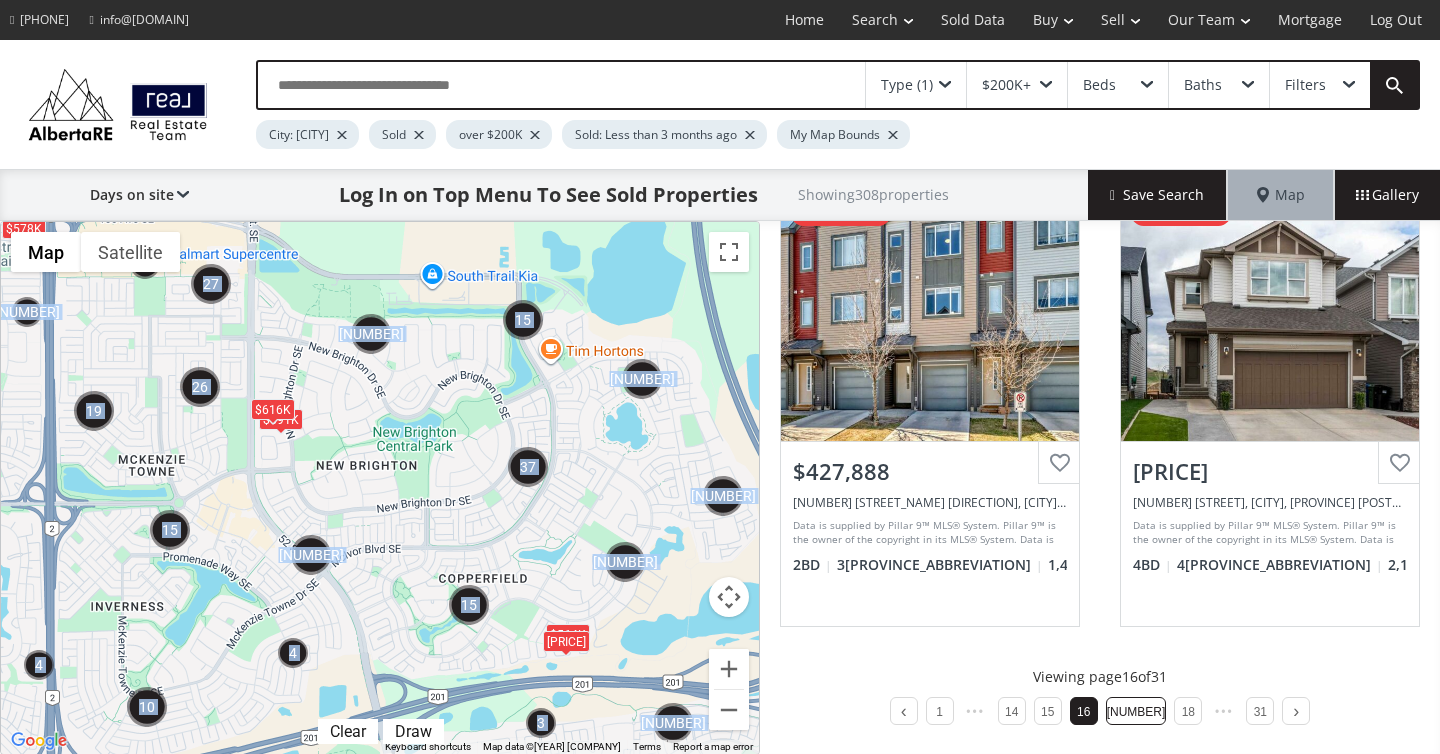 click on "17" at bounding box center (1136, 712) 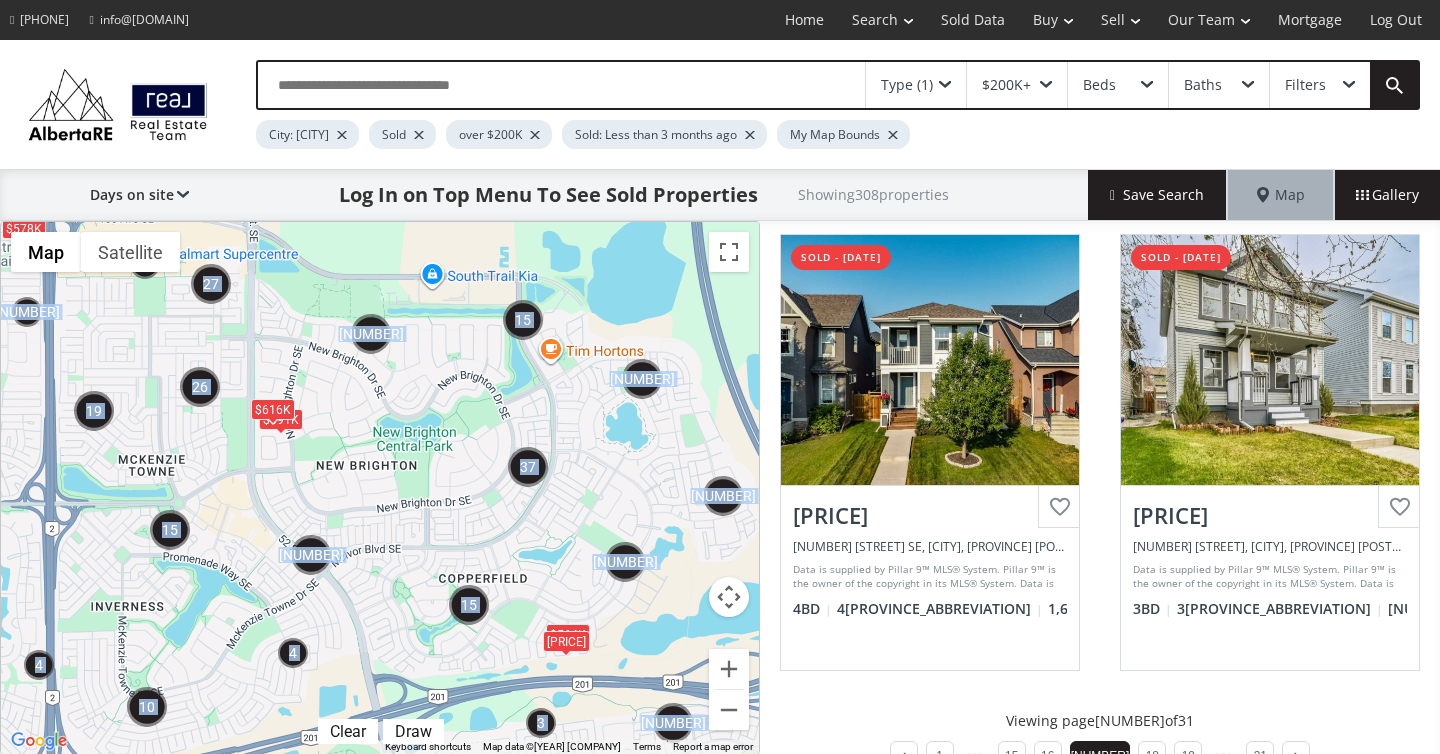 scroll, scrollTop: 1956, scrollLeft: 0, axis: vertical 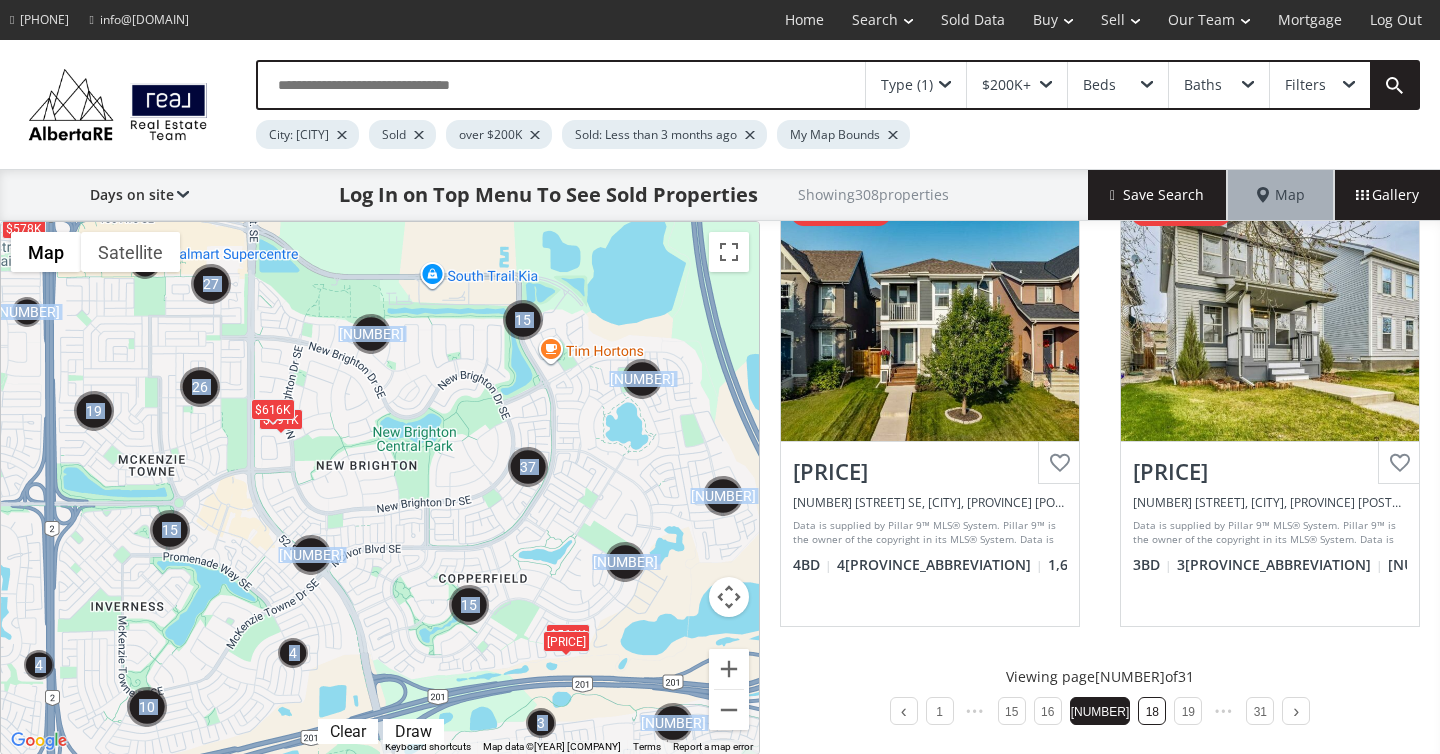 click on "18" at bounding box center (1152, 712) 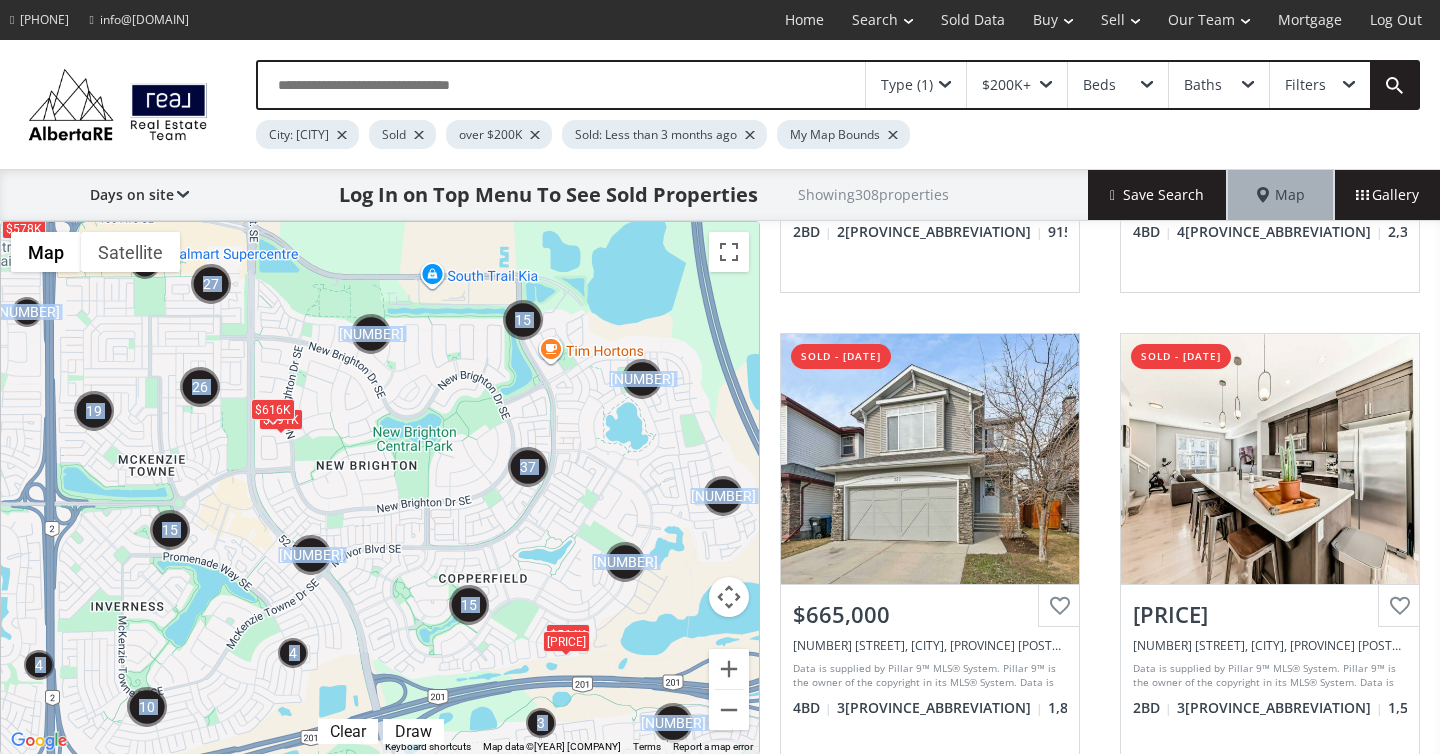 scroll, scrollTop: 1956, scrollLeft: 0, axis: vertical 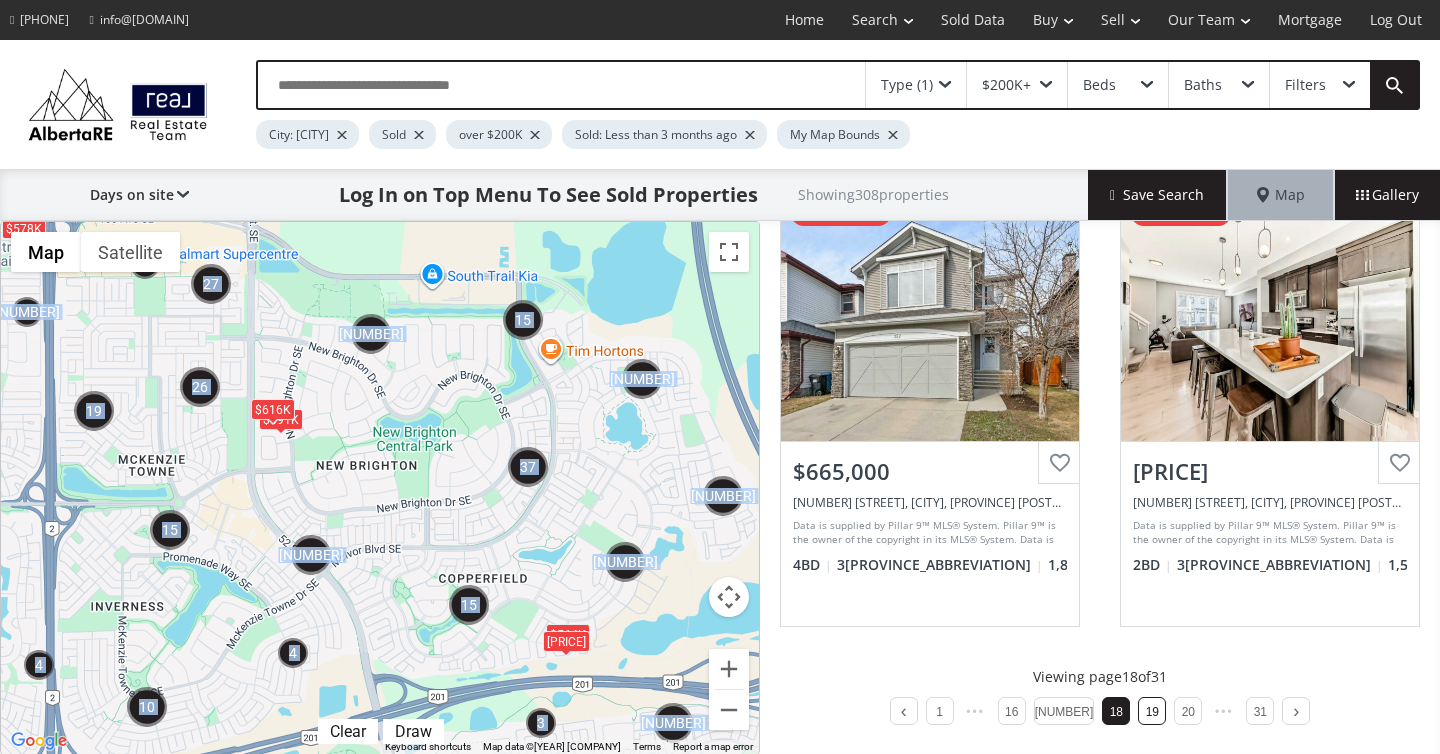 click on "19" at bounding box center (1152, 712) 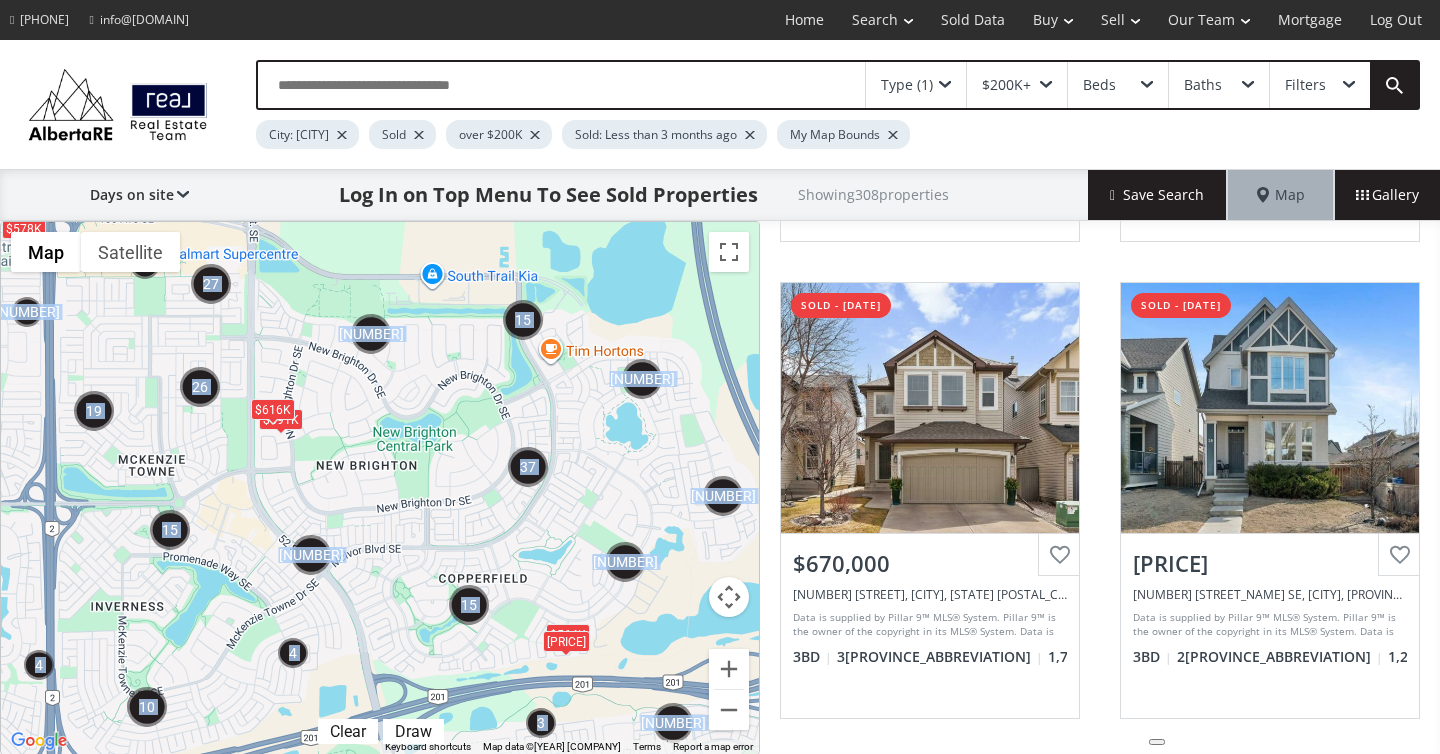 scroll, scrollTop: 438, scrollLeft: 0, axis: vertical 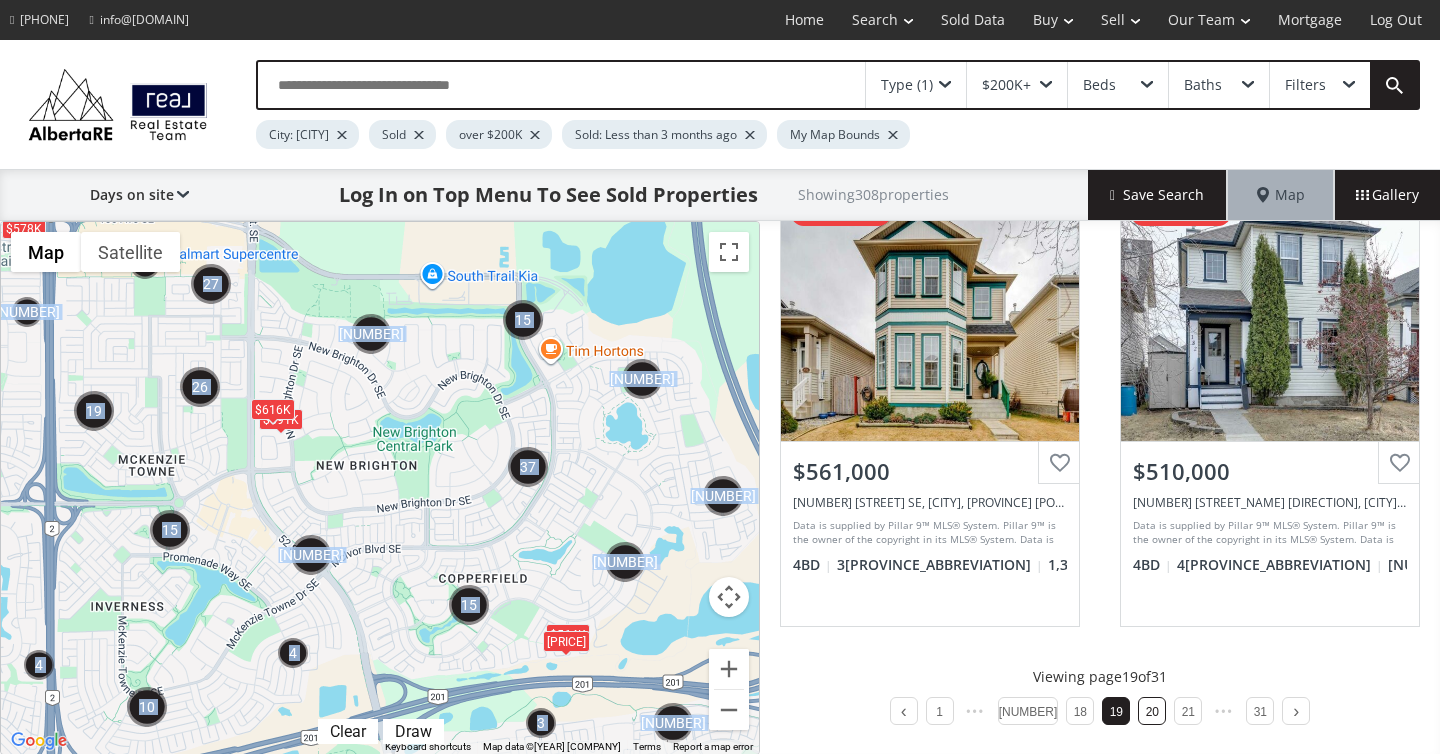 click on "20" at bounding box center [1152, 711] 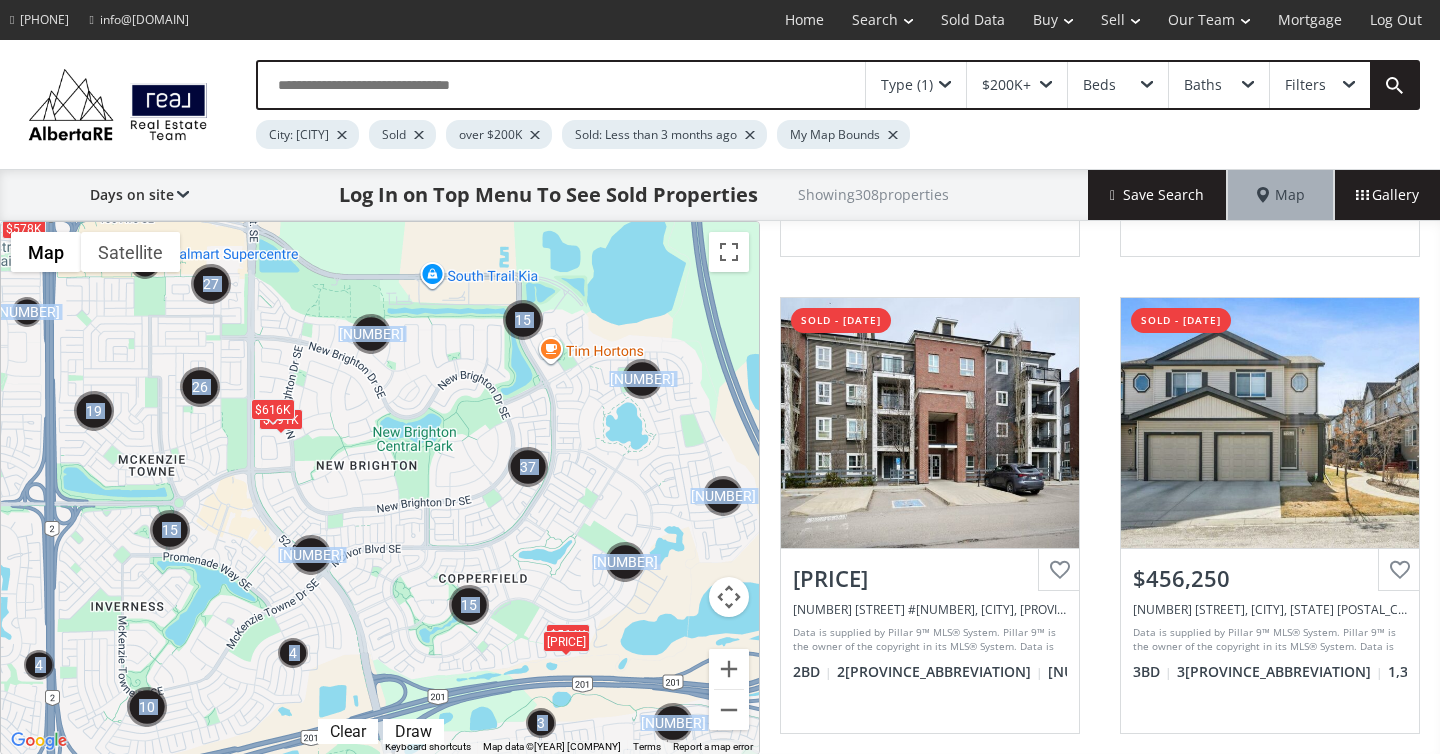 scroll, scrollTop: 1956, scrollLeft: 0, axis: vertical 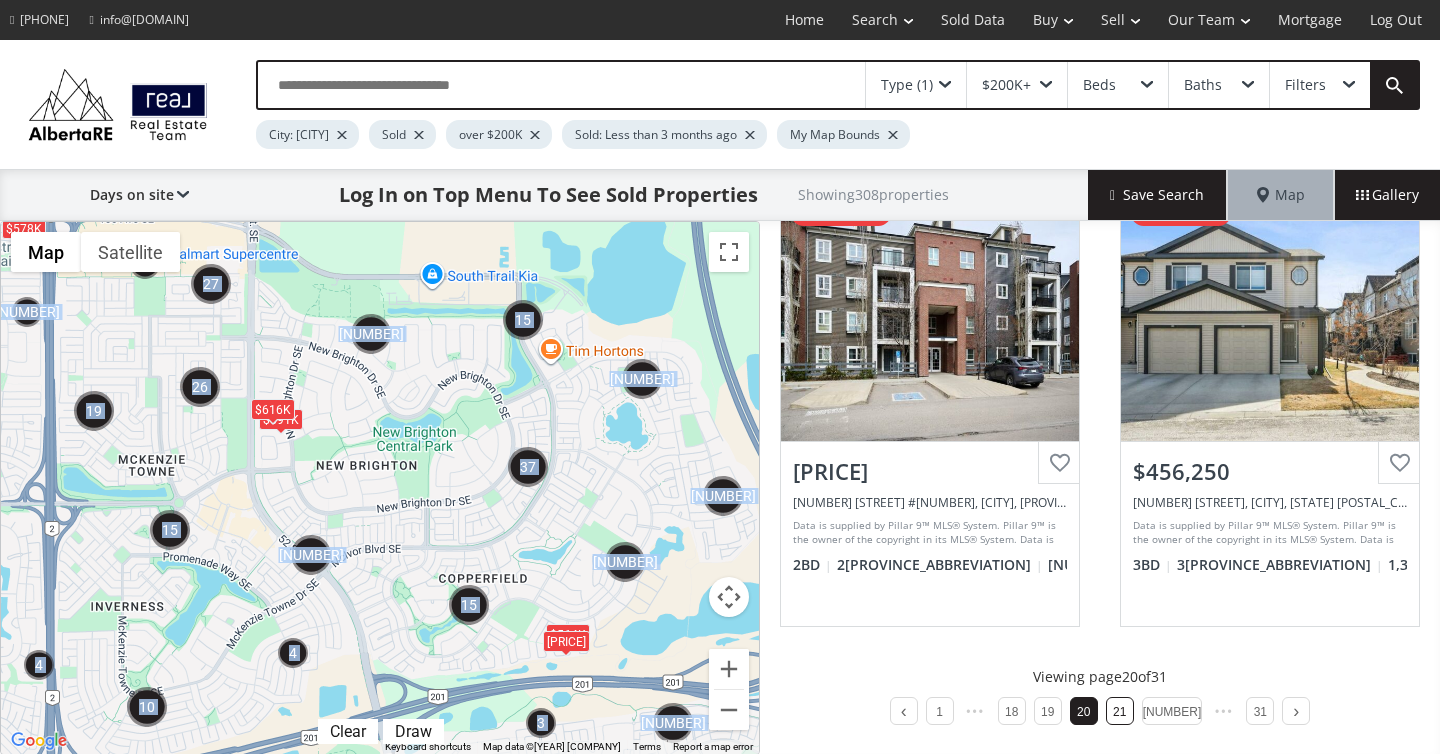click on "21" at bounding box center [1120, 711] 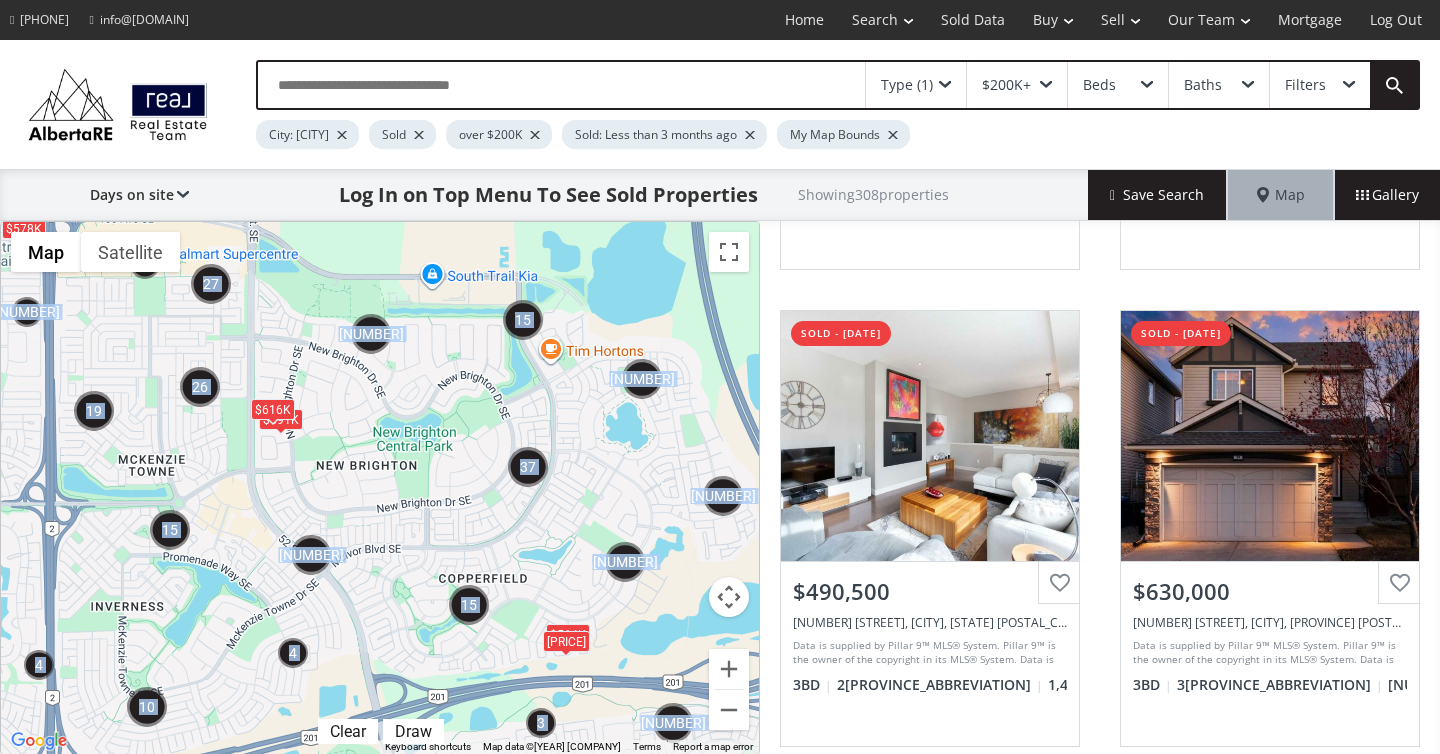 scroll, scrollTop: 1956, scrollLeft: 0, axis: vertical 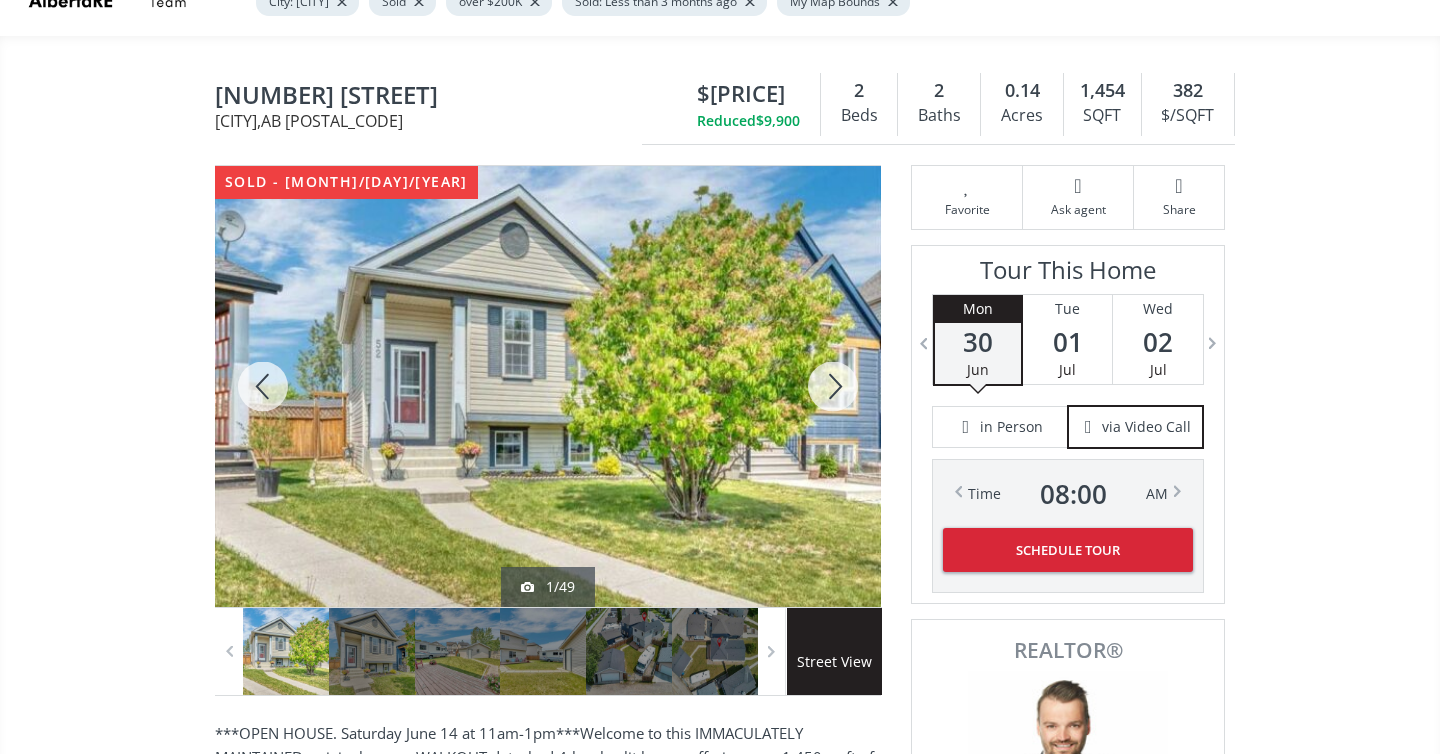 click at bounding box center [833, 386] 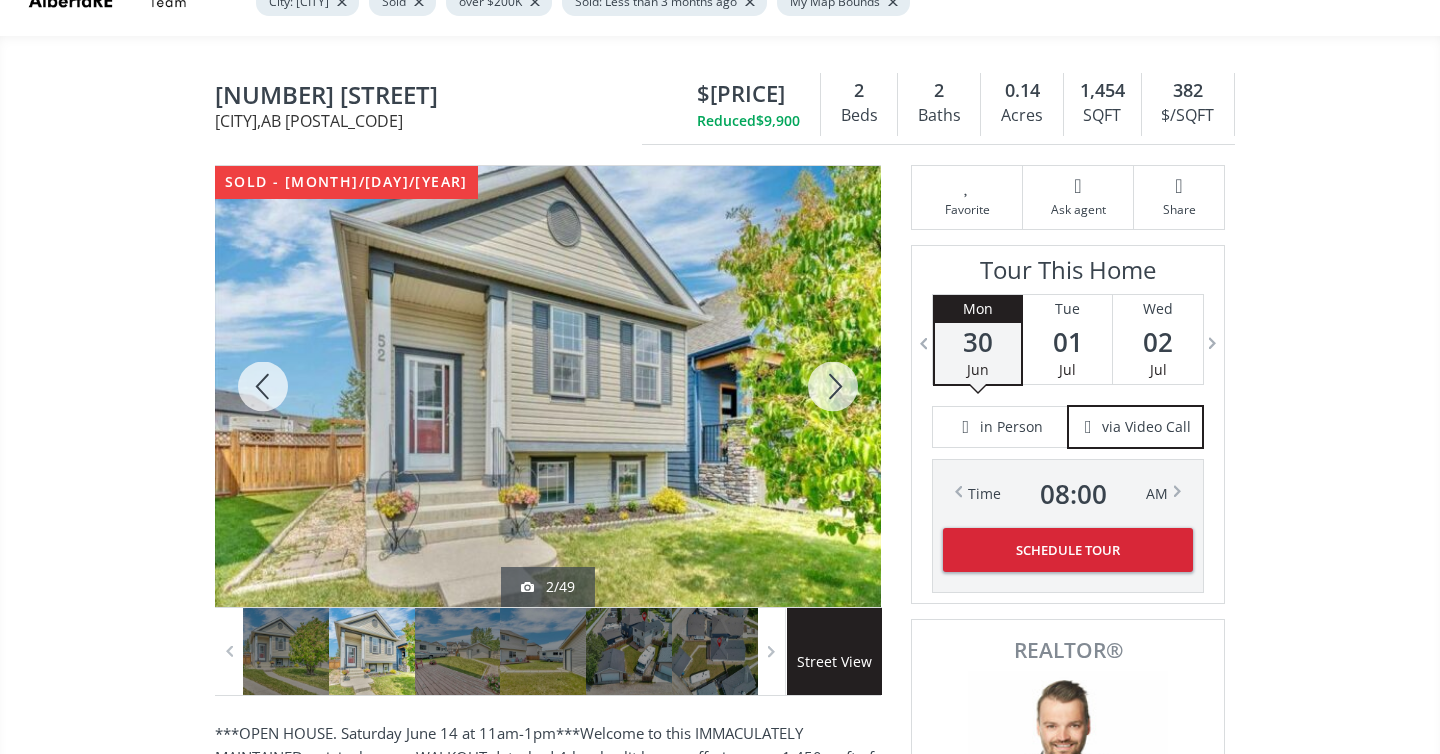 click at bounding box center [833, 386] 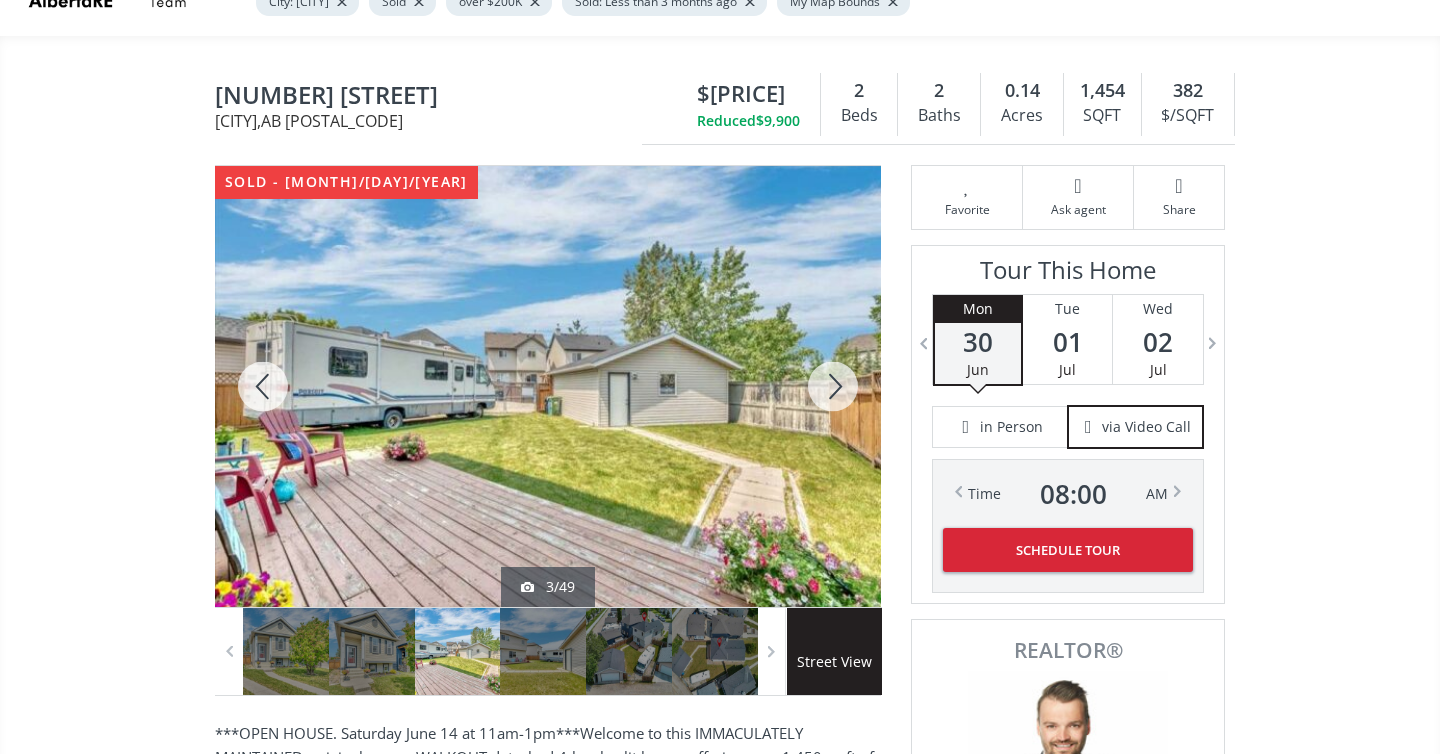 click at bounding box center (833, 386) 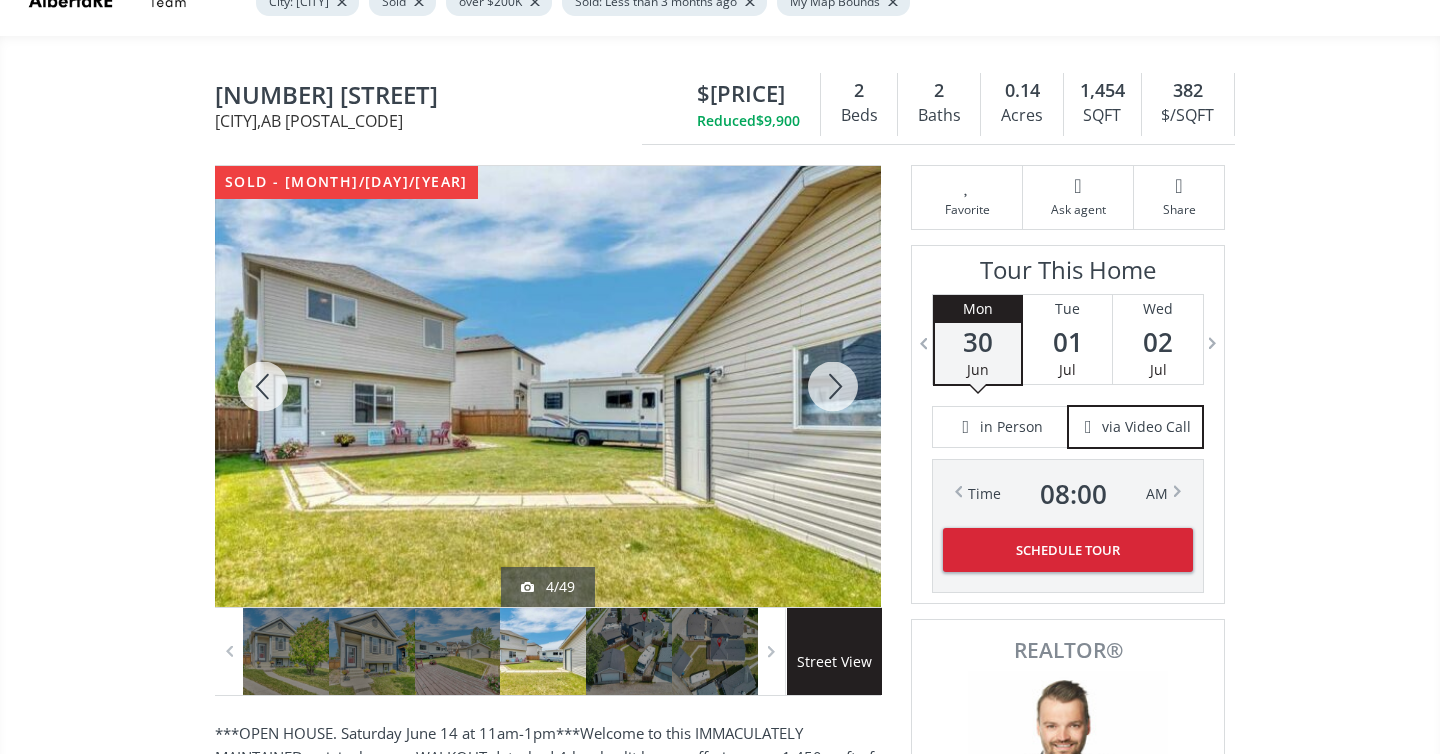click at bounding box center [263, 386] 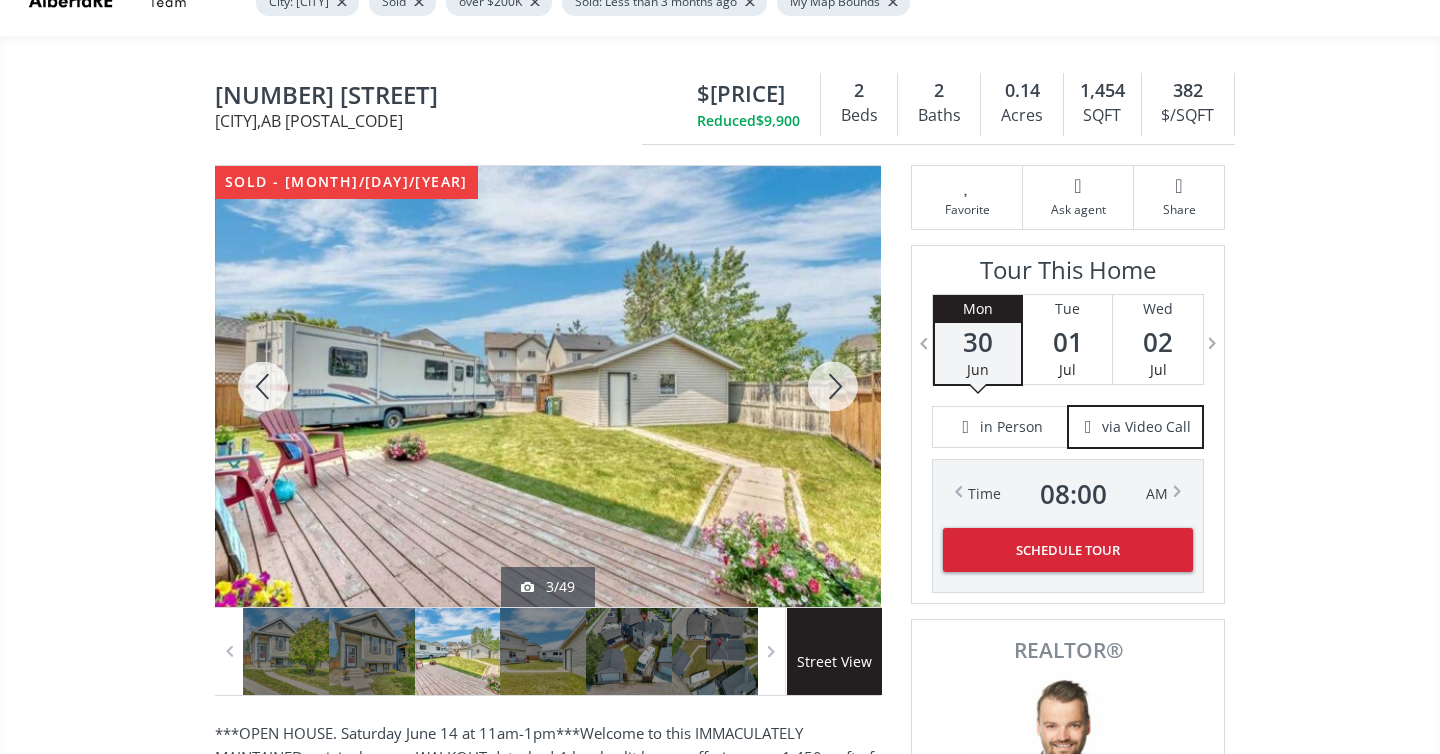 click at bounding box center [833, 386] 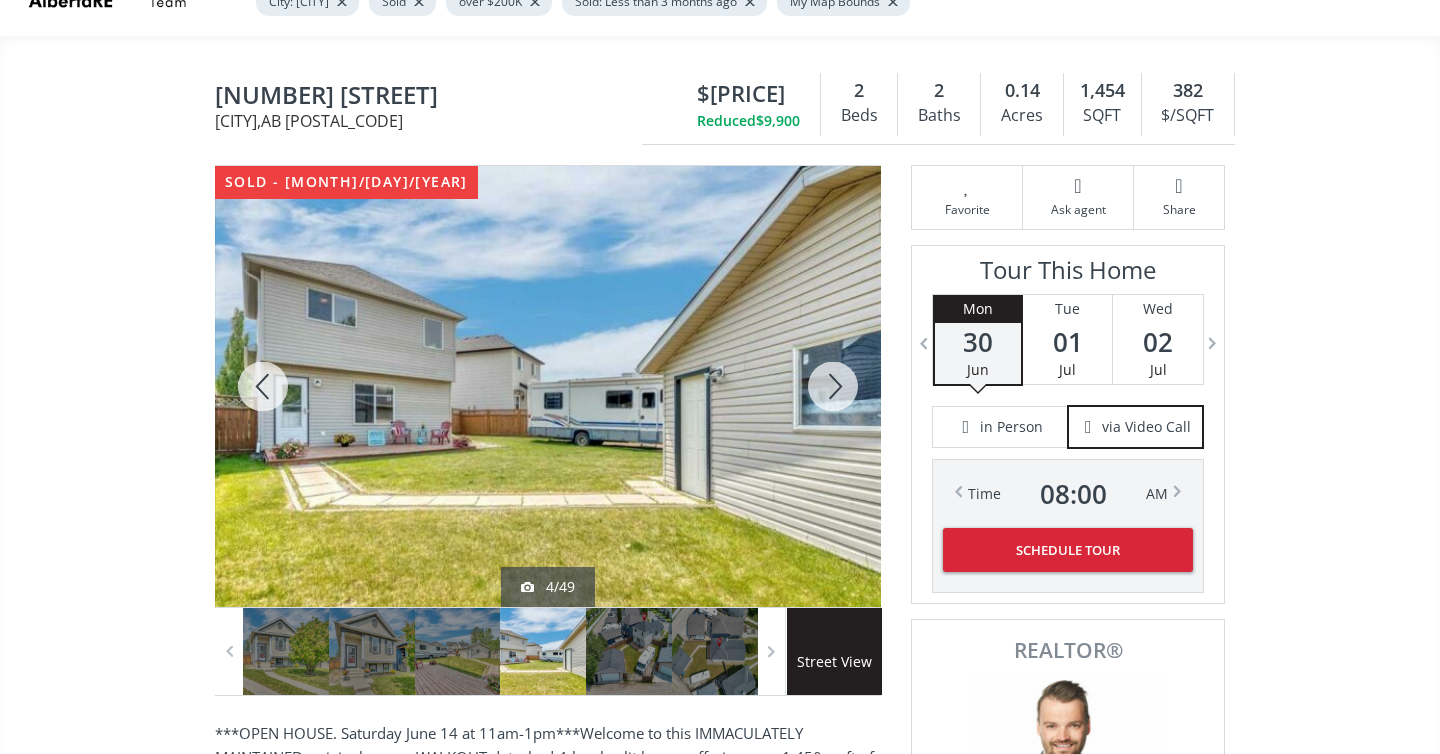 click at bounding box center (833, 386) 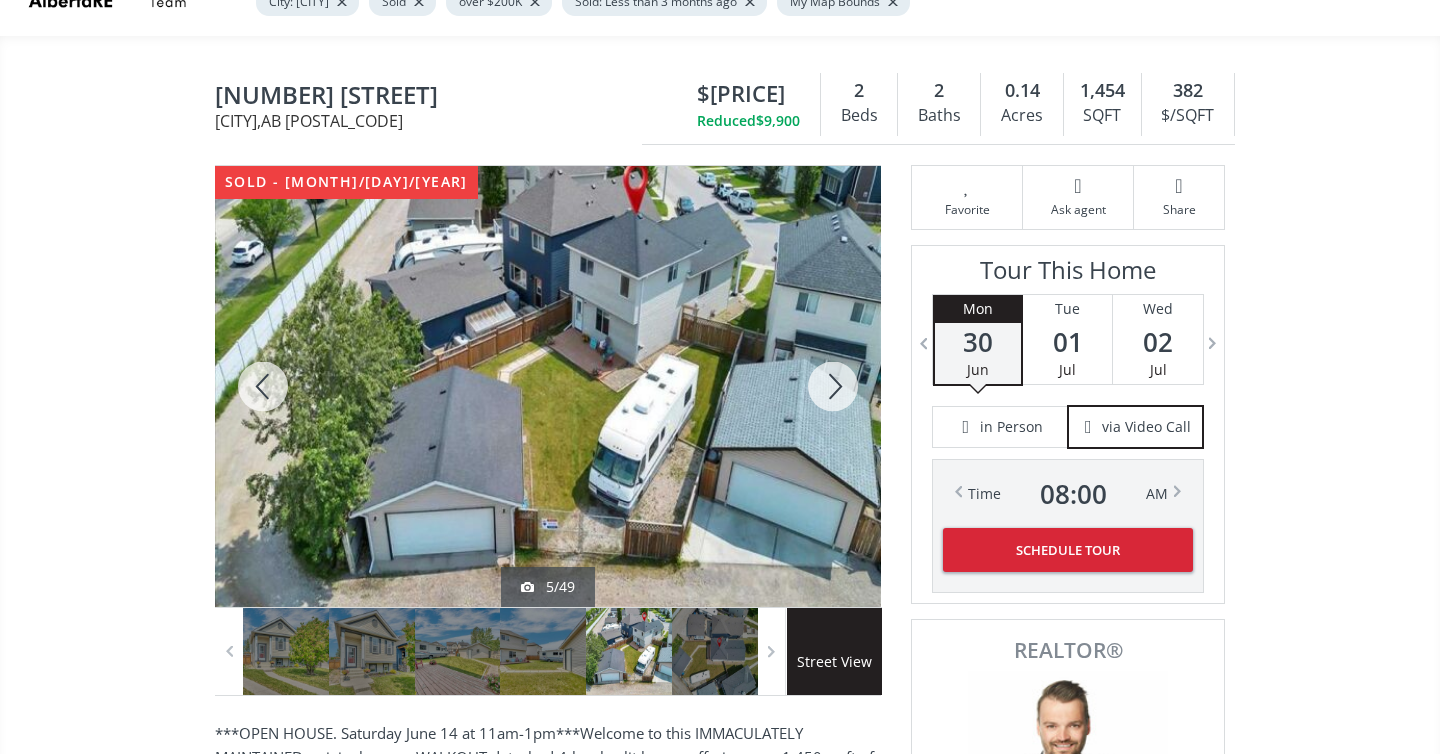 click at bounding box center [833, 386] 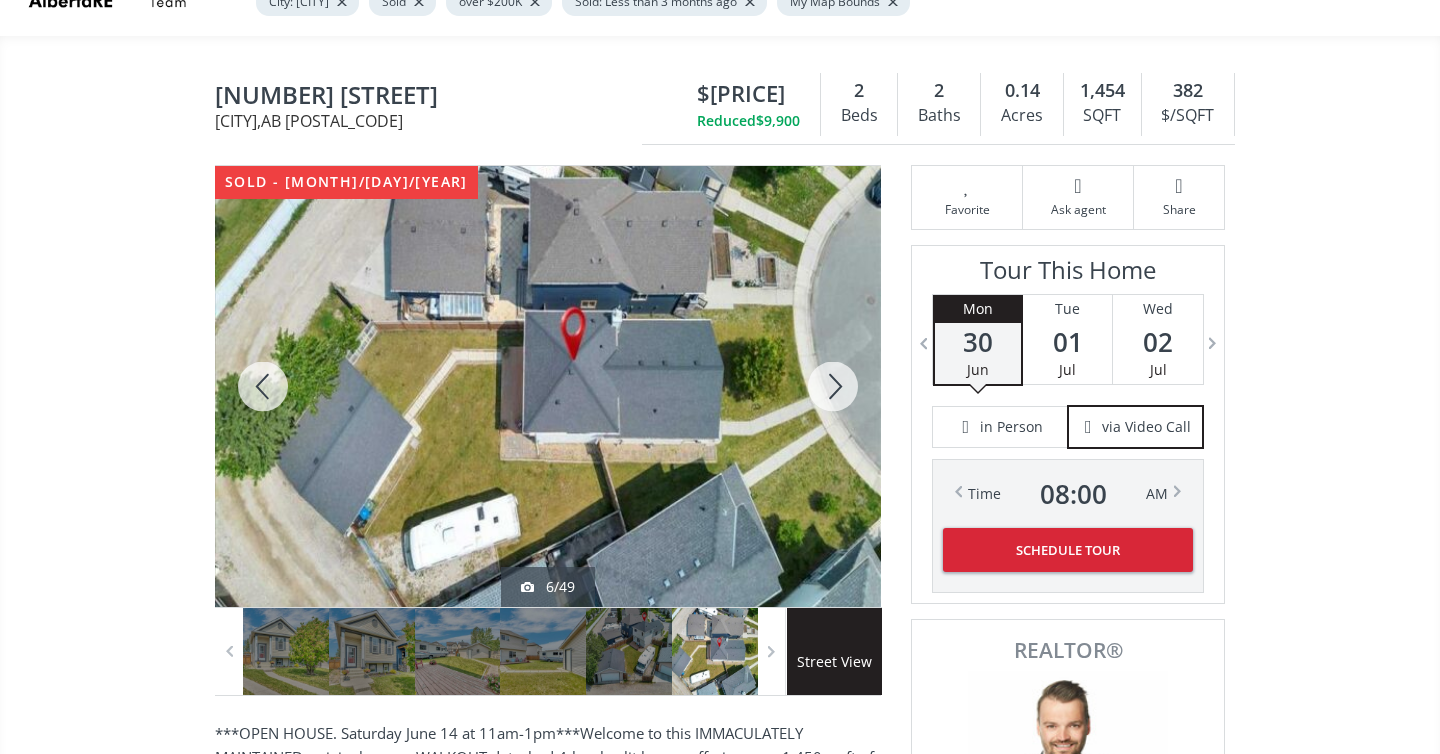 click at bounding box center [833, 386] 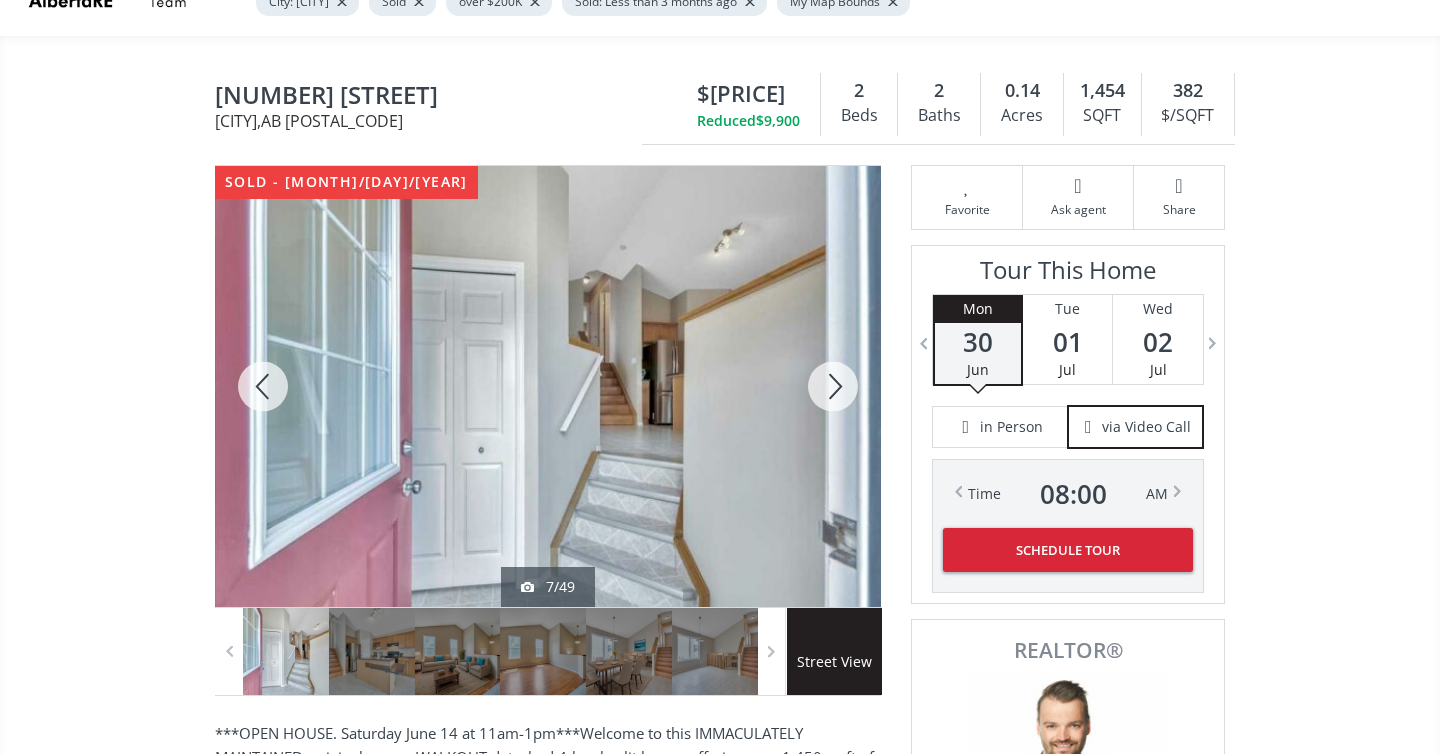 click at bounding box center (833, 386) 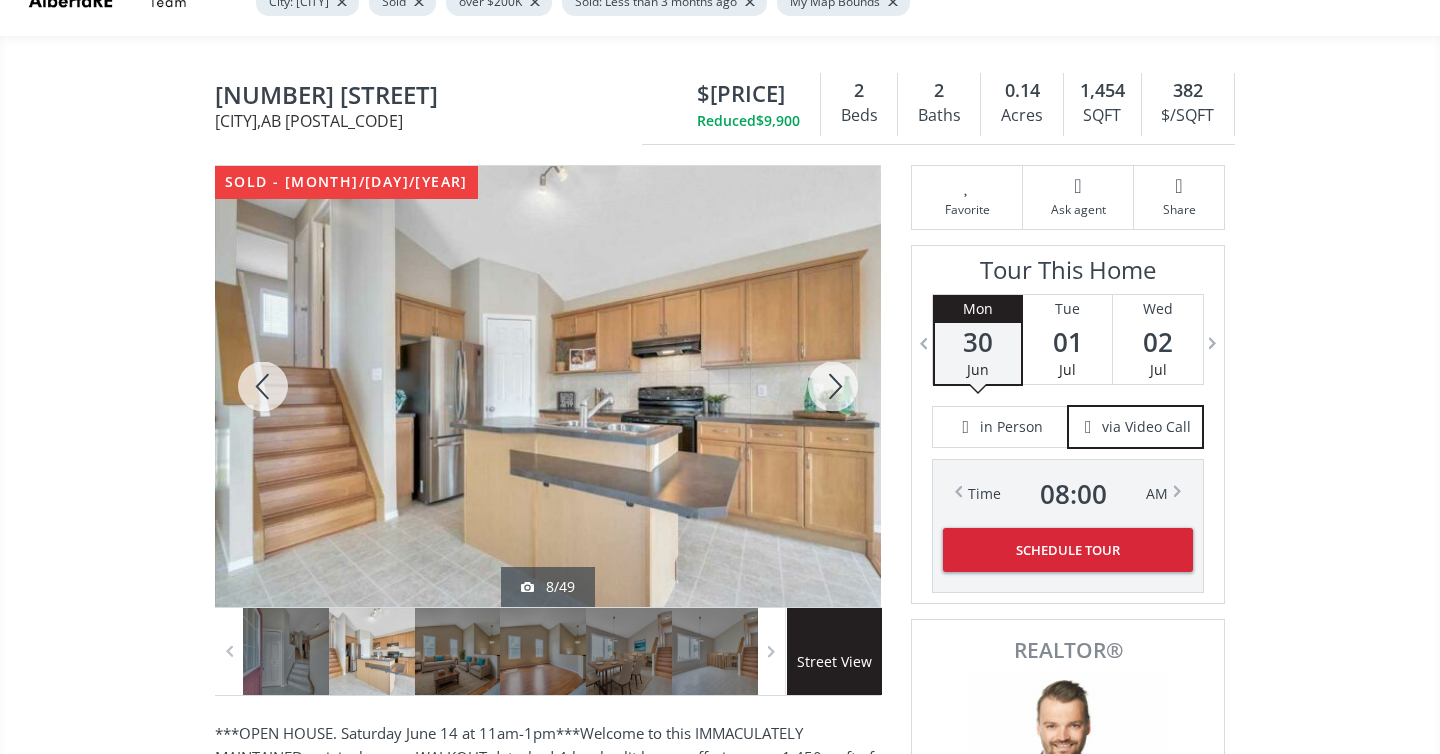 click at bounding box center [833, 386] 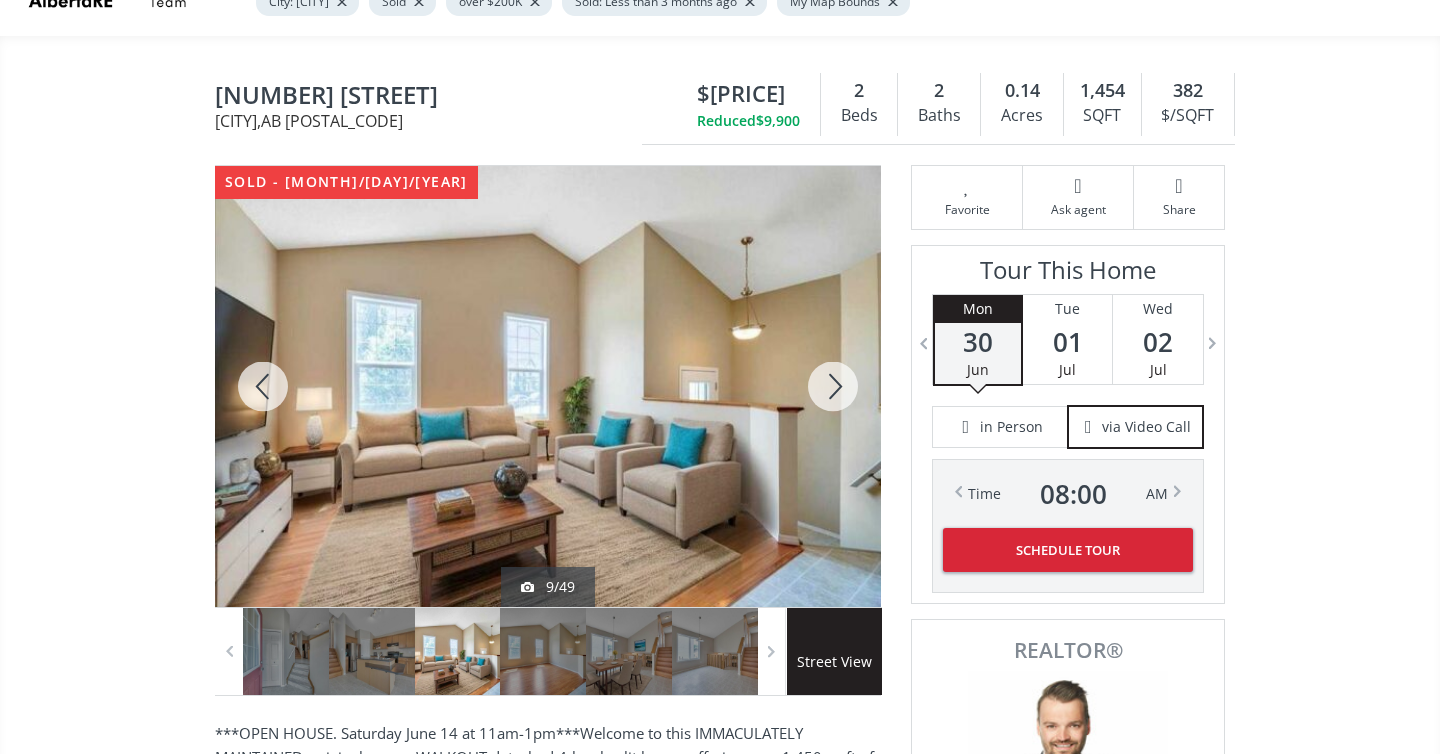 click at bounding box center (833, 386) 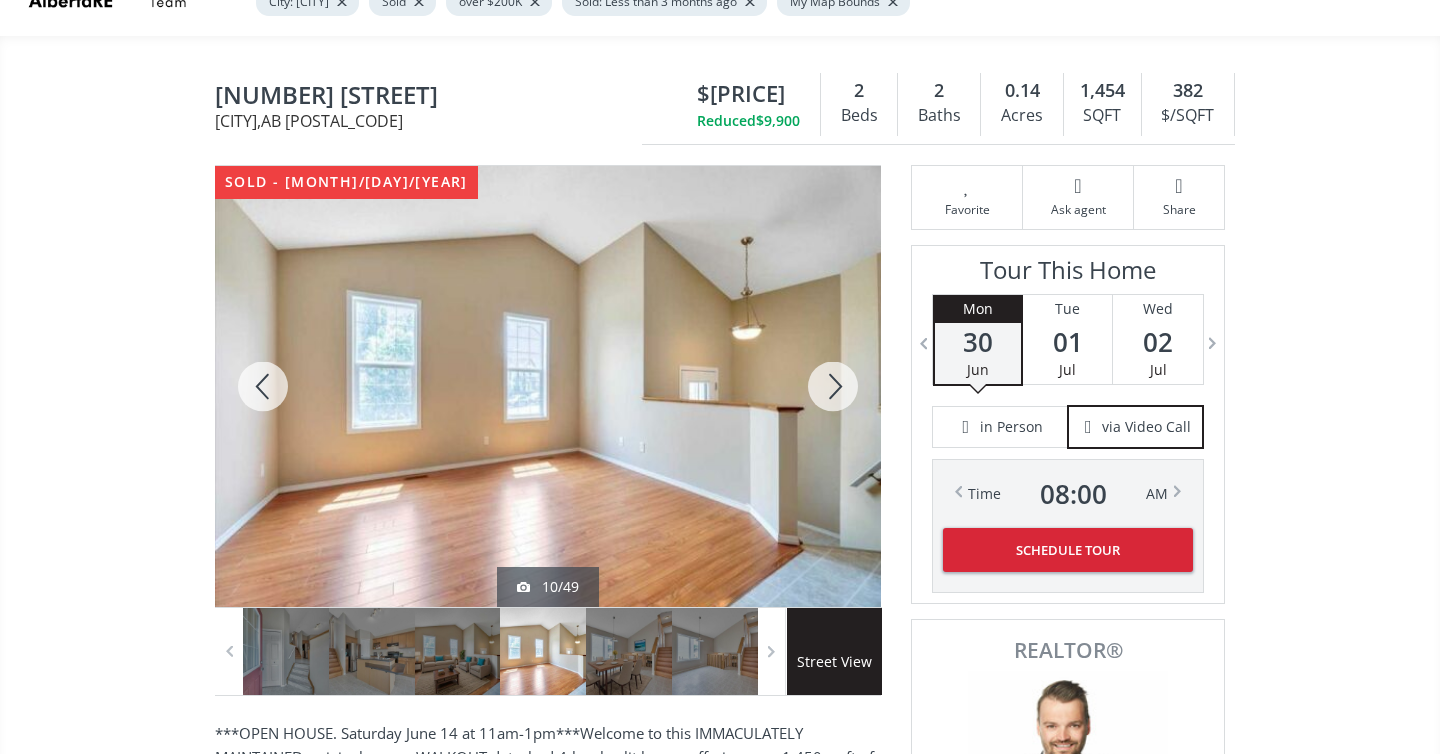 click at bounding box center (833, 386) 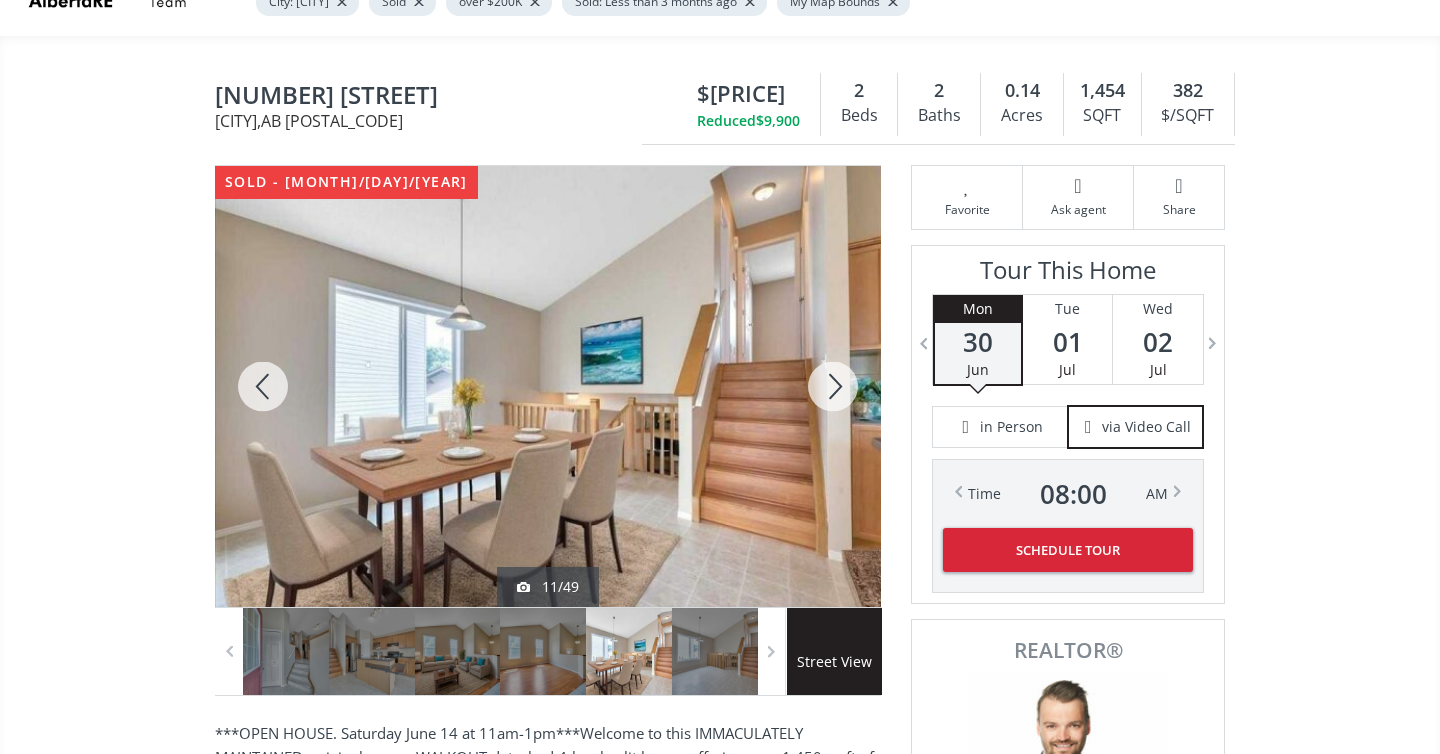 click at bounding box center [833, 386] 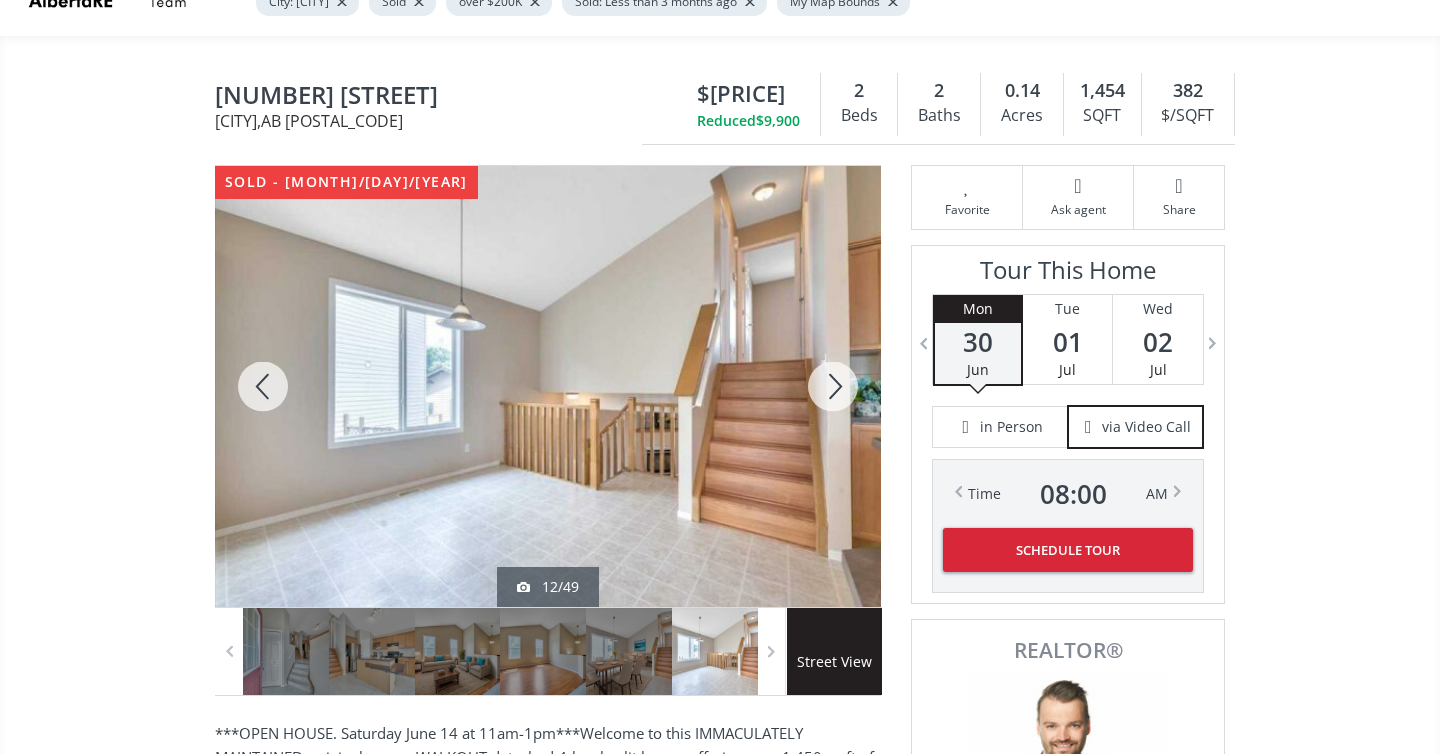 click at bounding box center (833, 386) 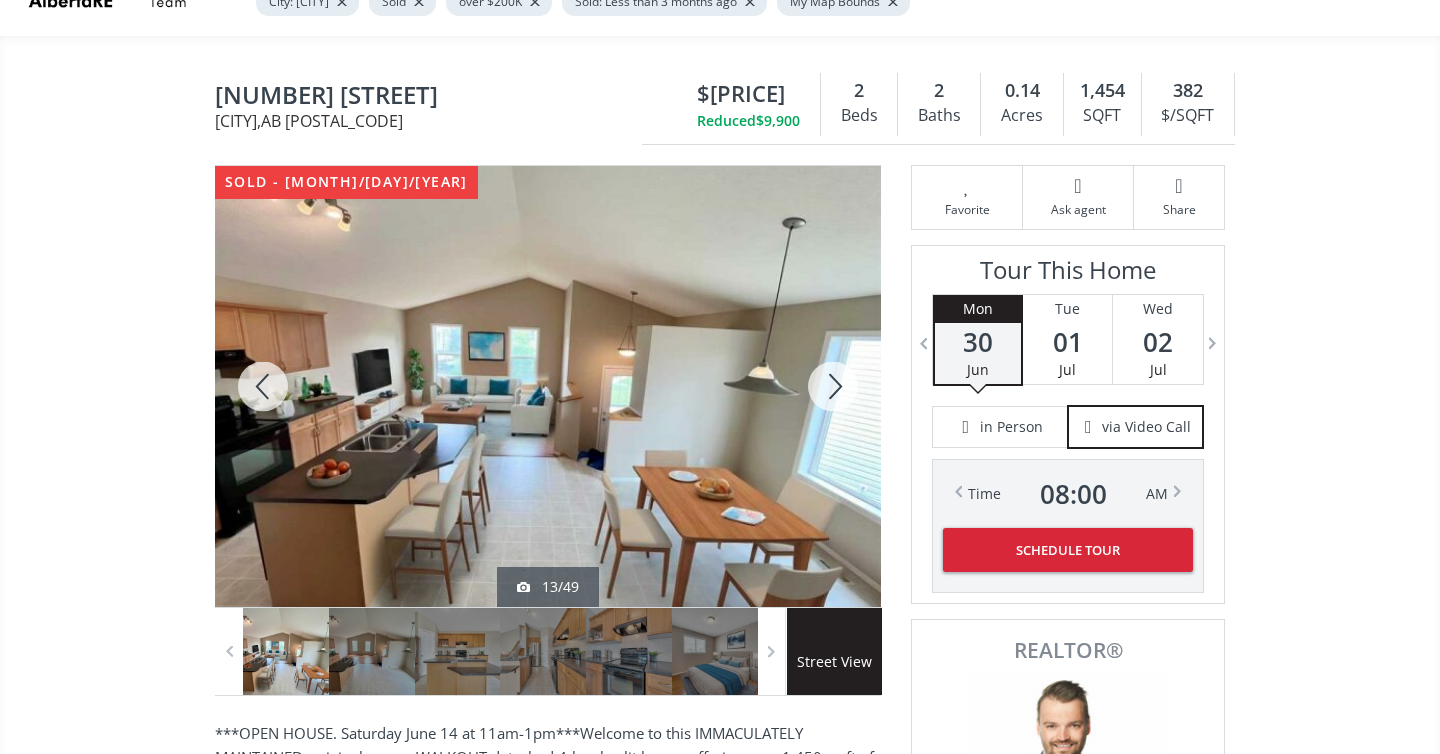 click at bounding box center [833, 386] 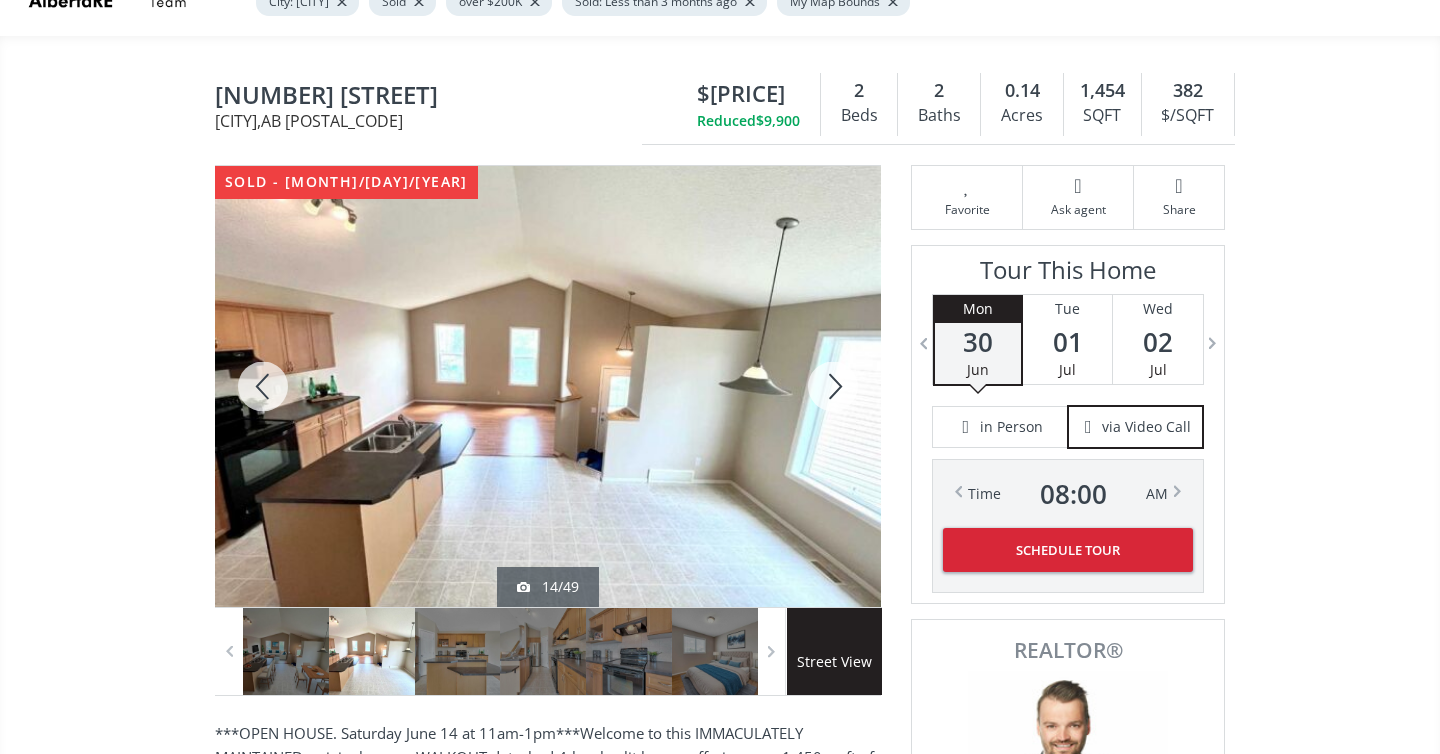 click at bounding box center [833, 386] 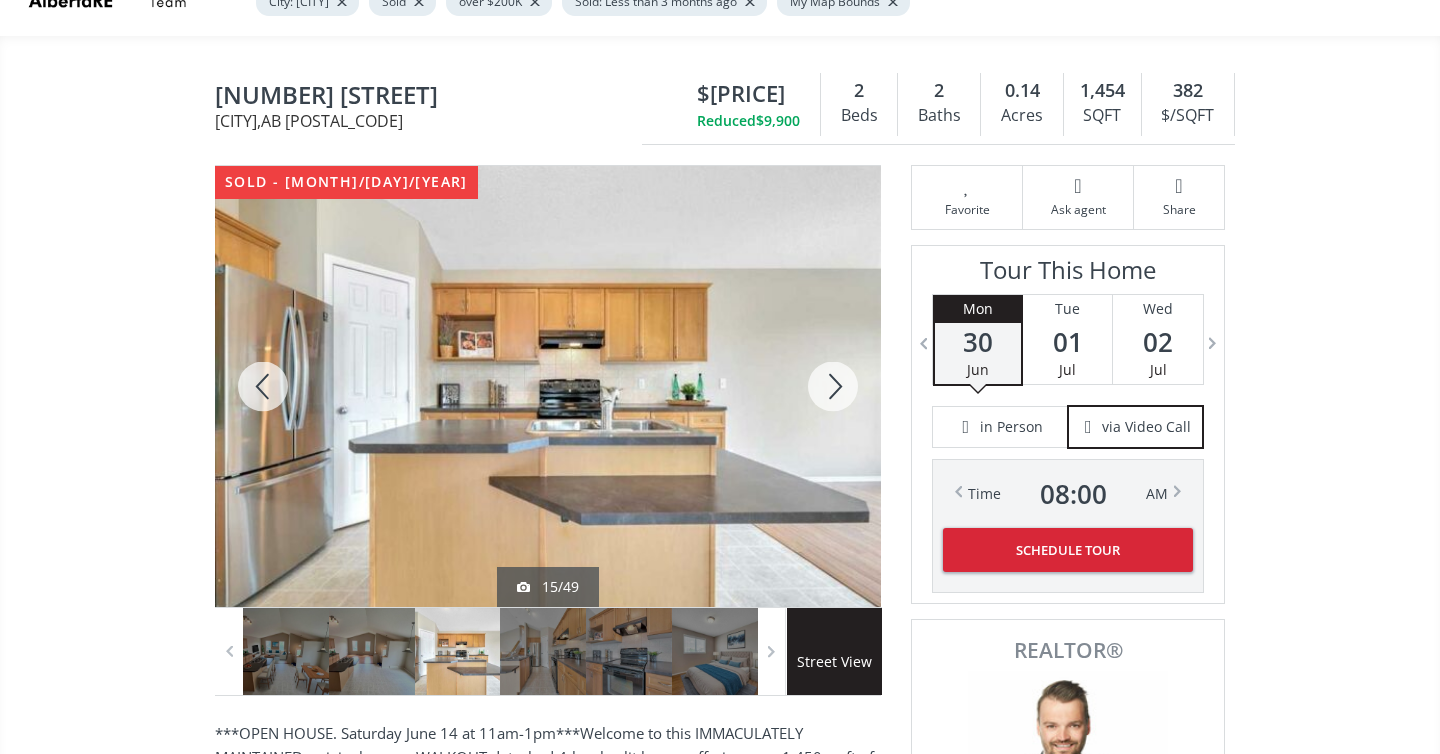 click at bounding box center [833, 386] 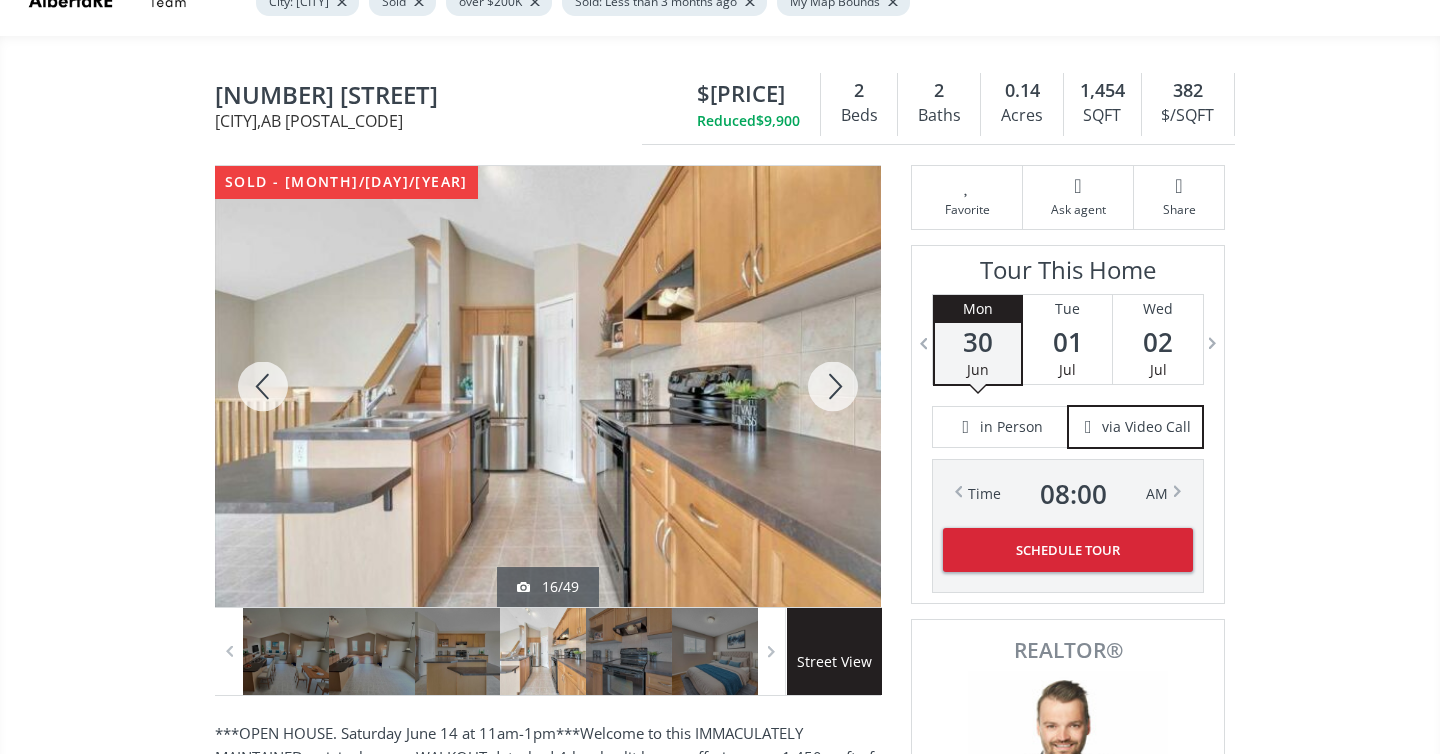 click at bounding box center [833, 386] 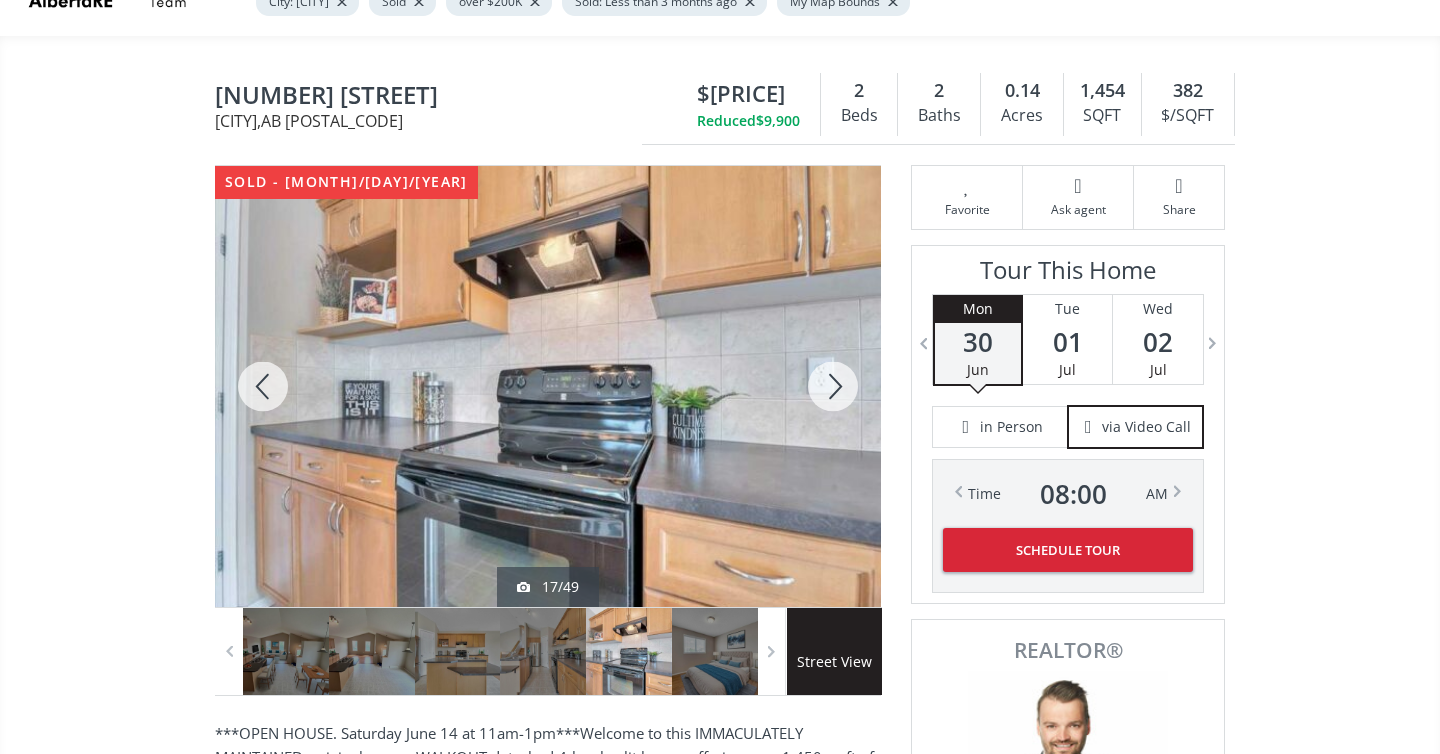 click at bounding box center [833, 386] 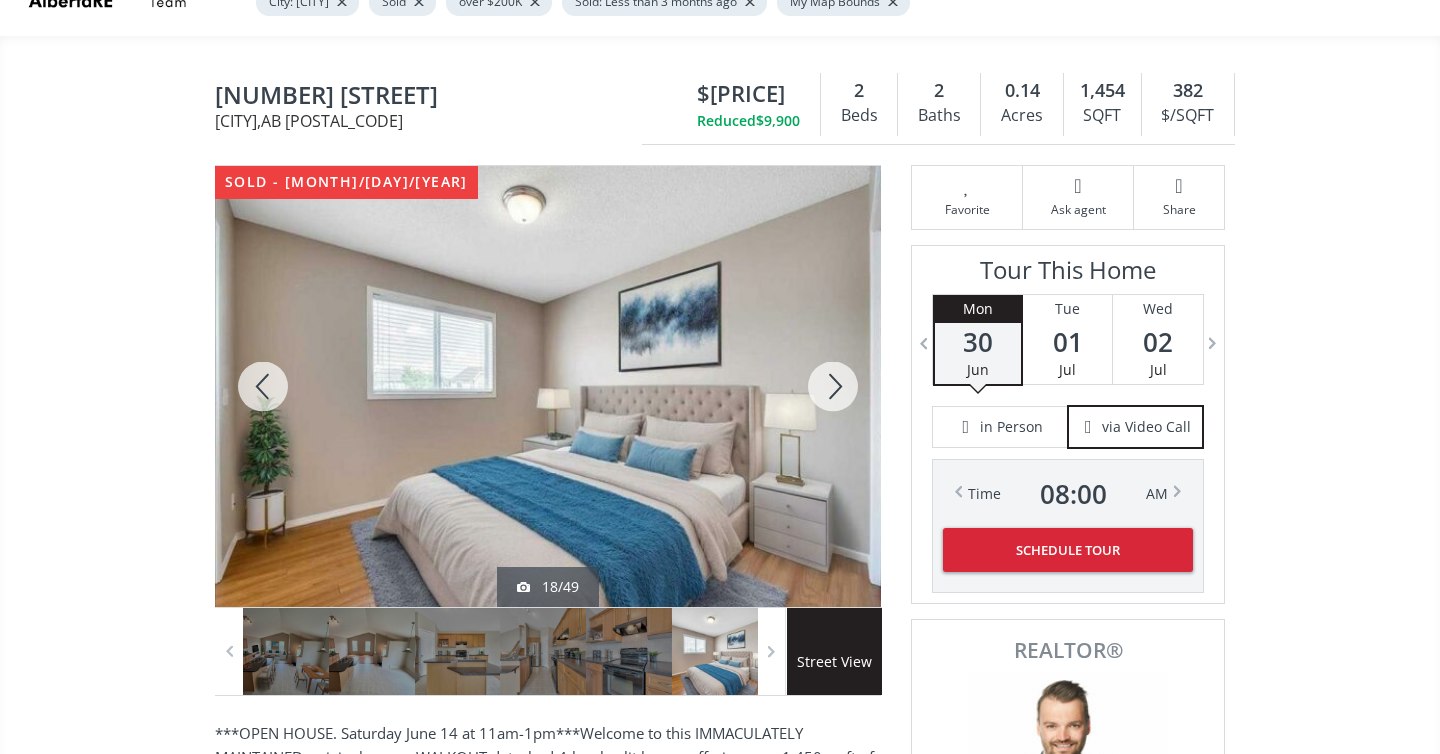 click at bounding box center [833, 386] 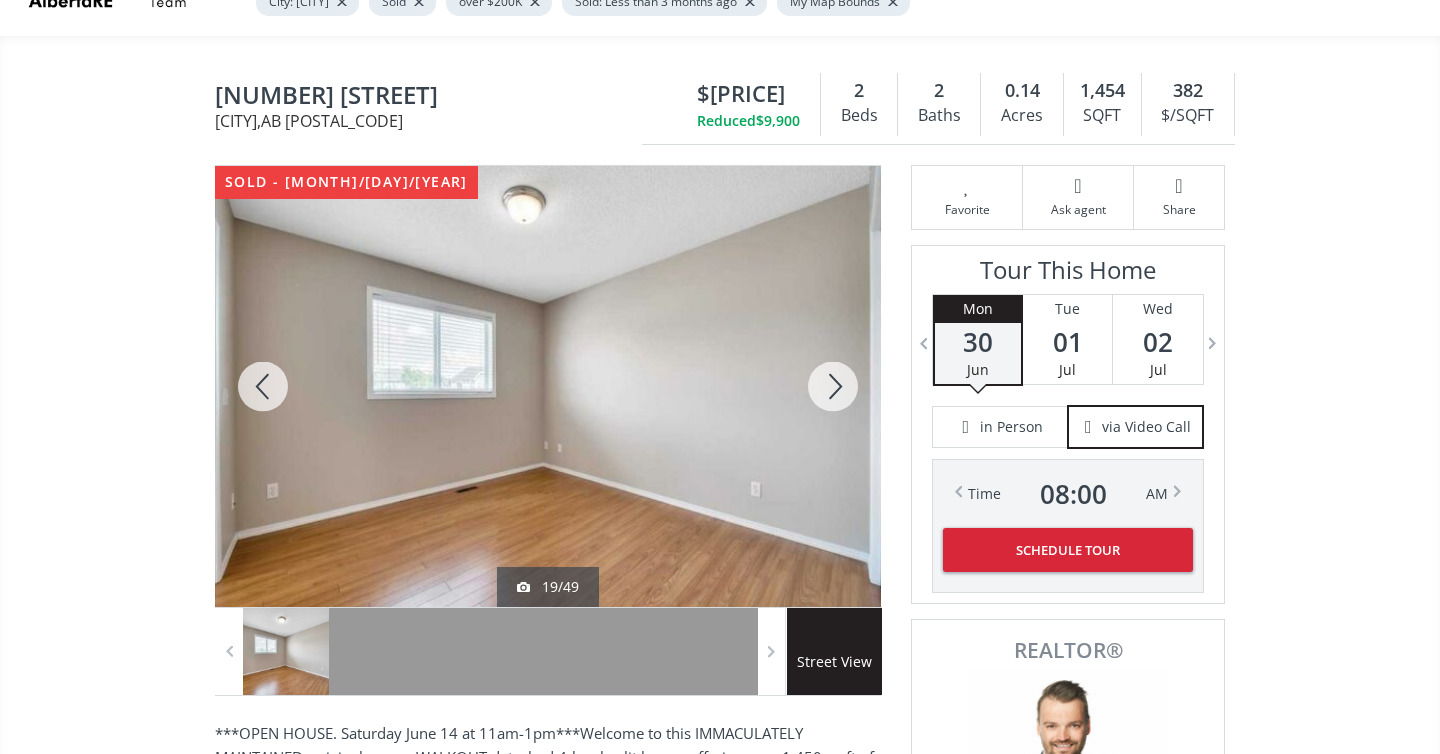 click at bounding box center (833, 386) 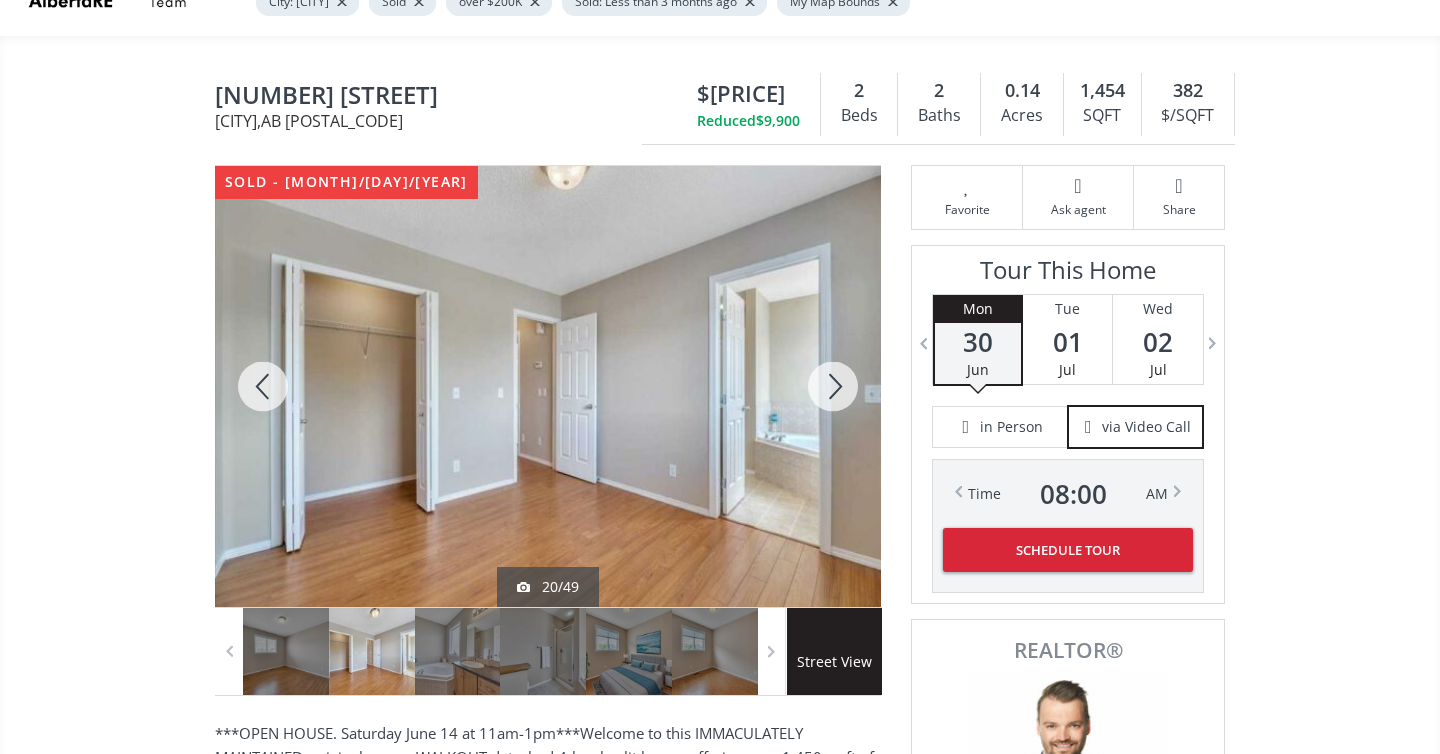 click at bounding box center [833, 386] 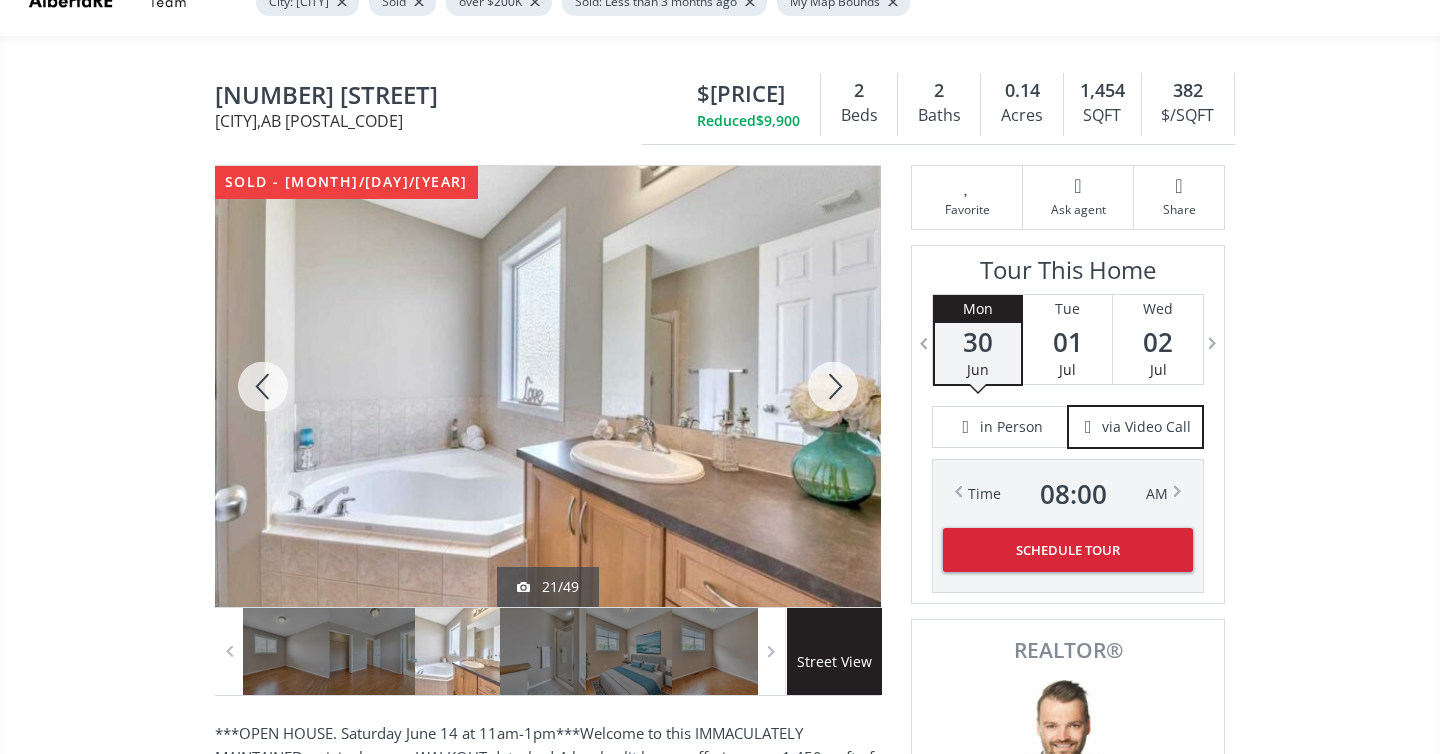 click at bounding box center (833, 386) 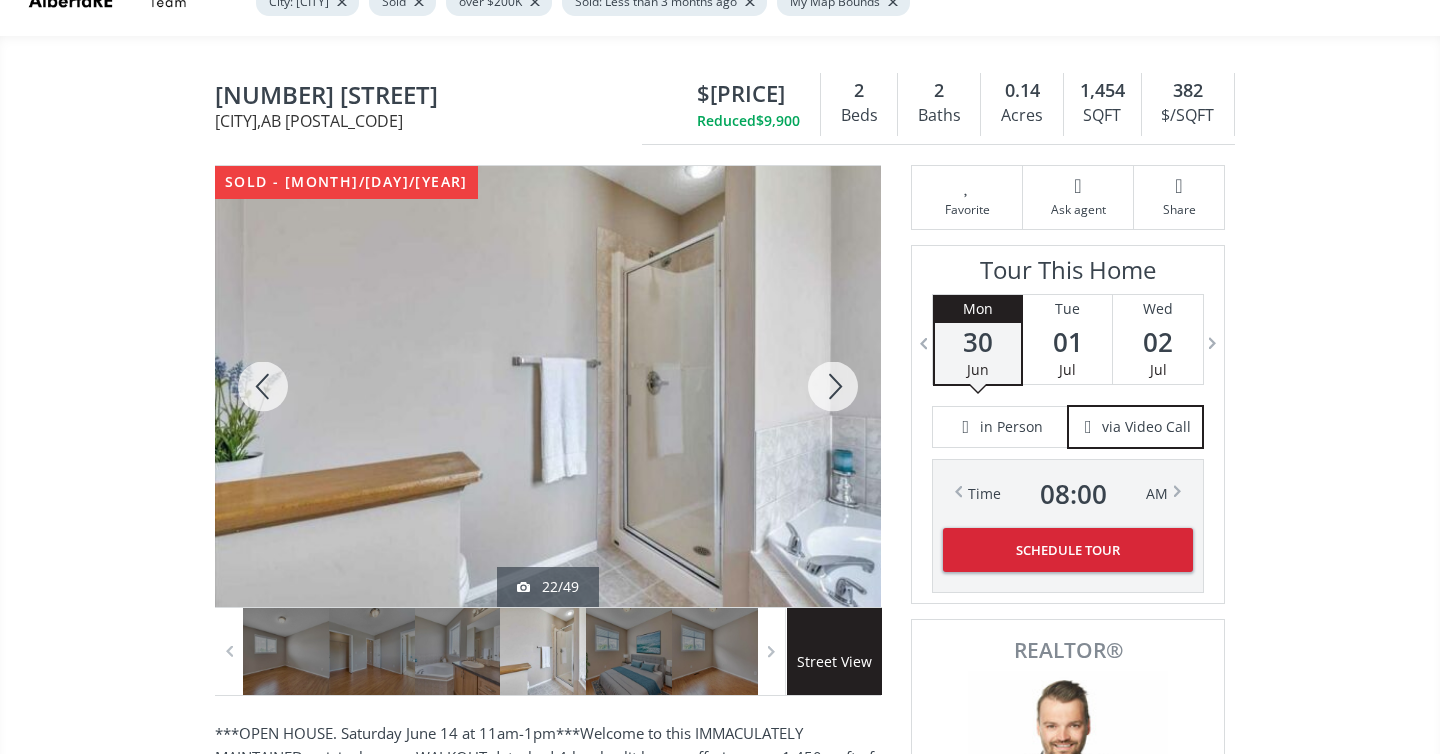 click at bounding box center [833, 386] 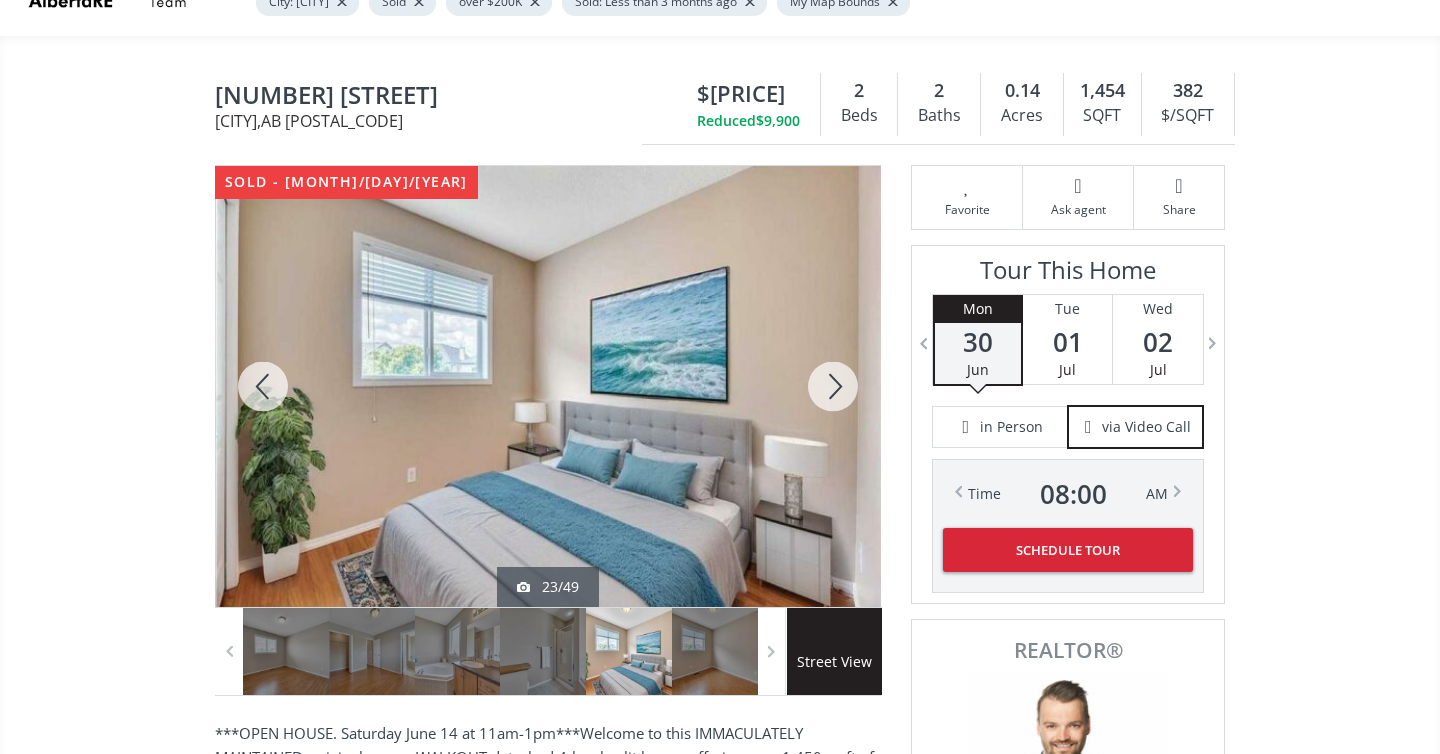 click at bounding box center [833, 386] 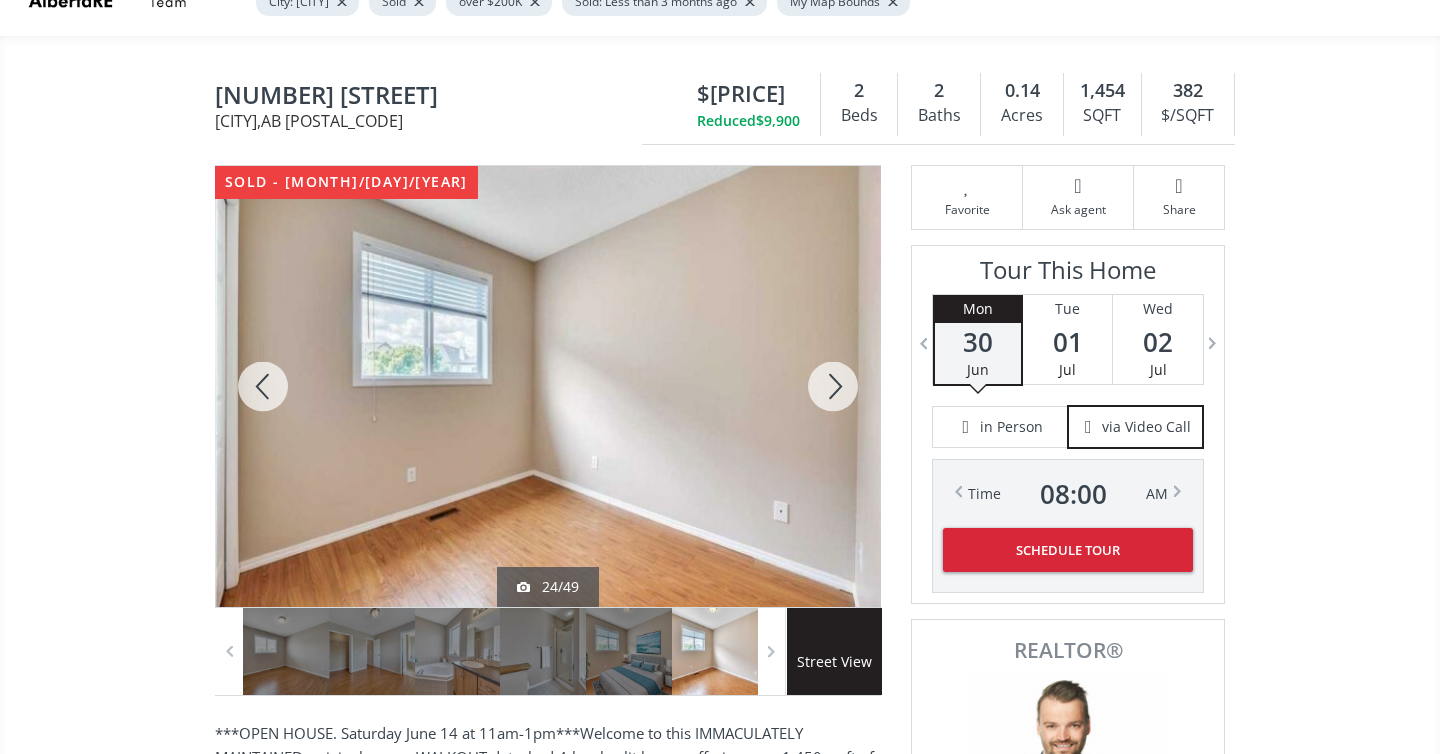 click at bounding box center [833, 386] 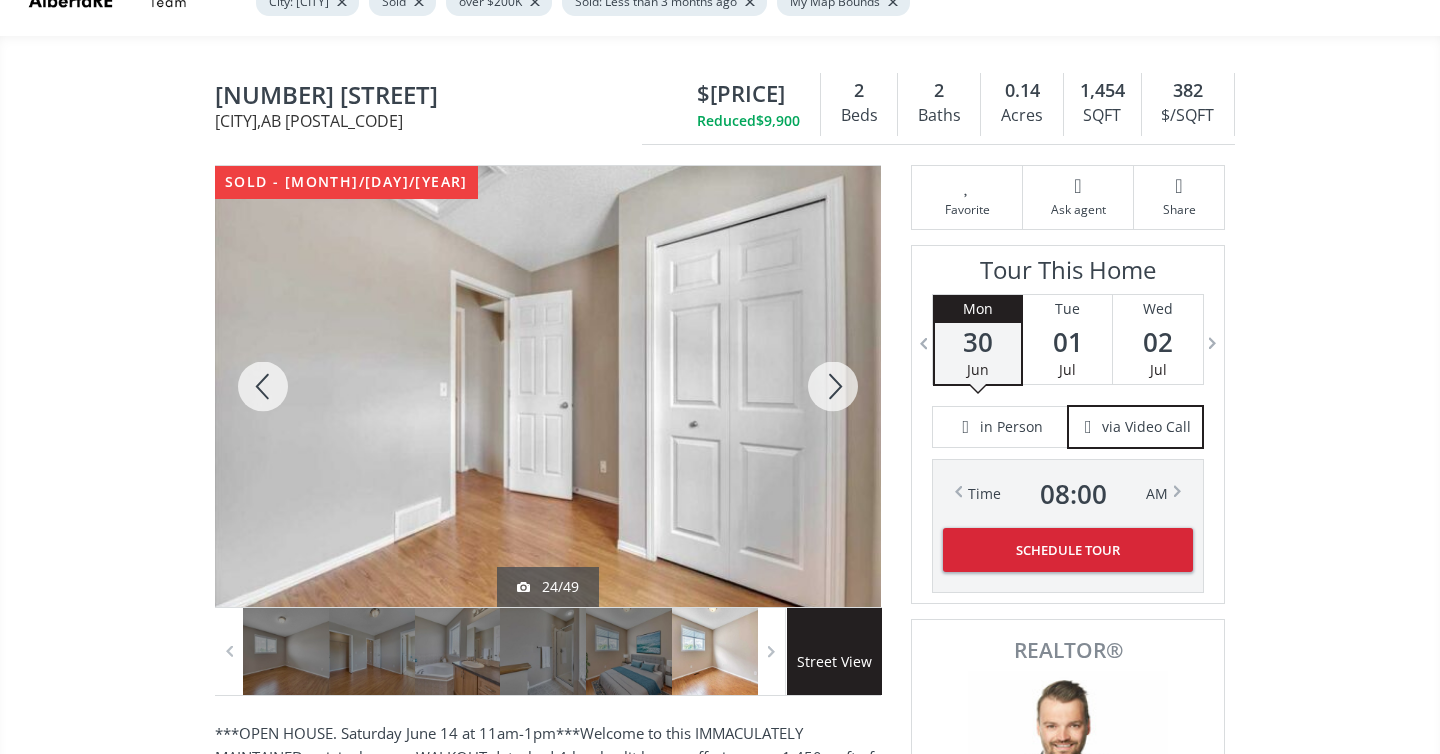 click at bounding box center (833, 386) 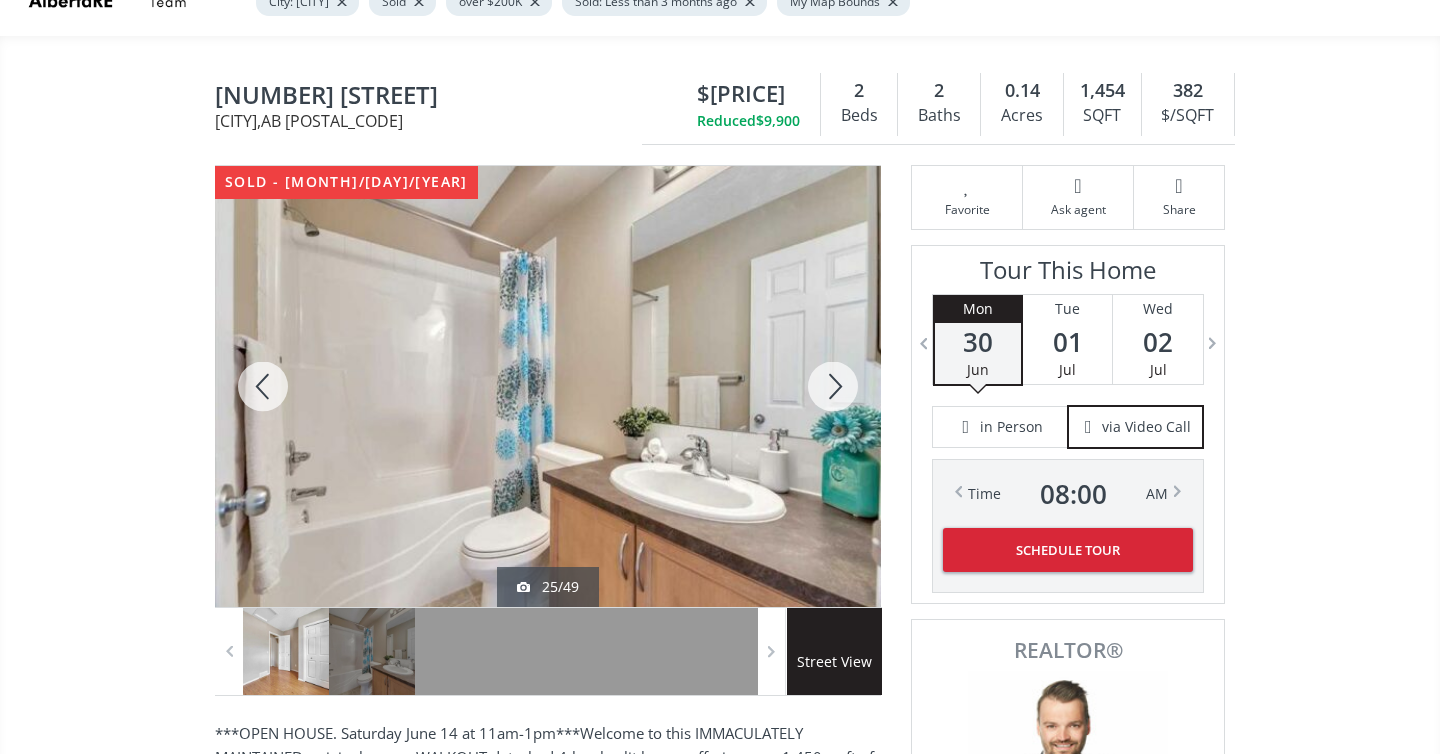 click at bounding box center [833, 386] 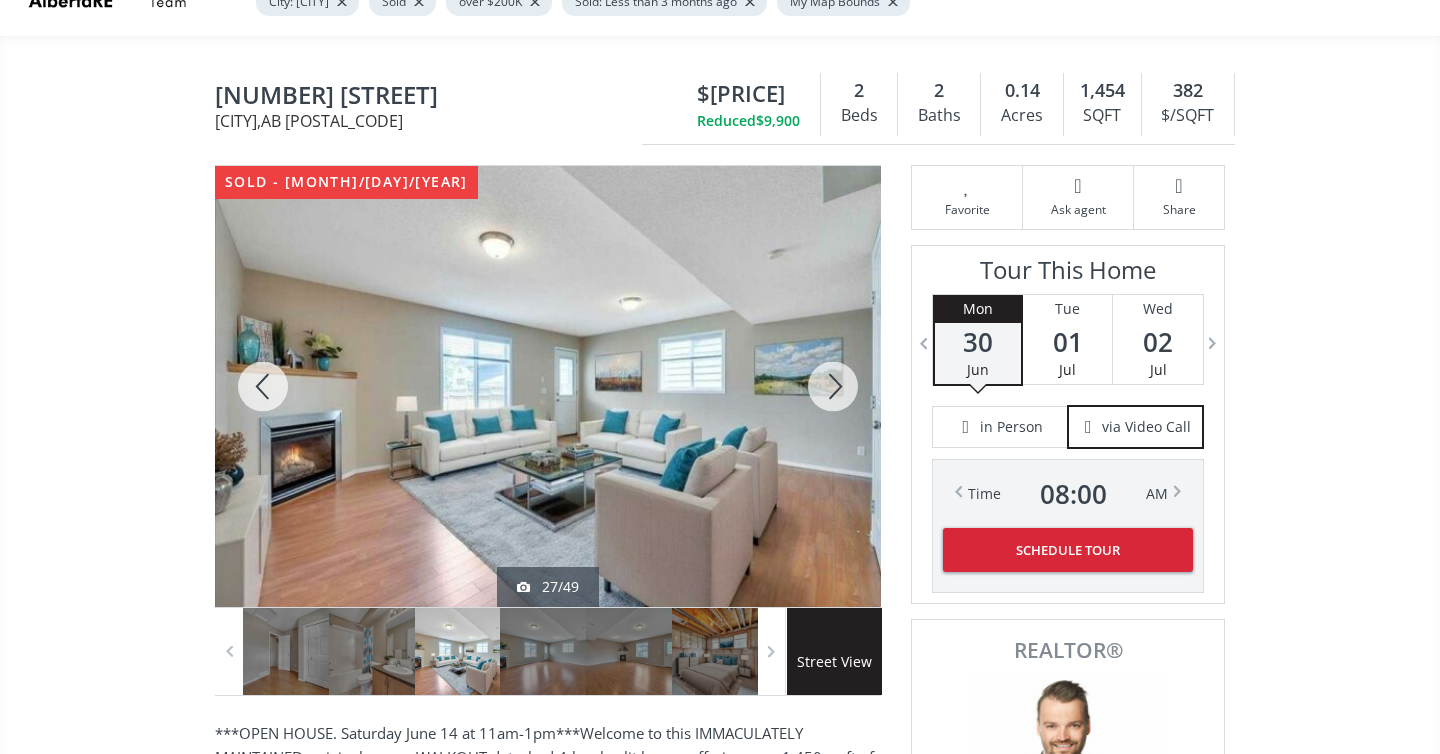 click at bounding box center [833, 386] 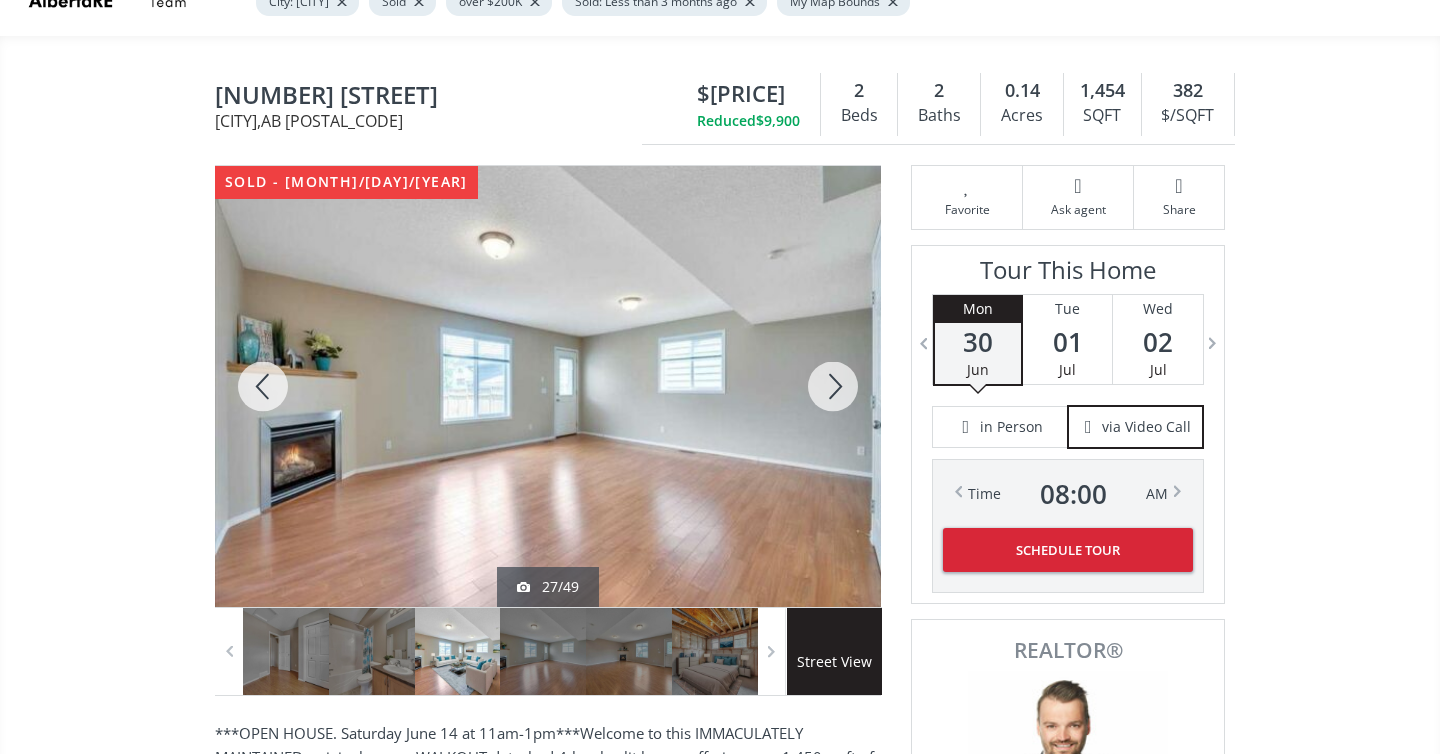 click at bounding box center [833, 386] 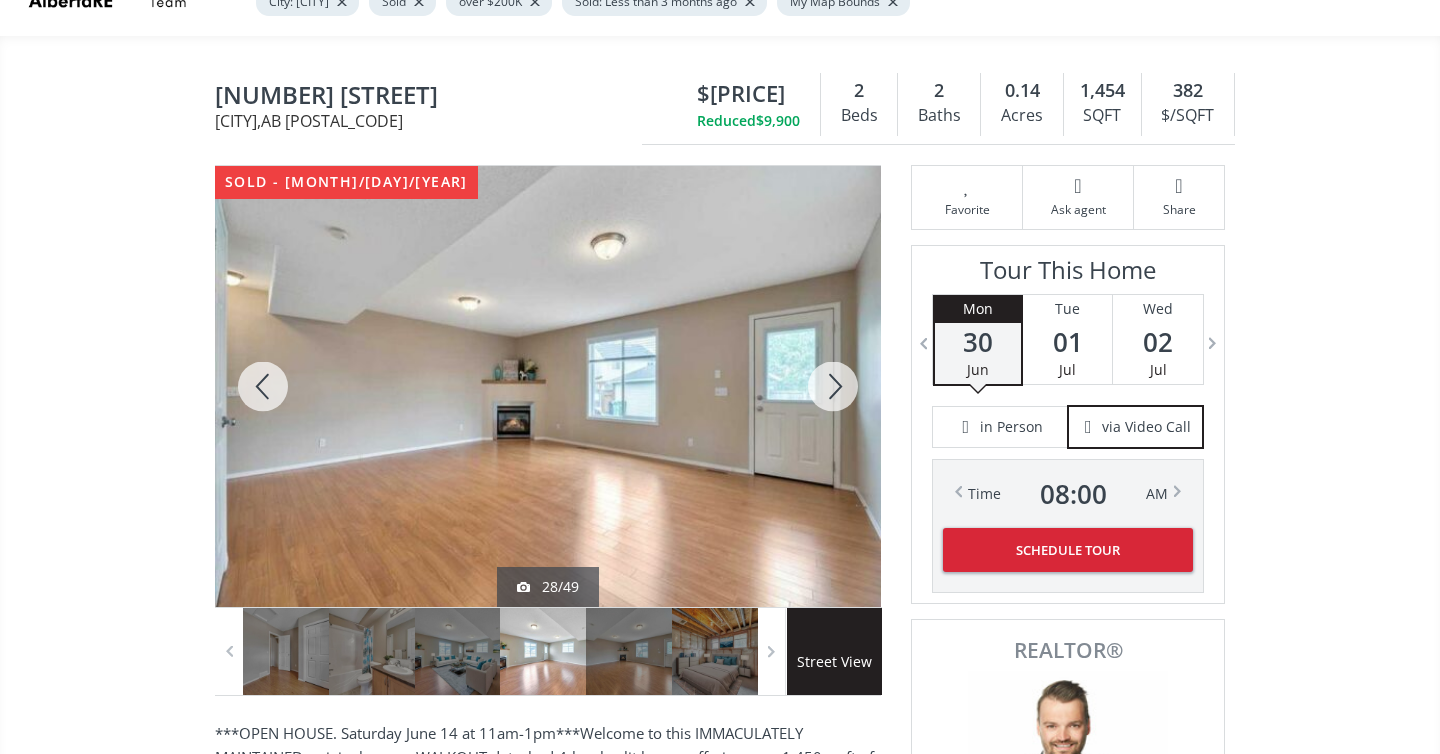 click at bounding box center (833, 386) 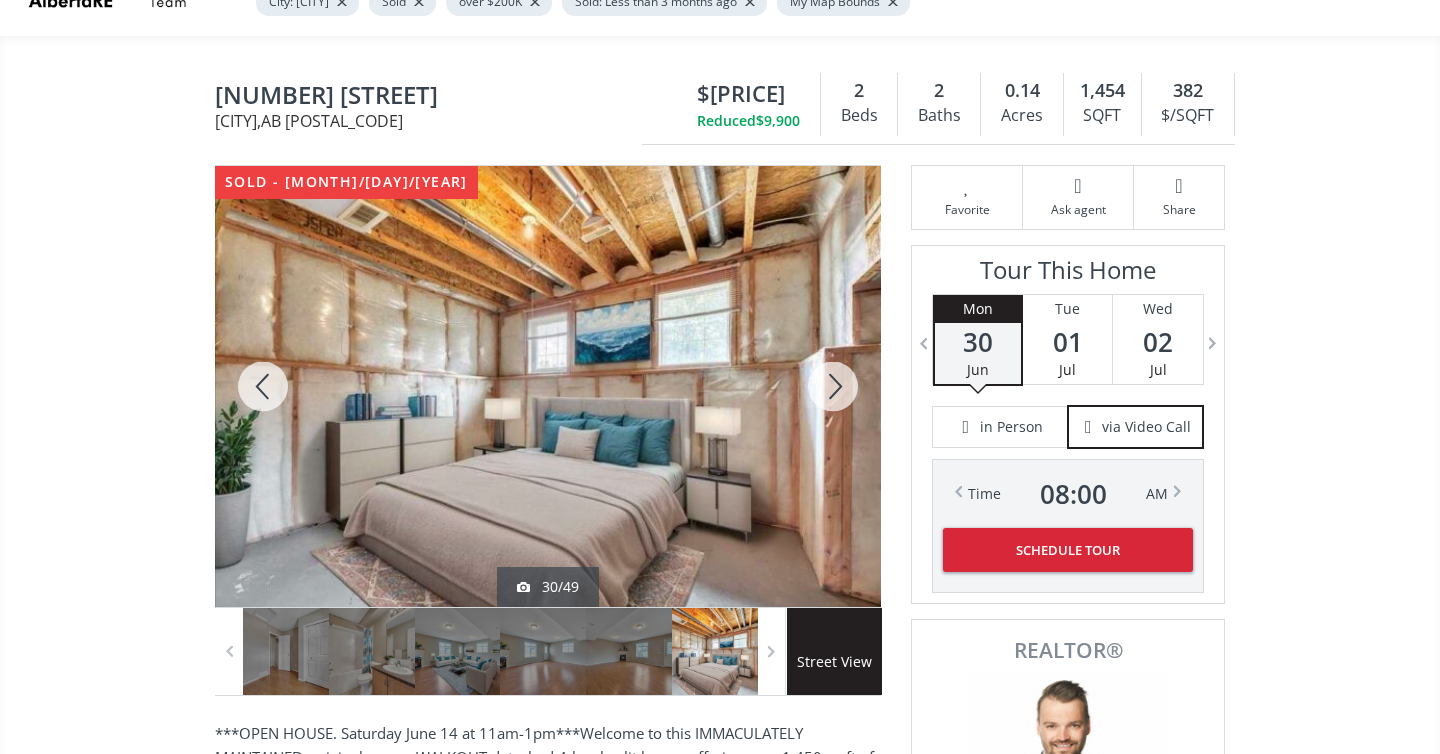 click at bounding box center (833, 386) 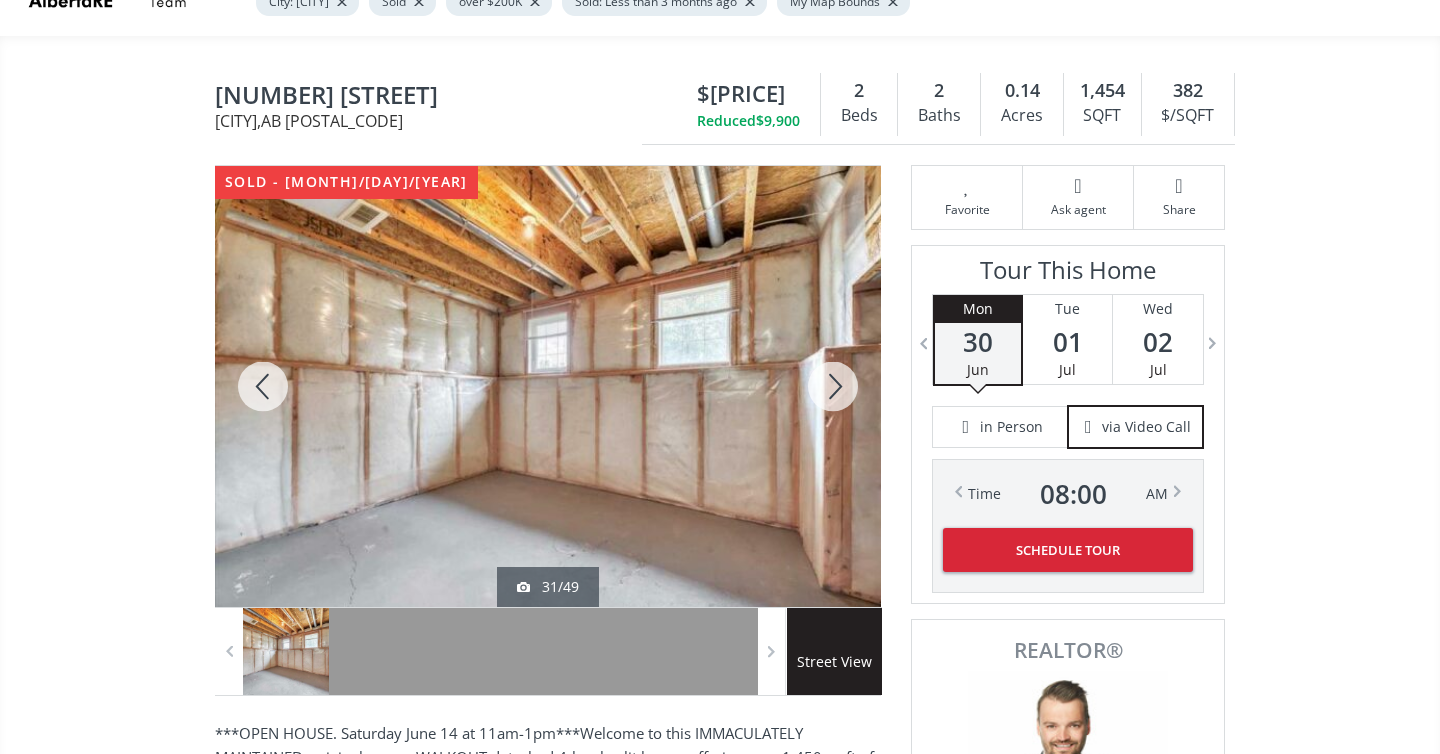 click at bounding box center [833, 386] 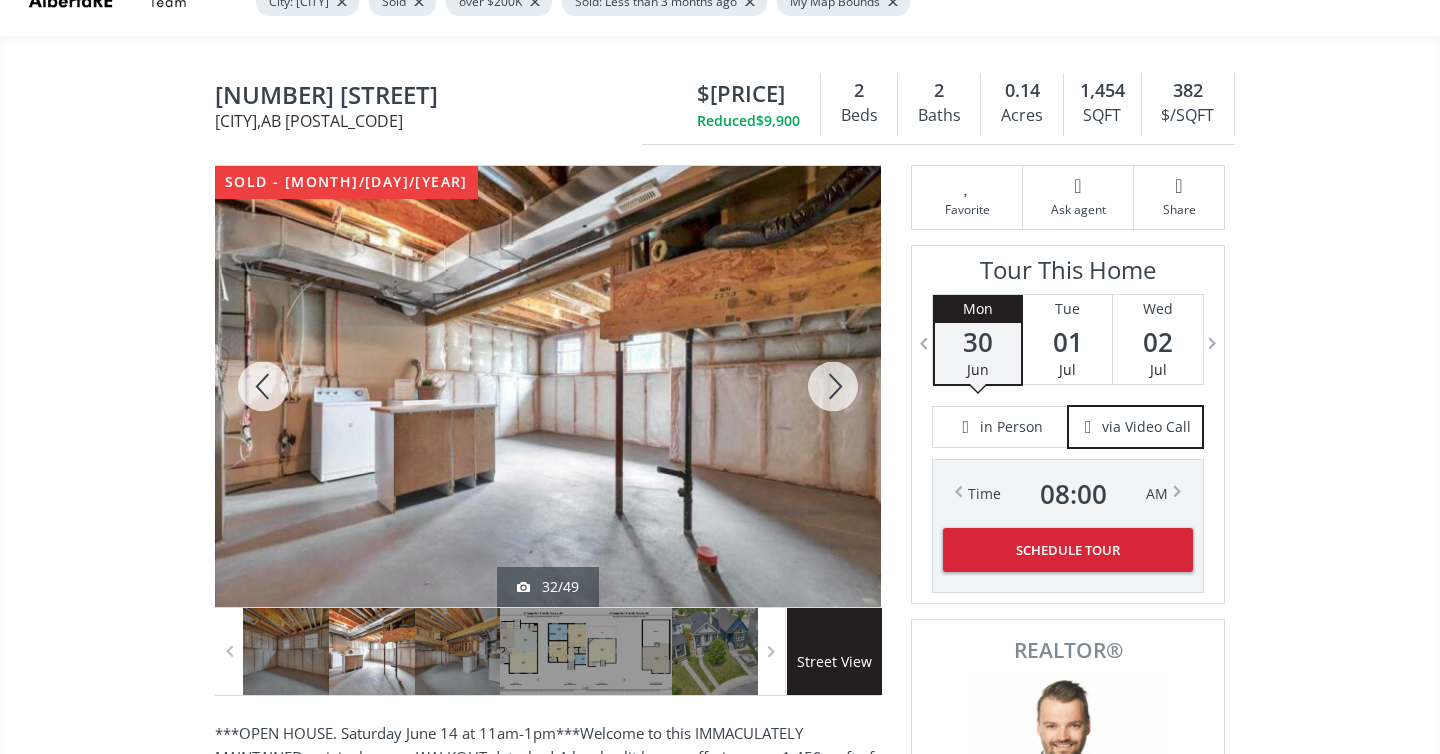 click at bounding box center [833, 386] 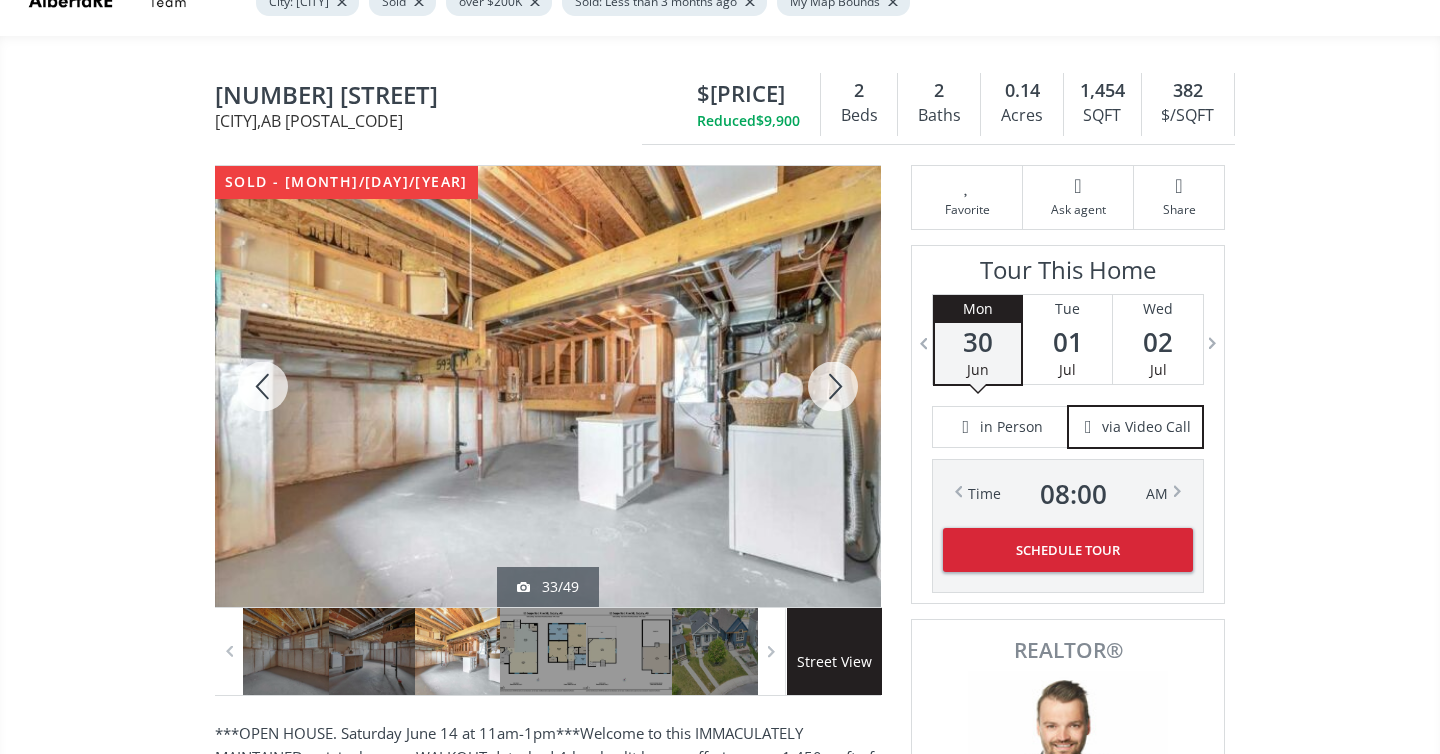 click at bounding box center (833, 386) 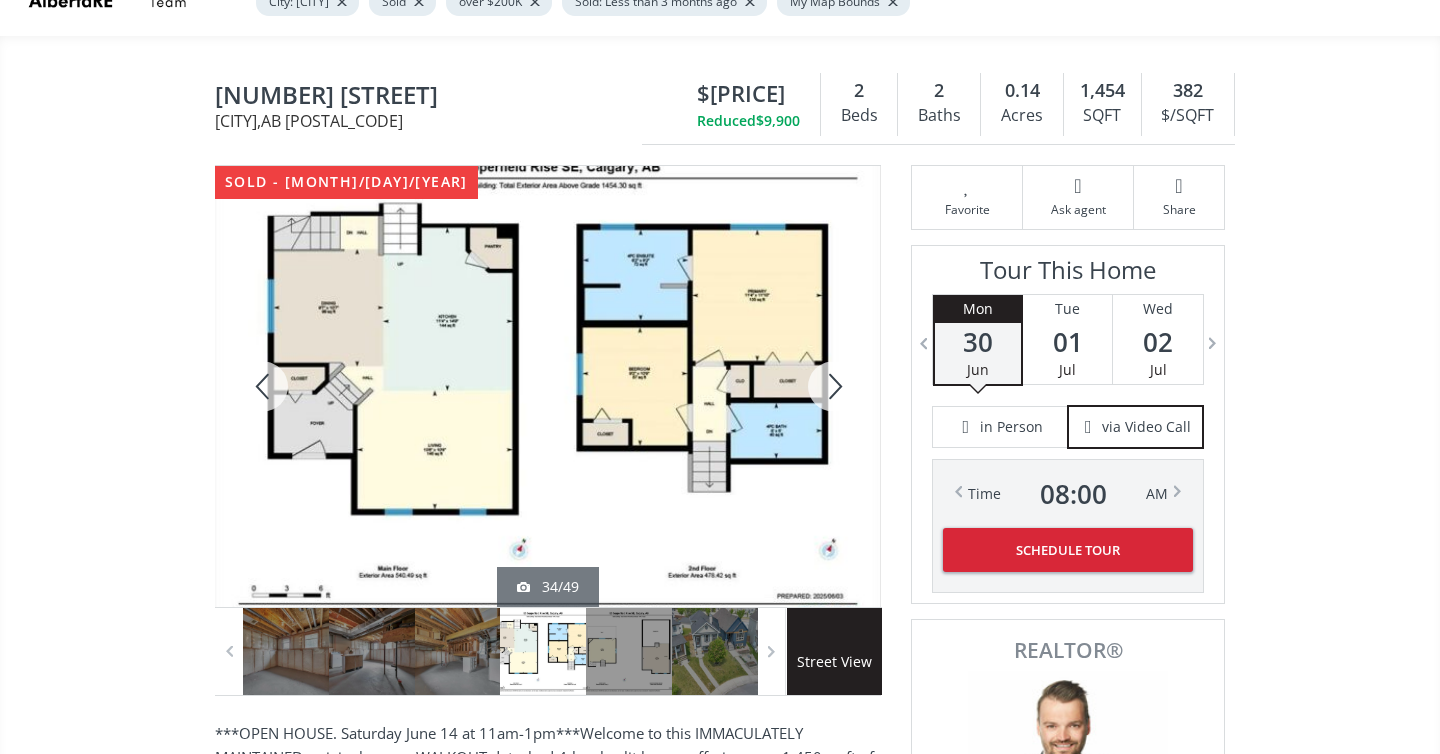 click at bounding box center [833, 386] 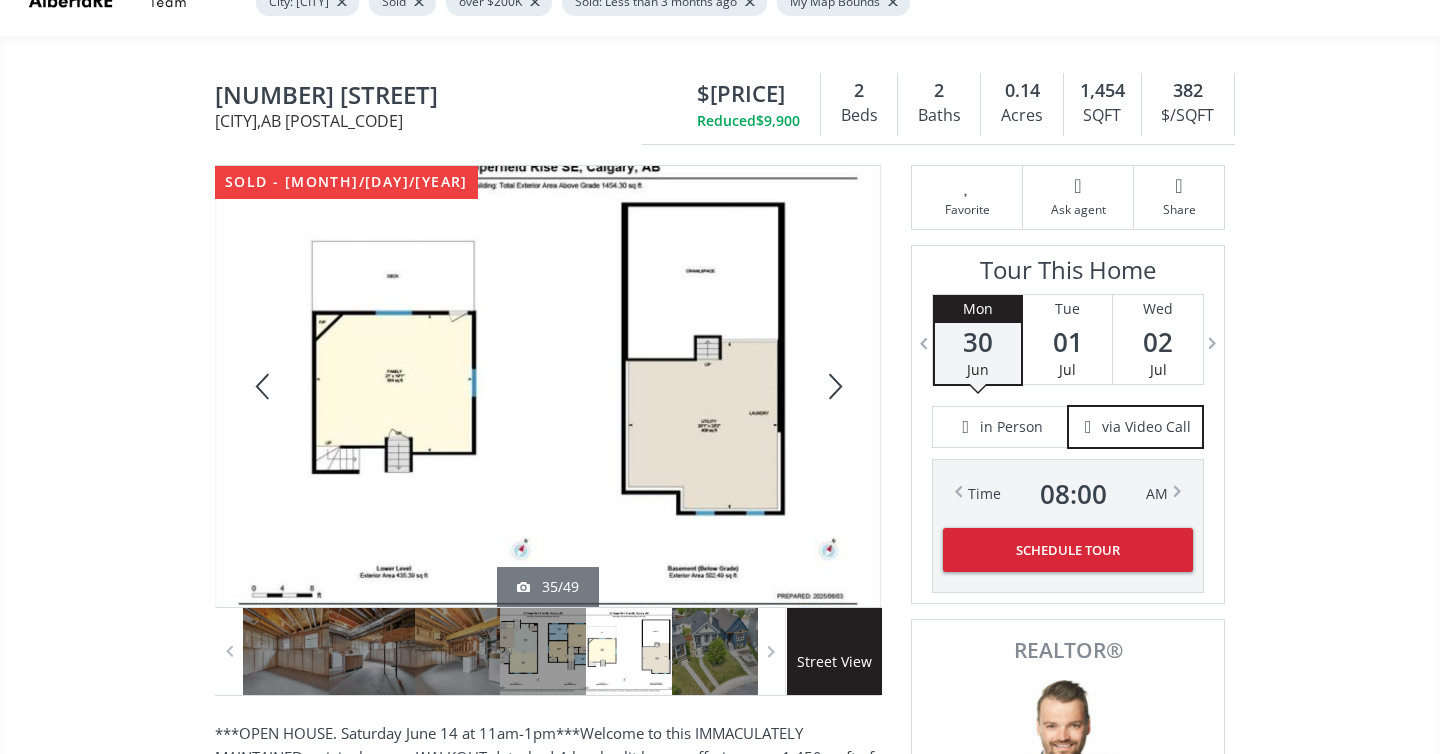 click at bounding box center (833, 386) 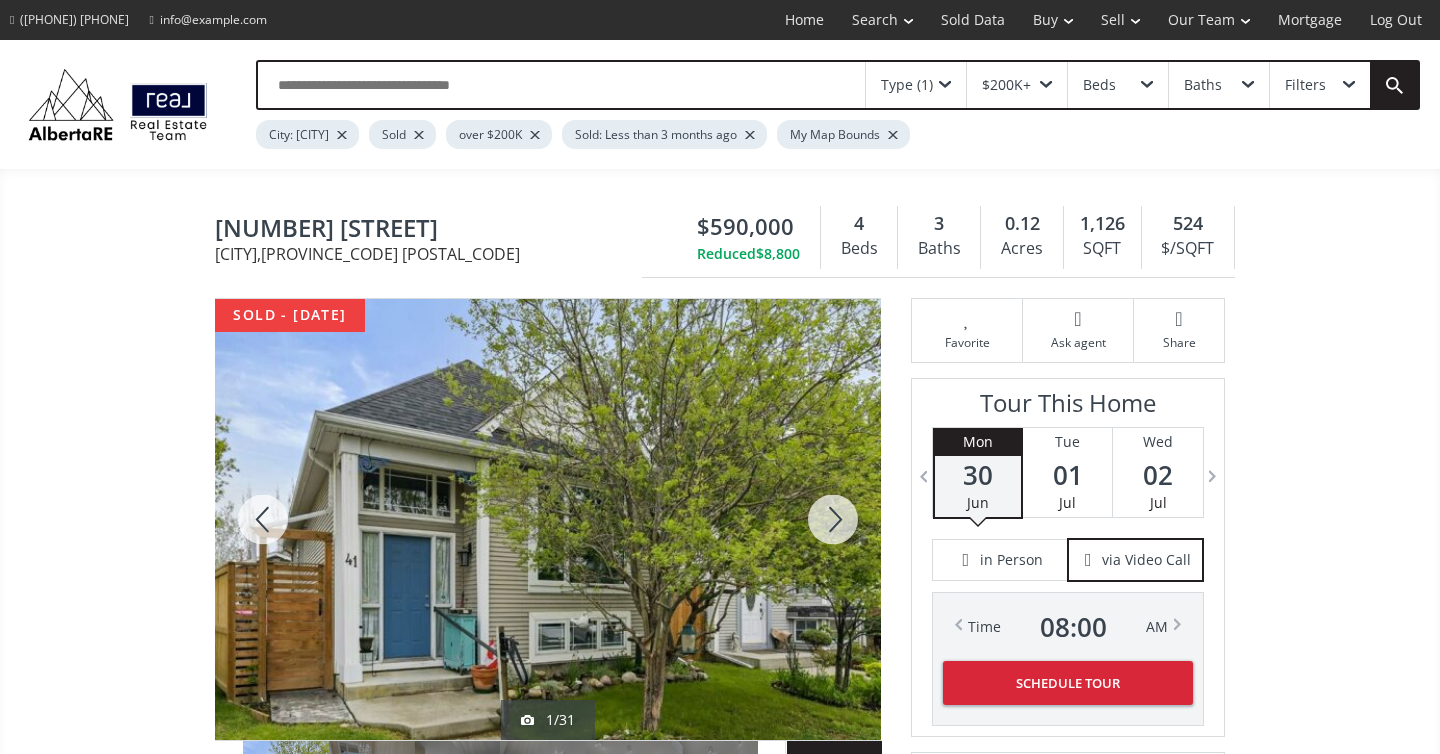 scroll, scrollTop: 0, scrollLeft: 0, axis: both 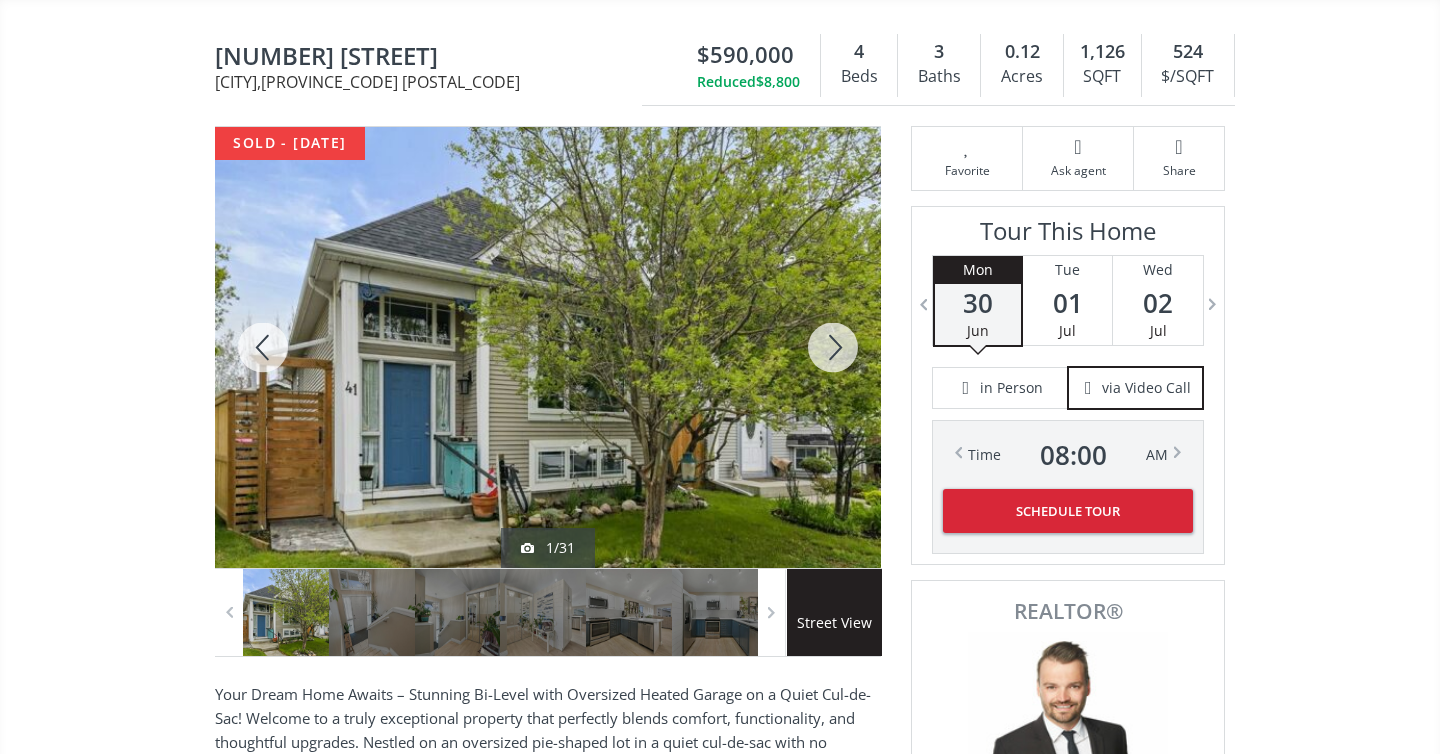 click at bounding box center [833, 347] 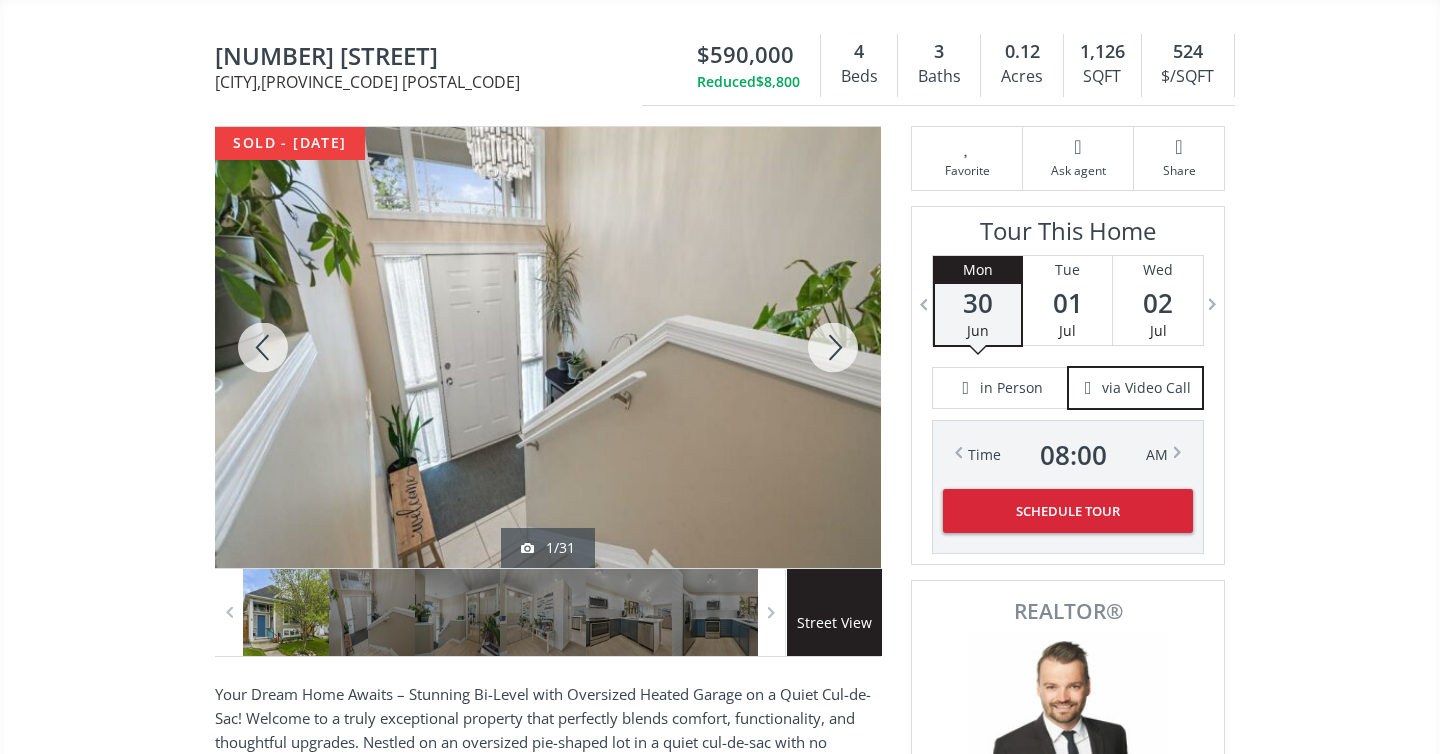 click at bounding box center [833, 347] 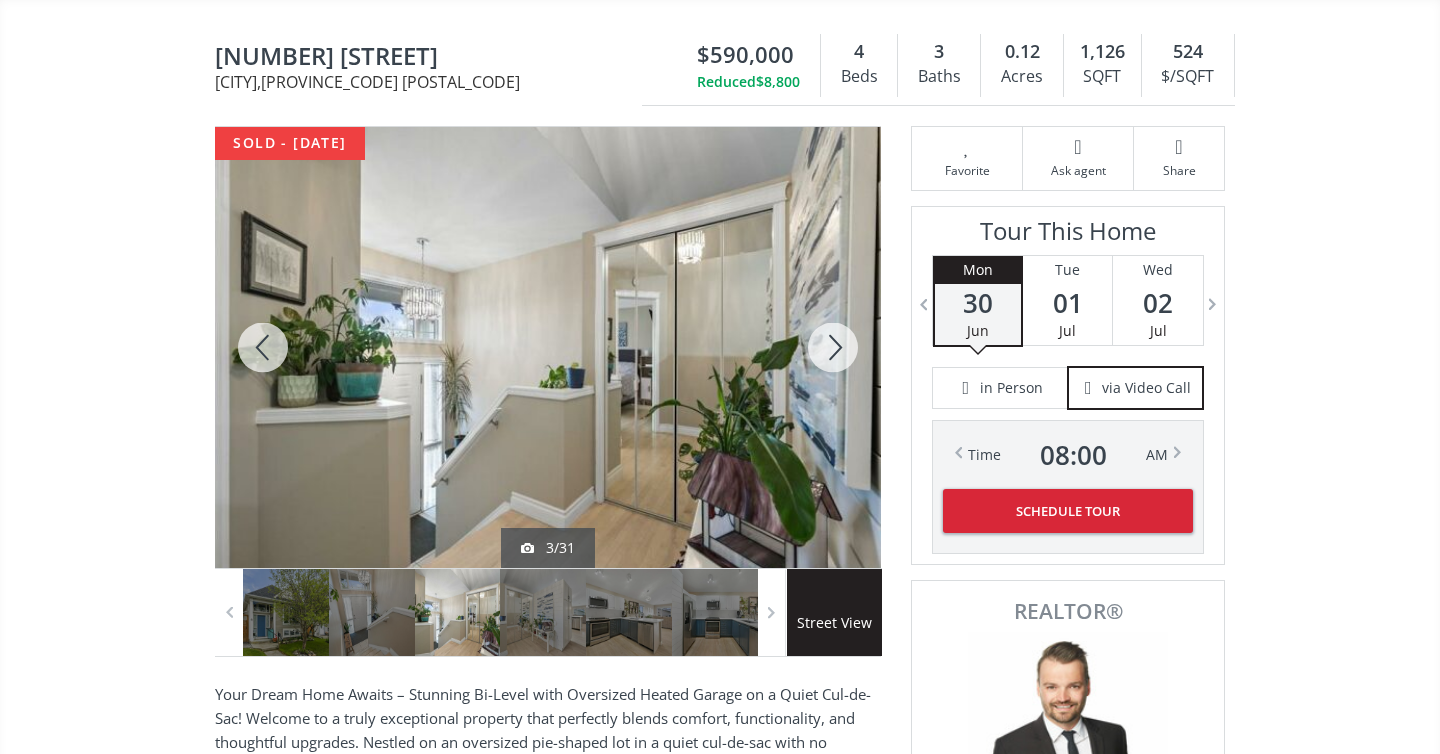 click at bounding box center (833, 347) 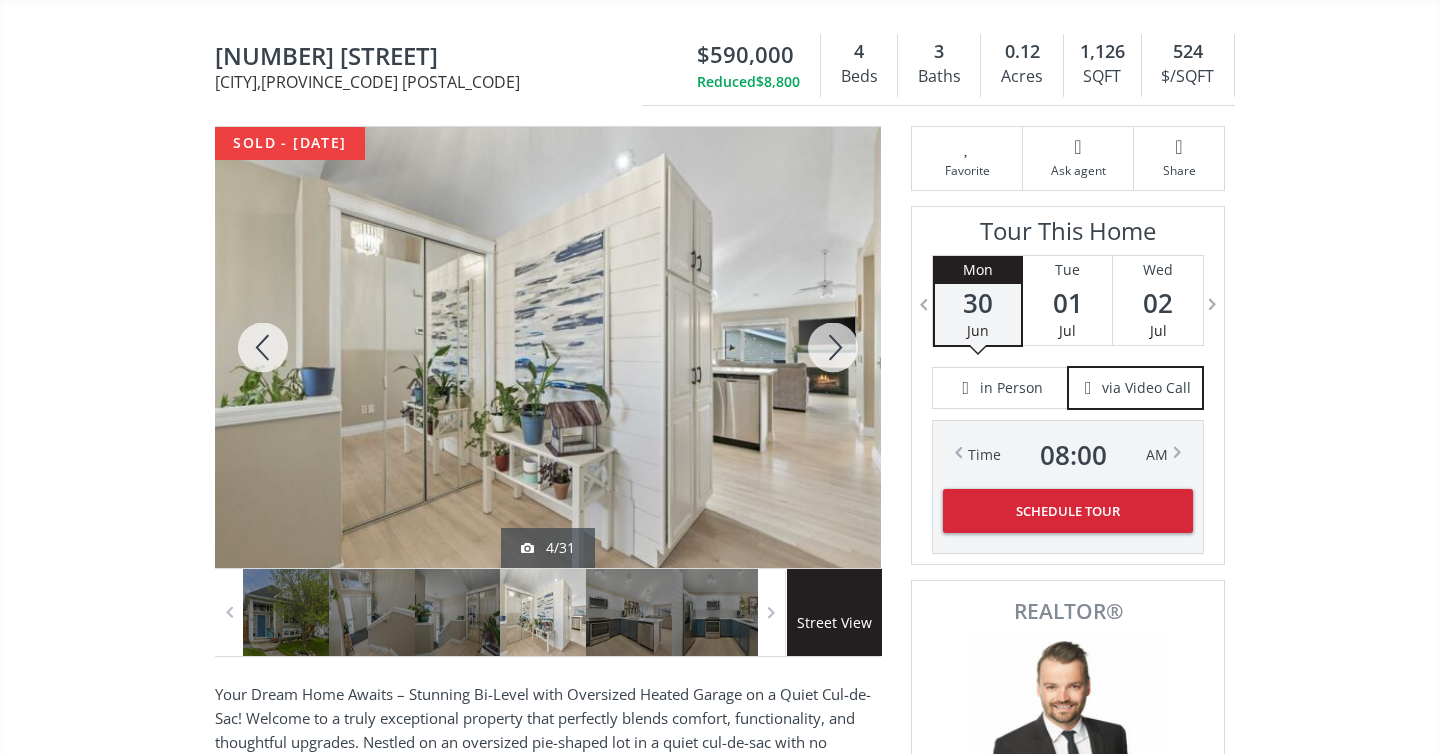 click at bounding box center [833, 347] 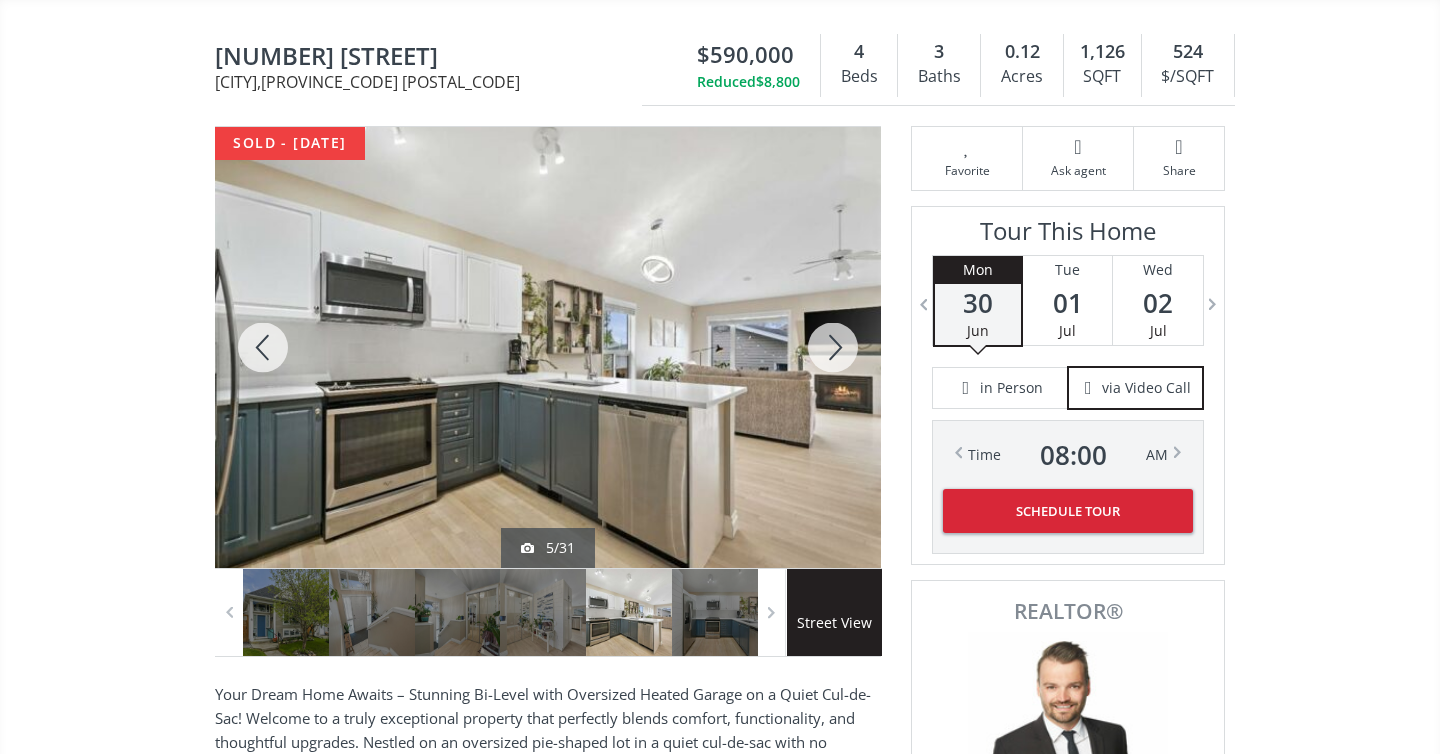 click at bounding box center [833, 347] 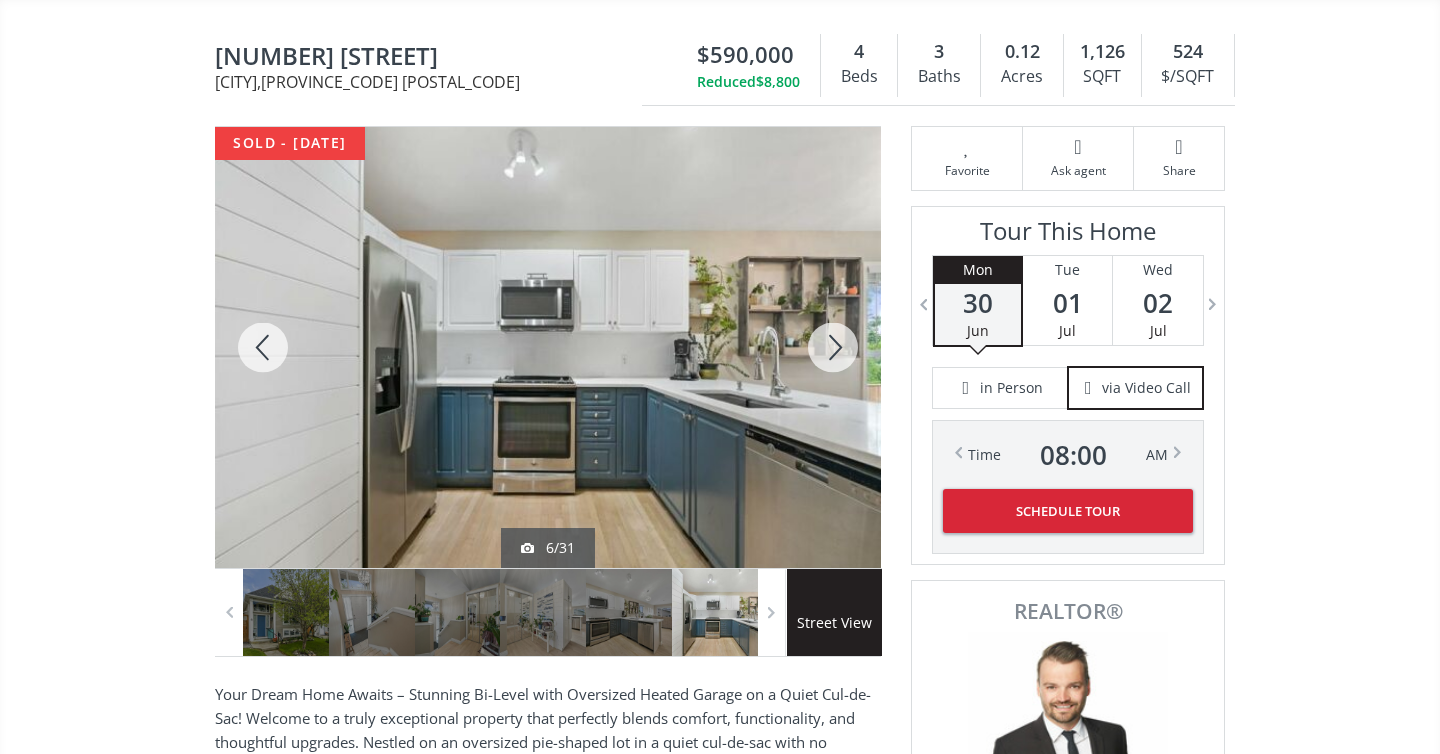 click at bounding box center (833, 347) 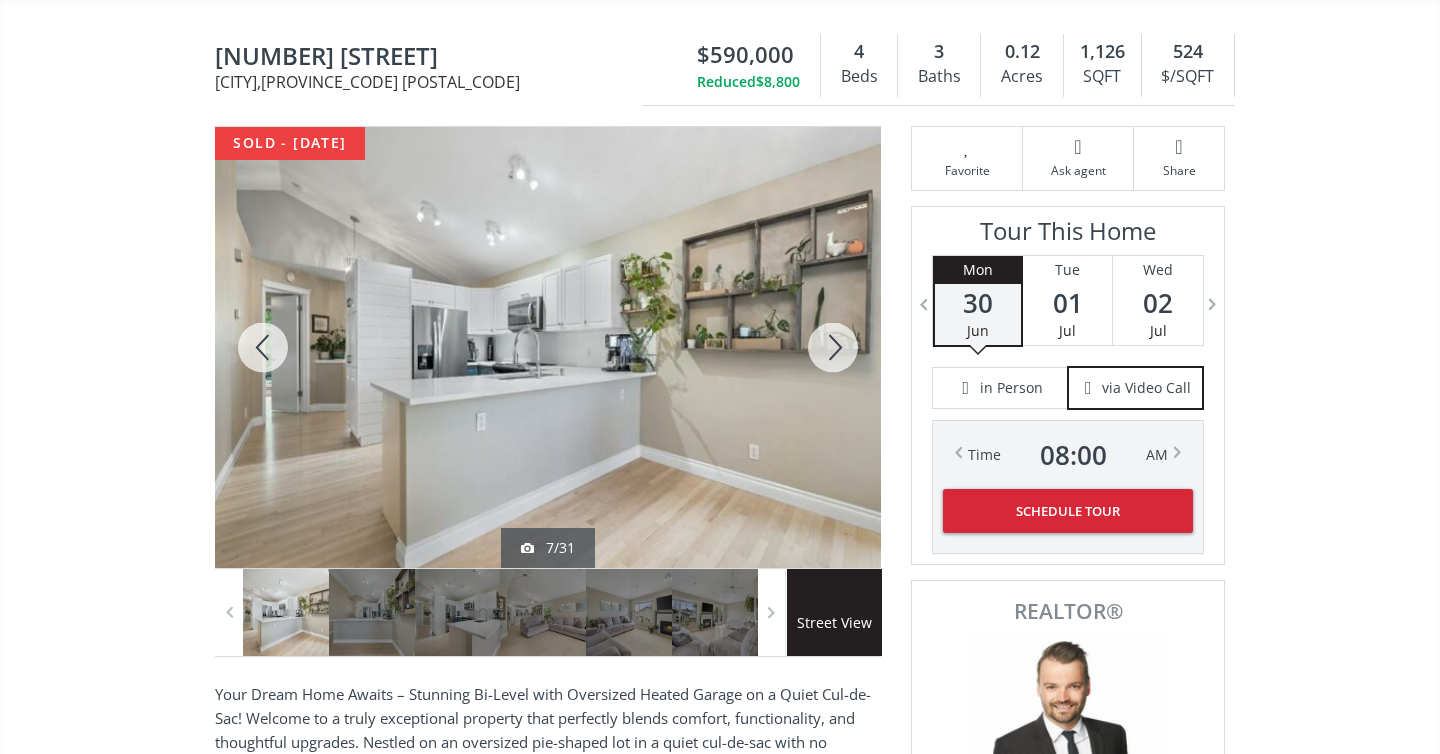 click at bounding box center (833, 347) 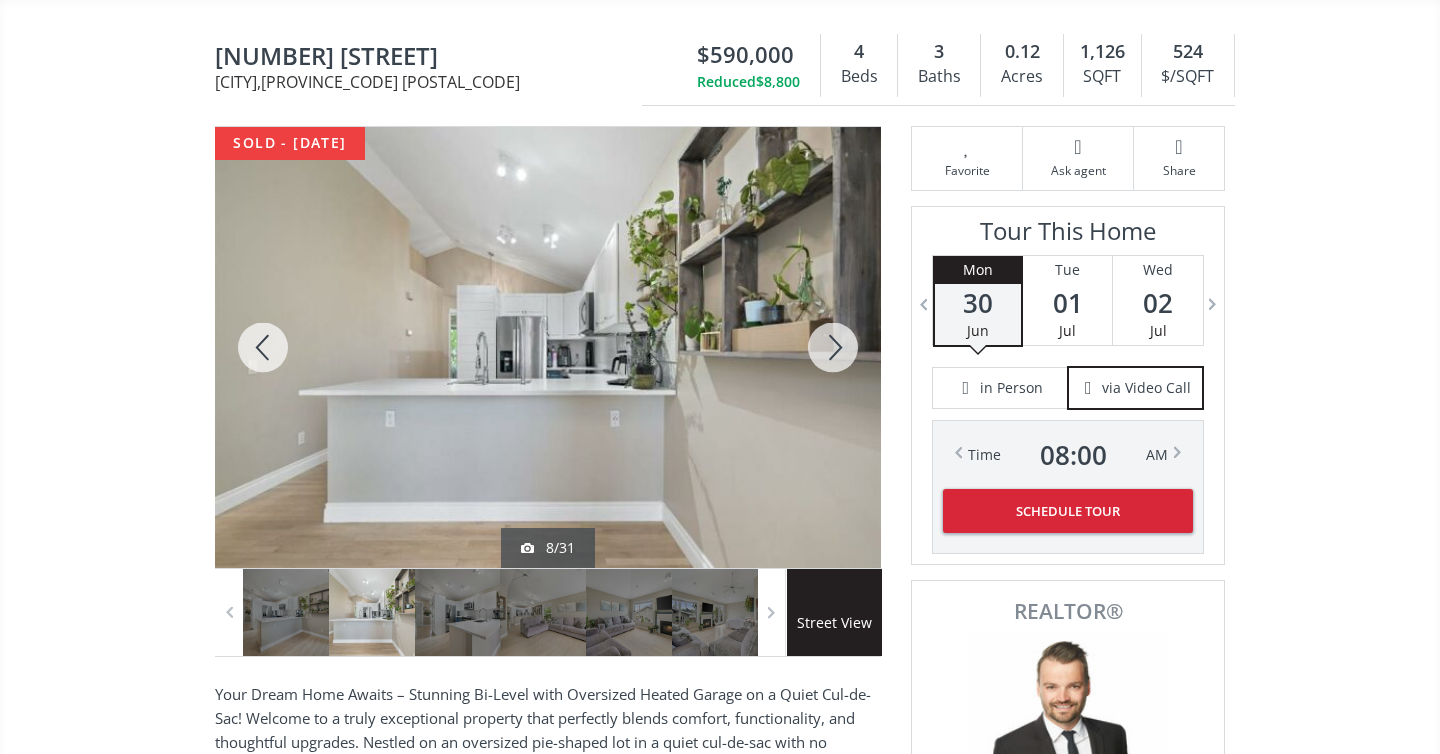 click at bounding box center [833, 347] 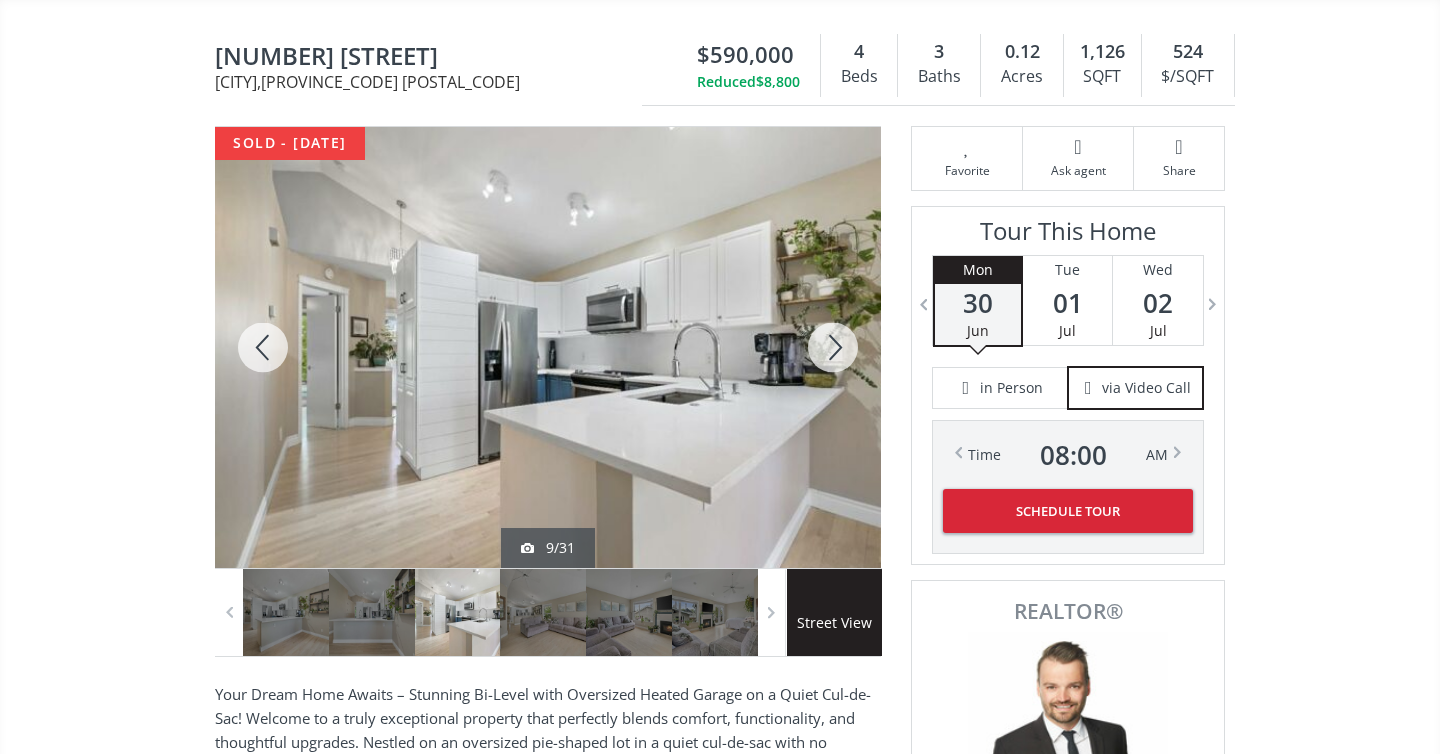 click at bounding box center [833, 347] 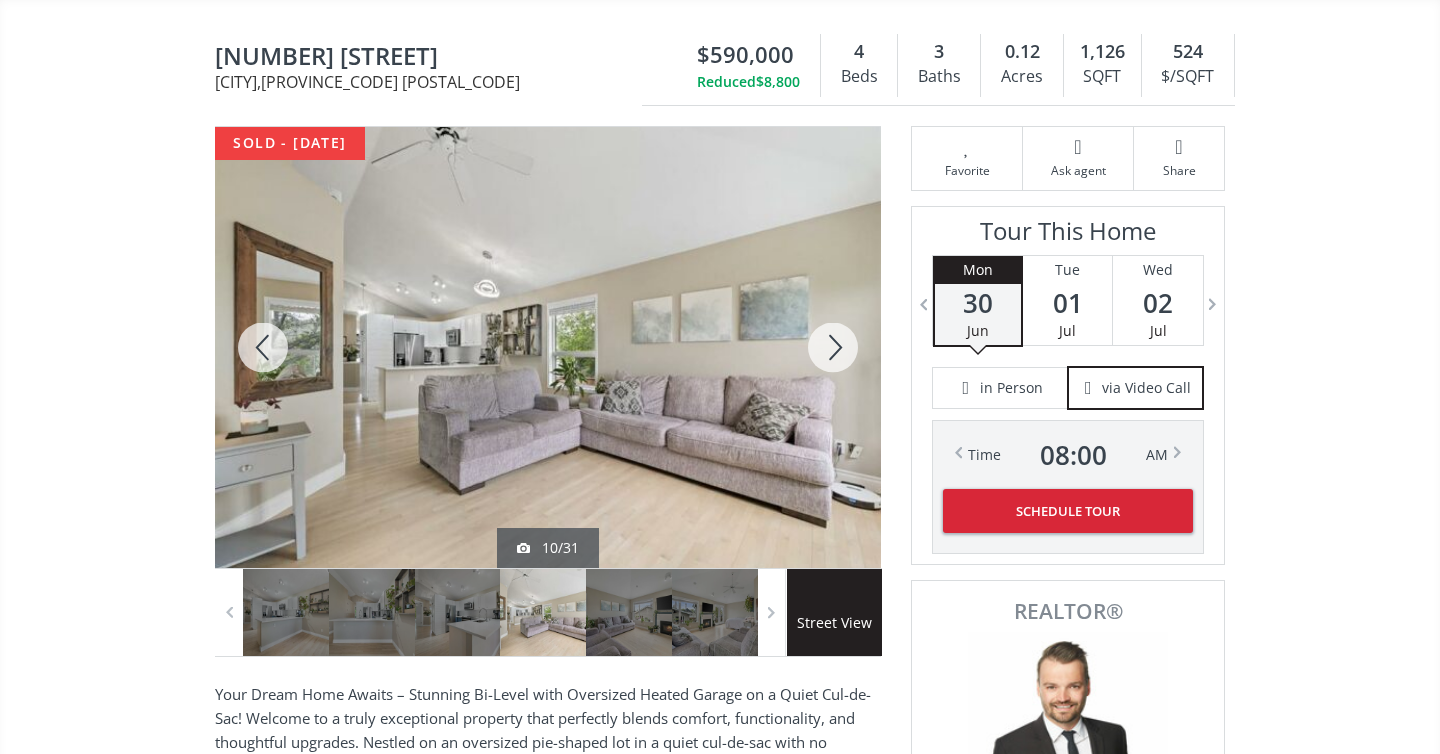 click at bounding box center (833, 347) 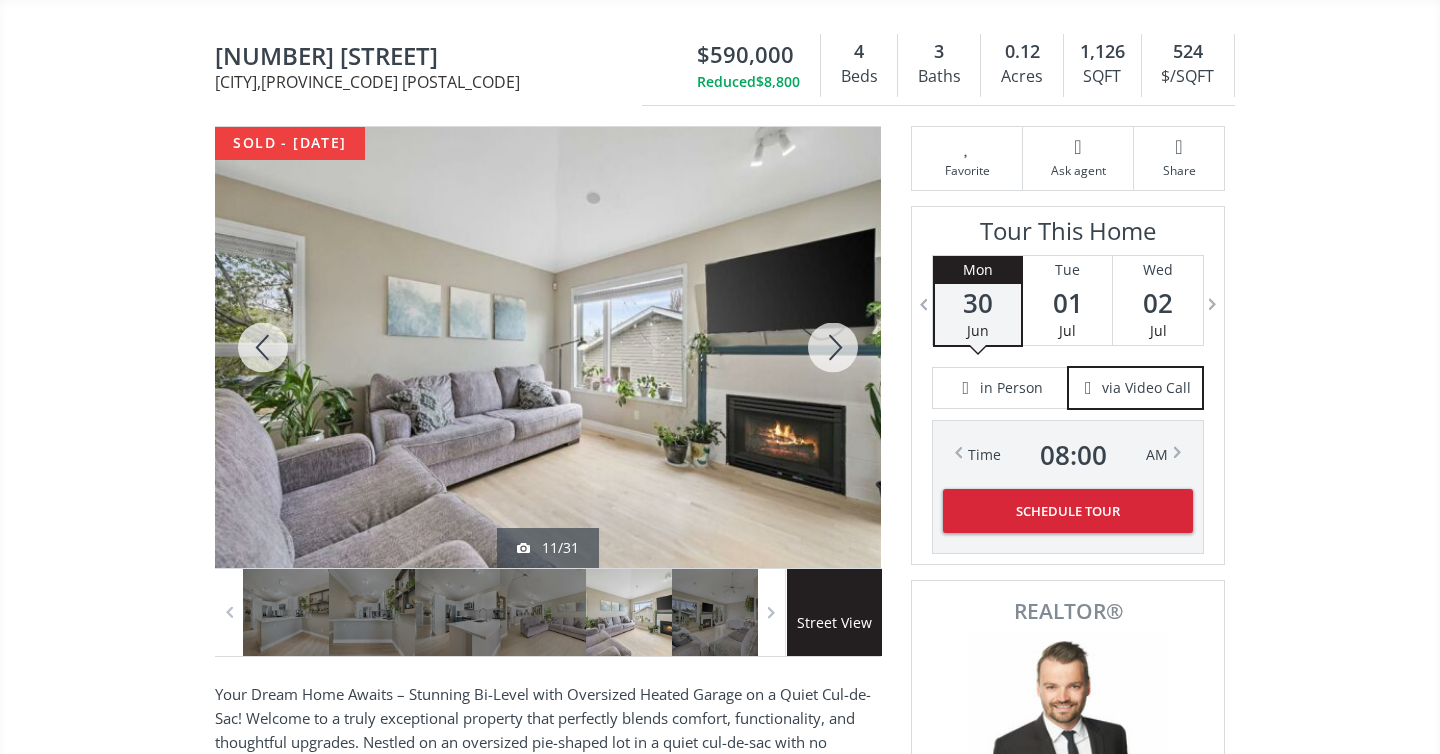 click at bounding box center [833, 347] 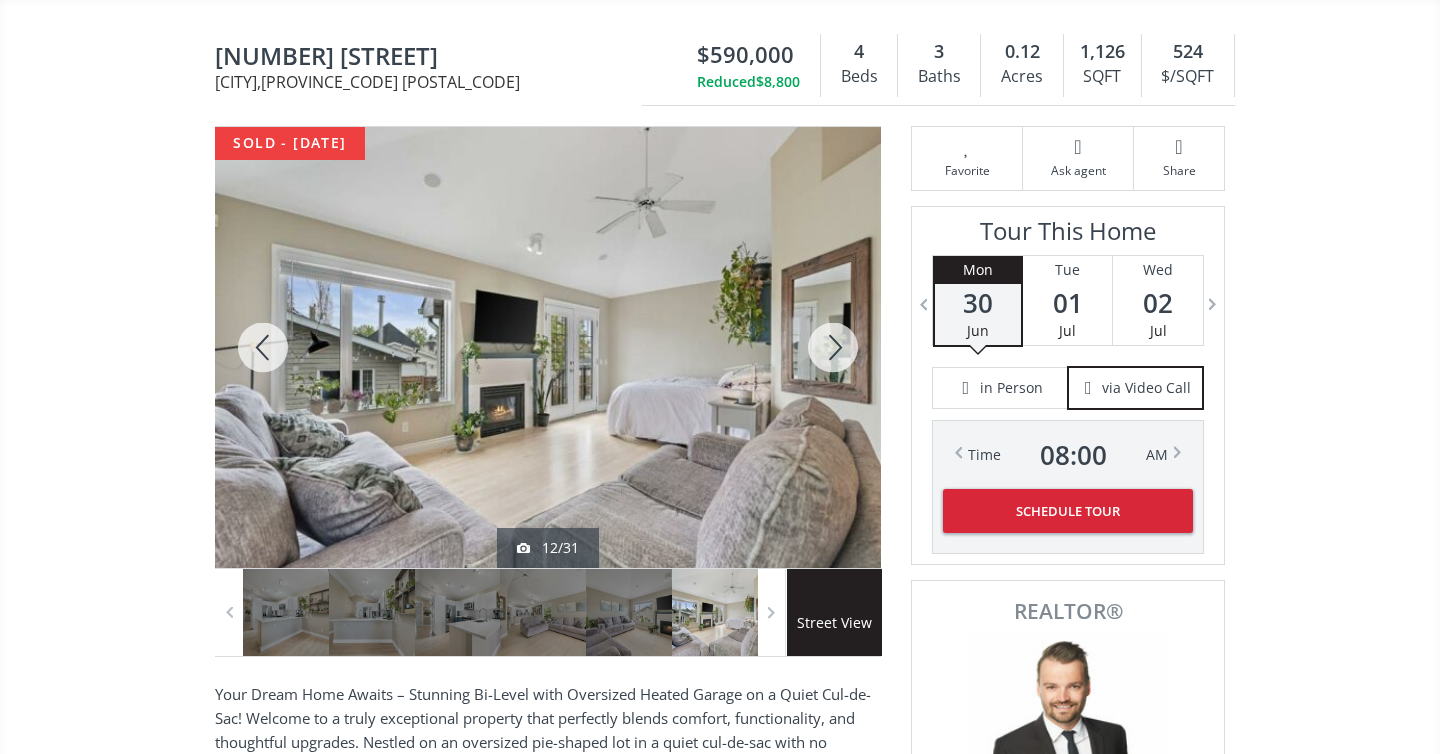 click at bounding box center (833, 347) 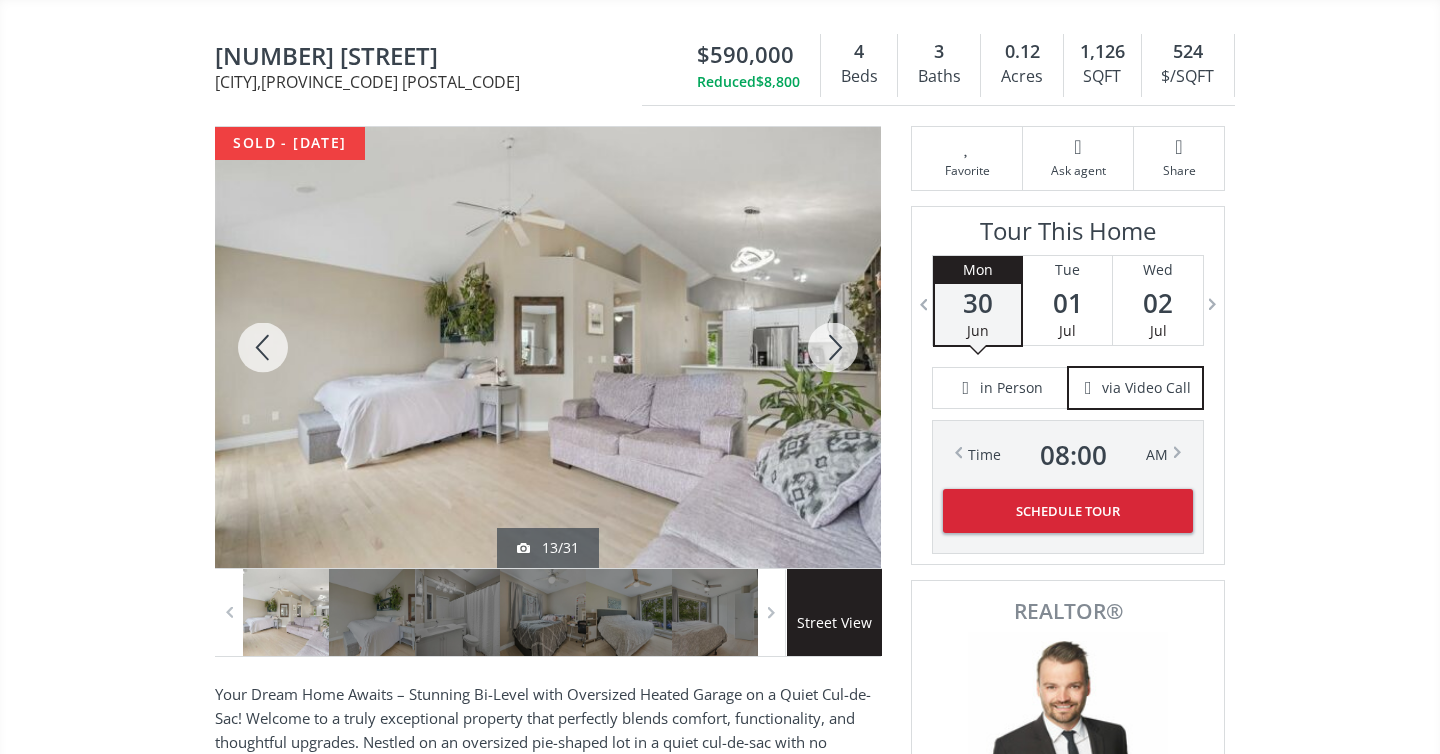 click at bounding box center (833, 347) 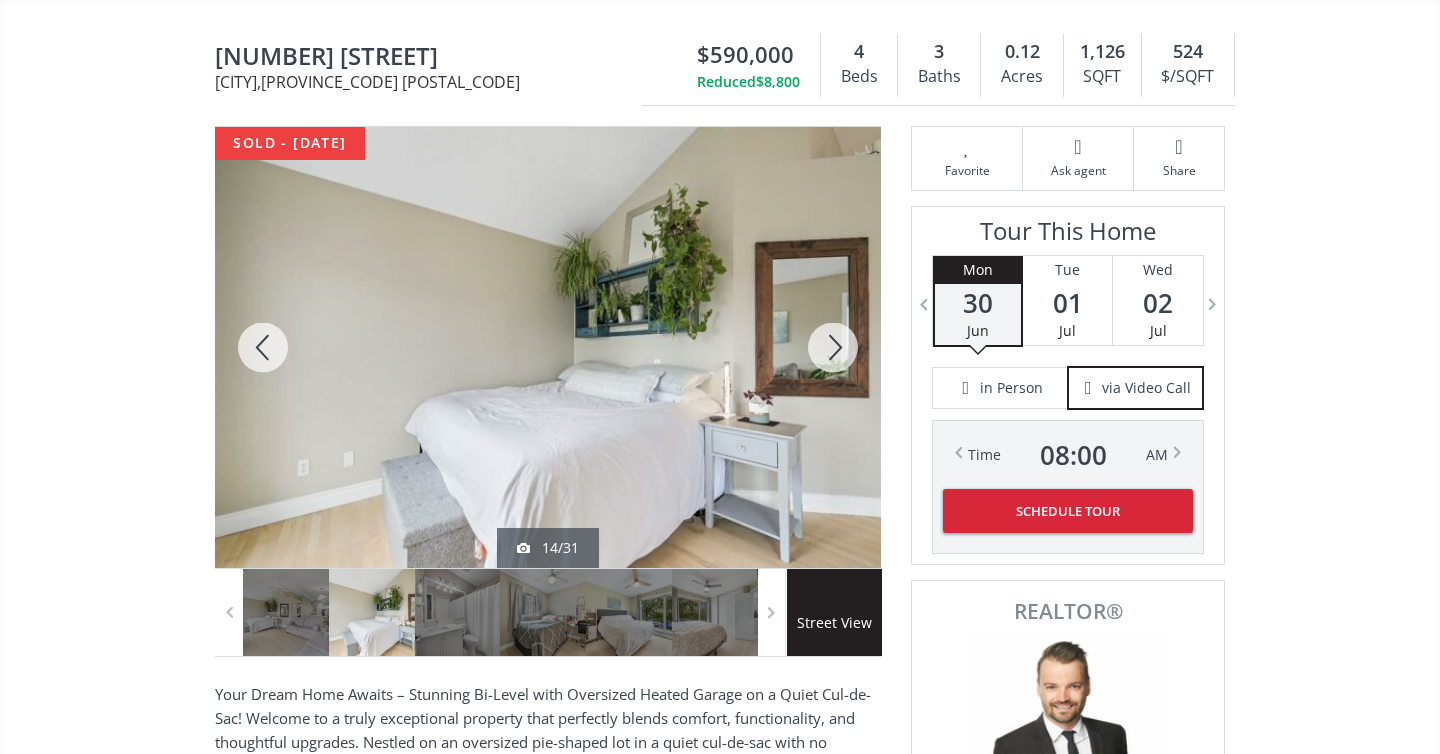 click at bounding box center (833, 347) 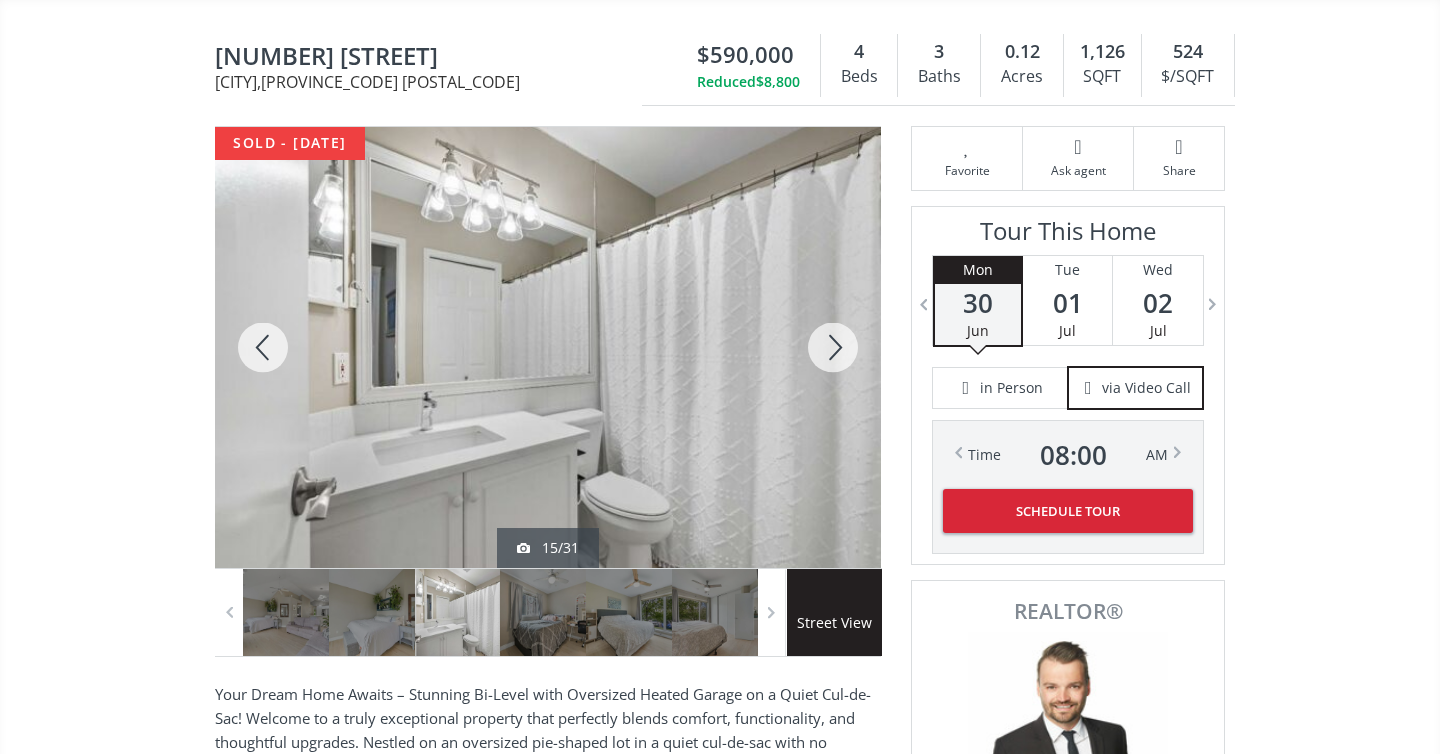 click at bounding box center (833, 347) 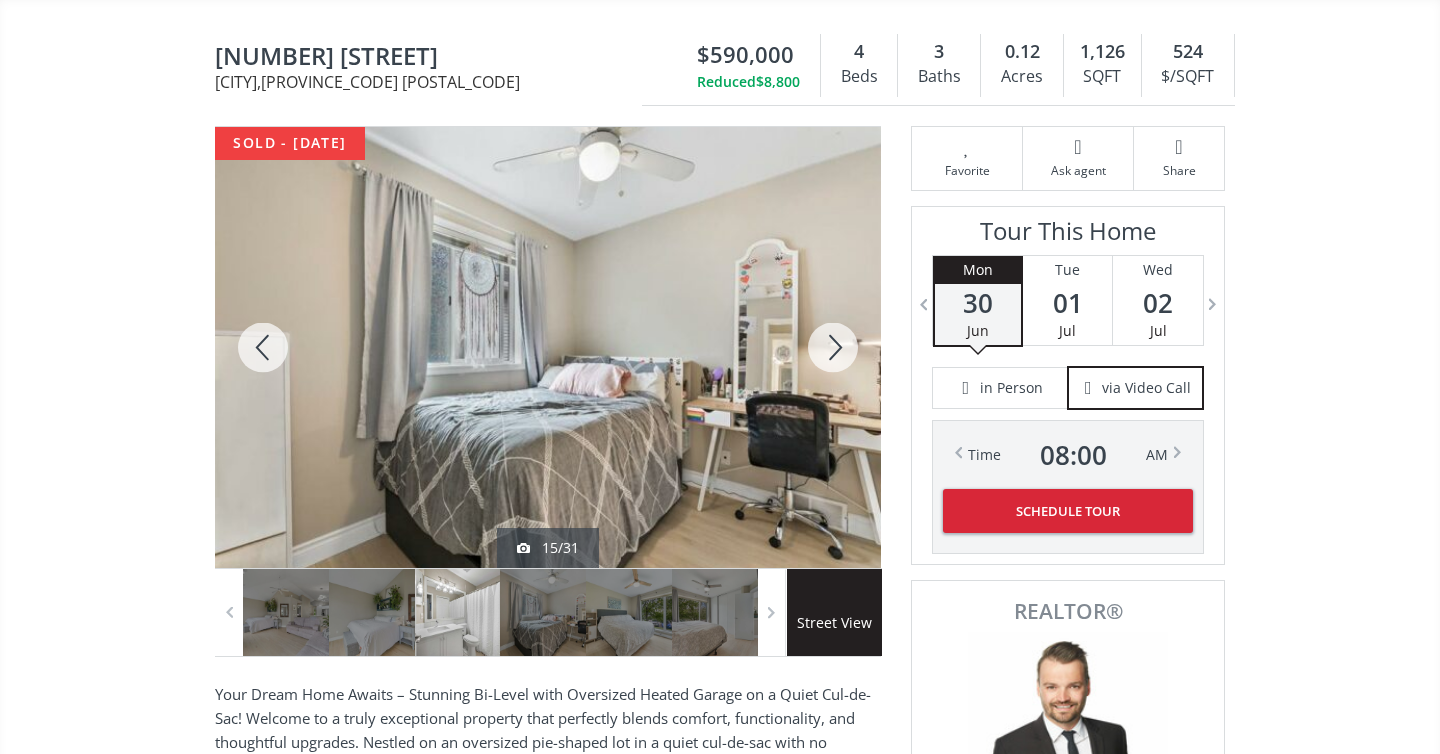 click at bounding box center (833, 347) 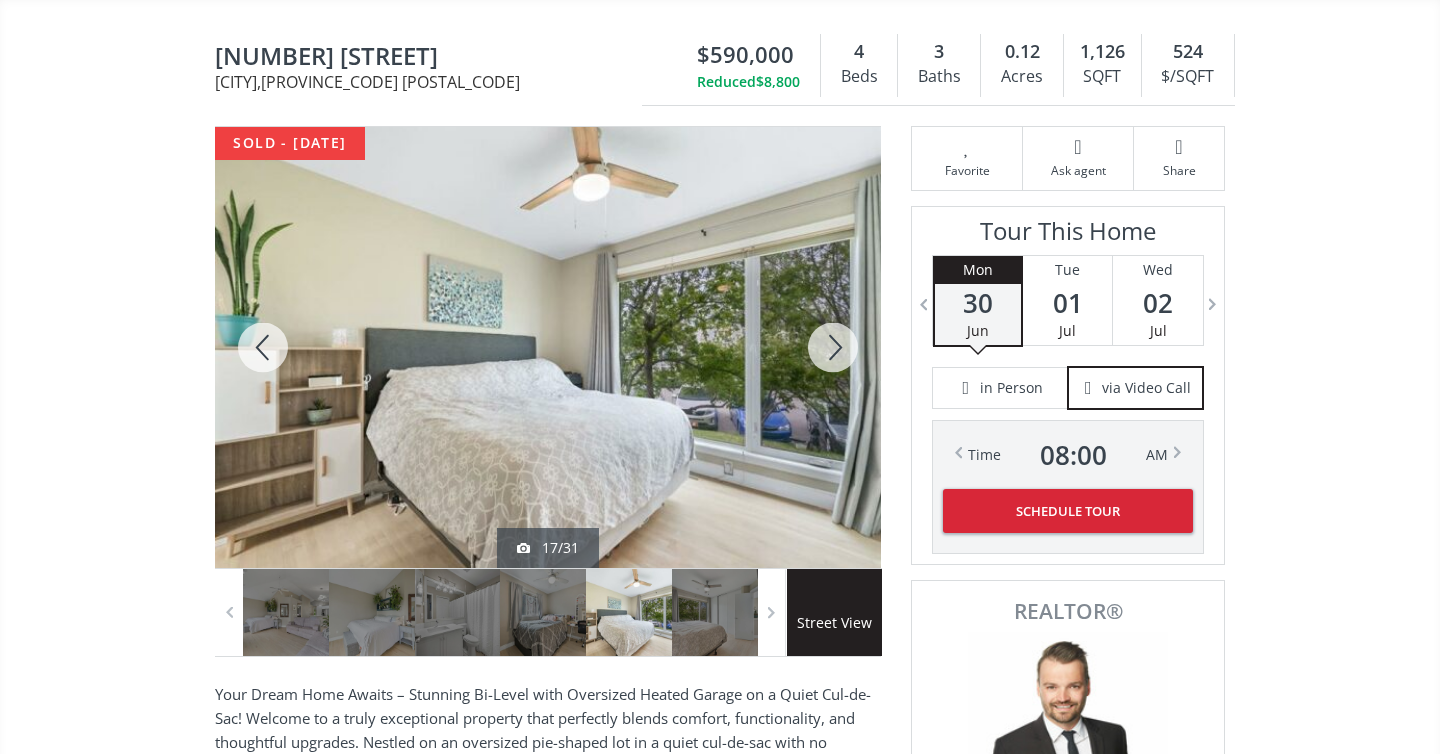 click at bounding box center [263, 347] 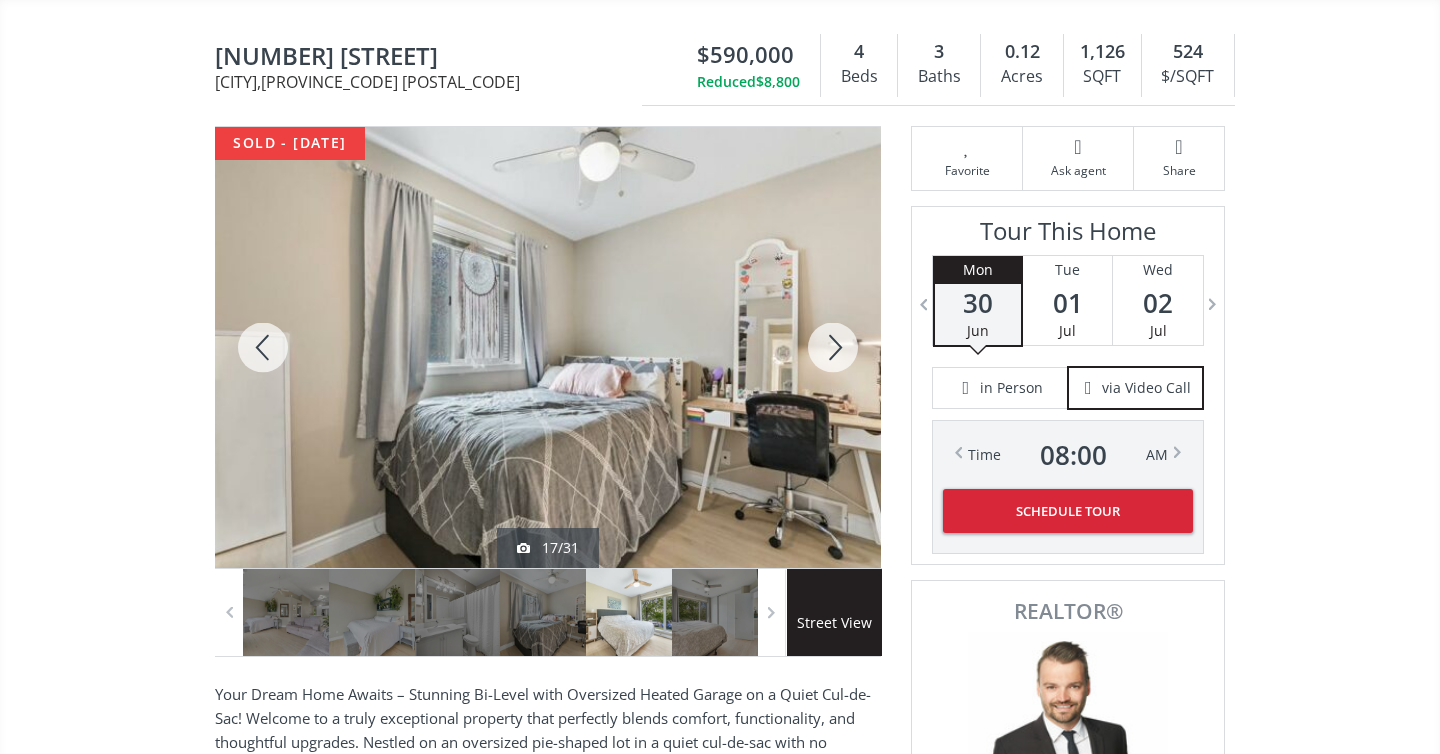click at bounding box center [263, 347] 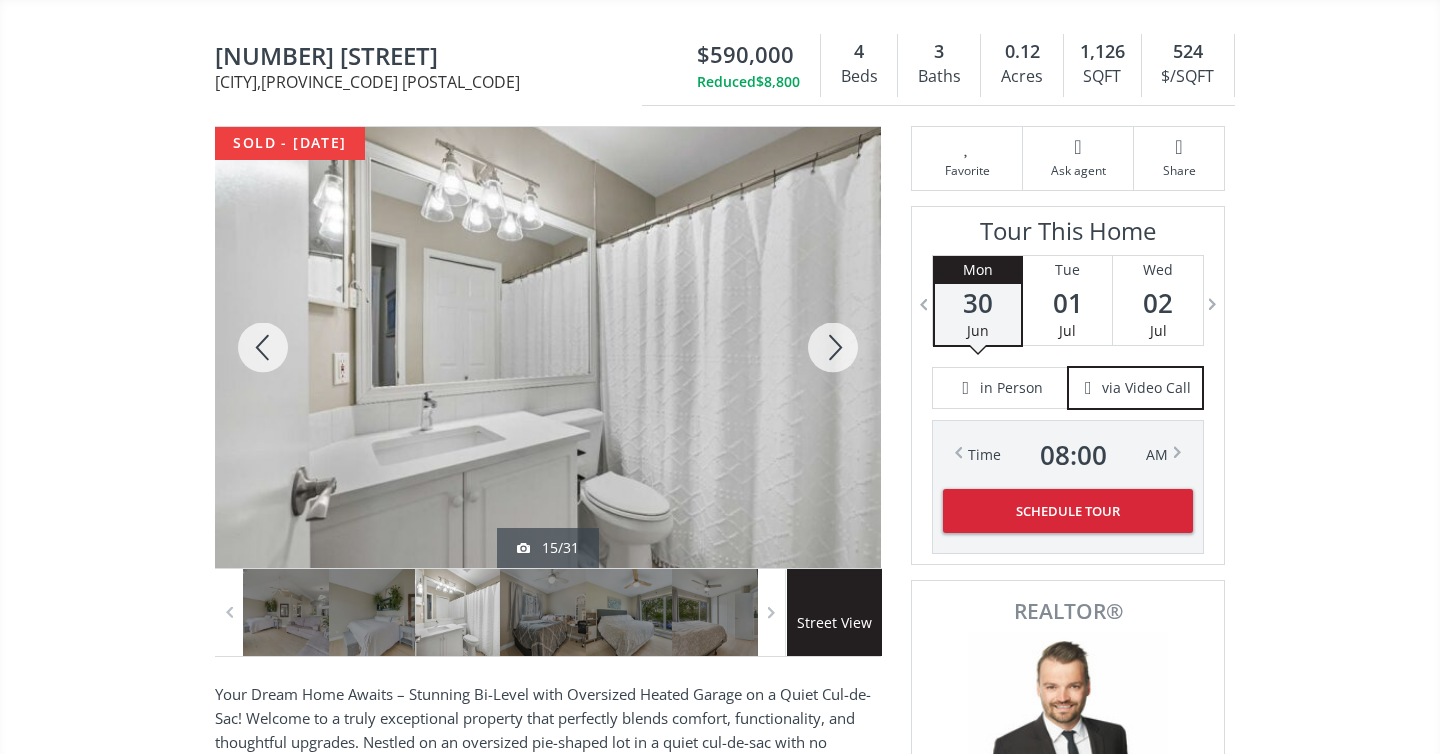 click at bounding box center (263, 347) 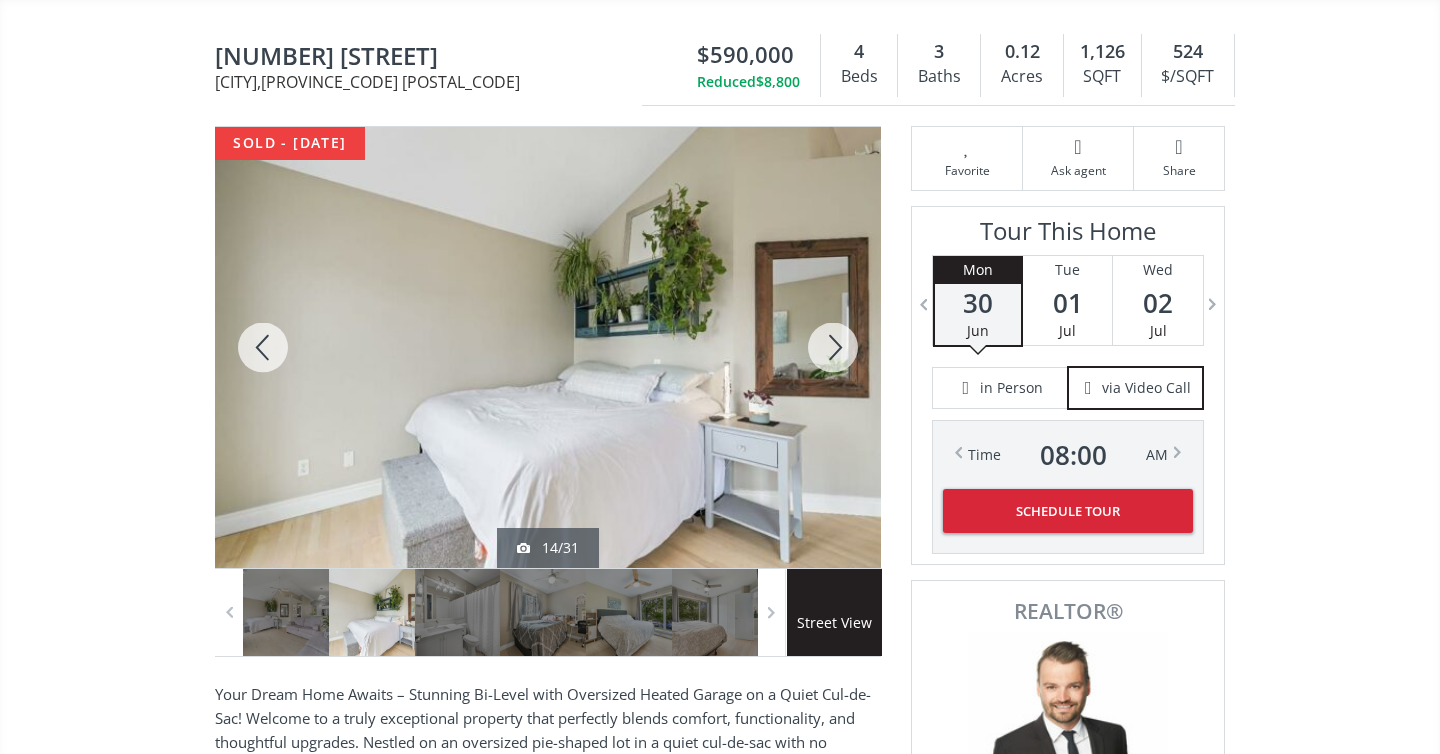 click at bounding box center (263, 347) 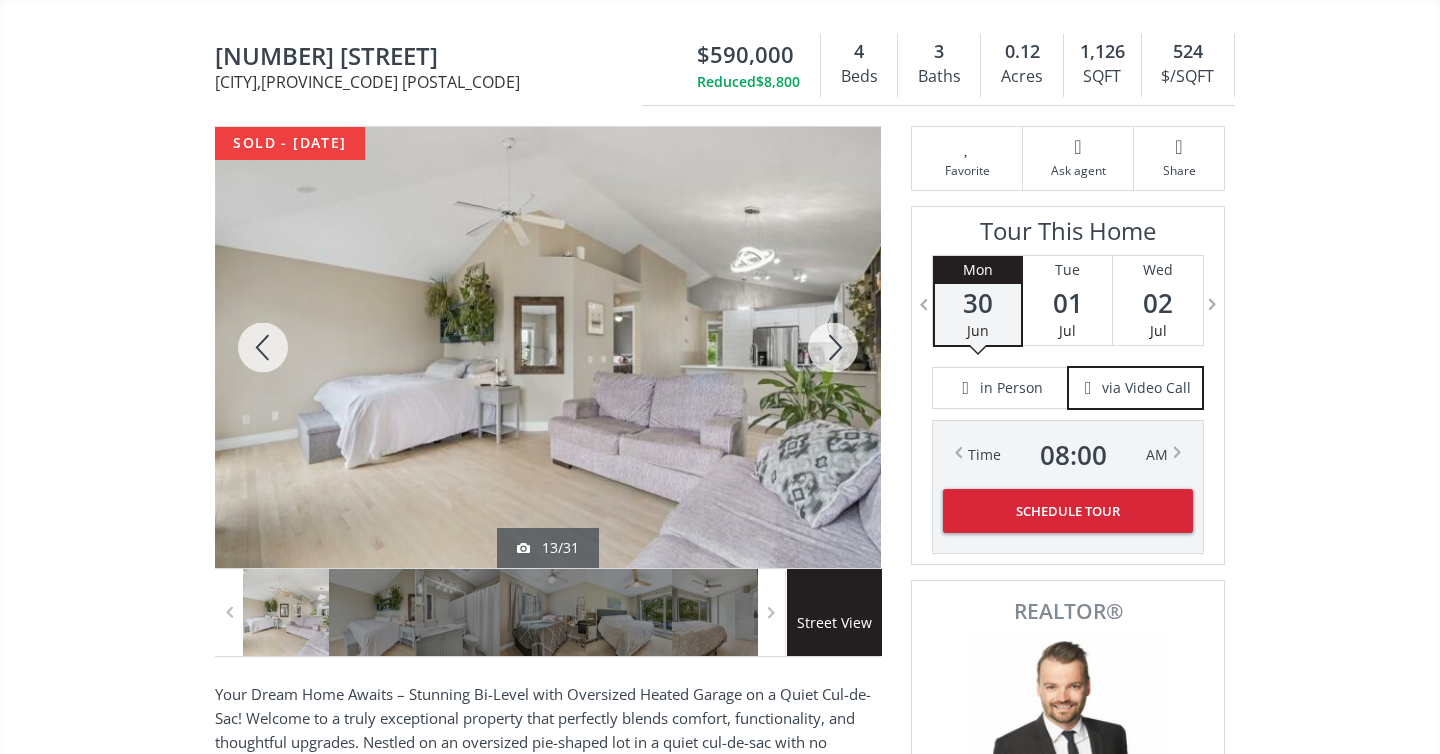 click at bounding box center (833, 347) 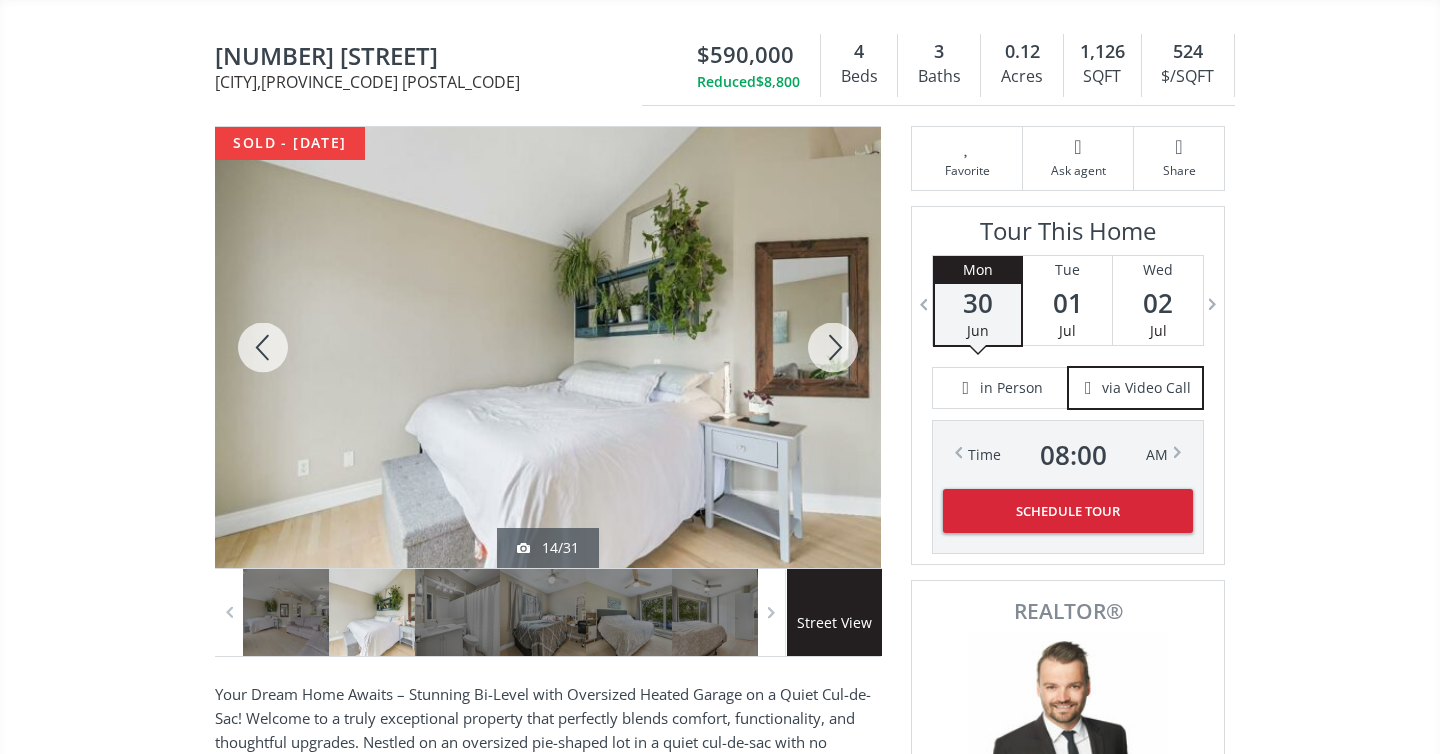 click at bounding box center (833, 347) 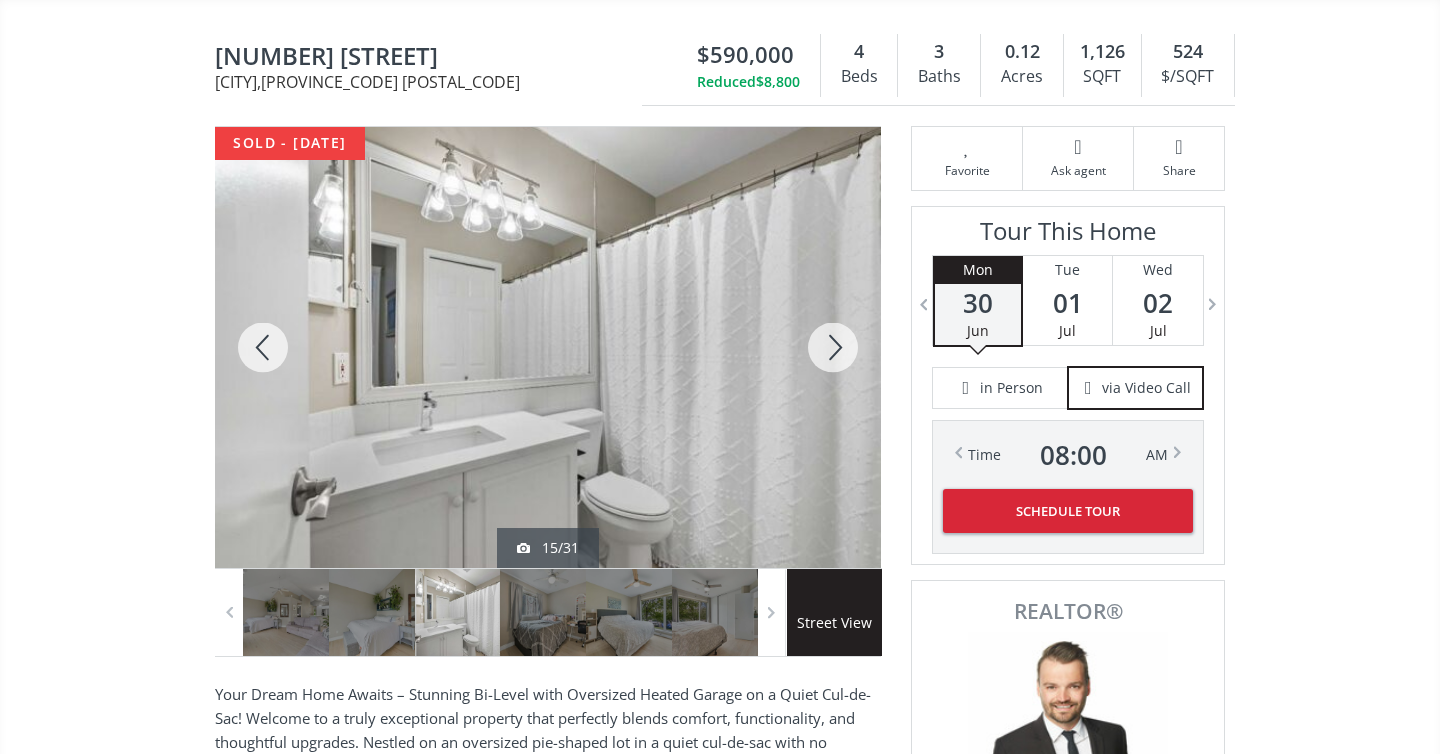 click at bounding box center [833, 347] 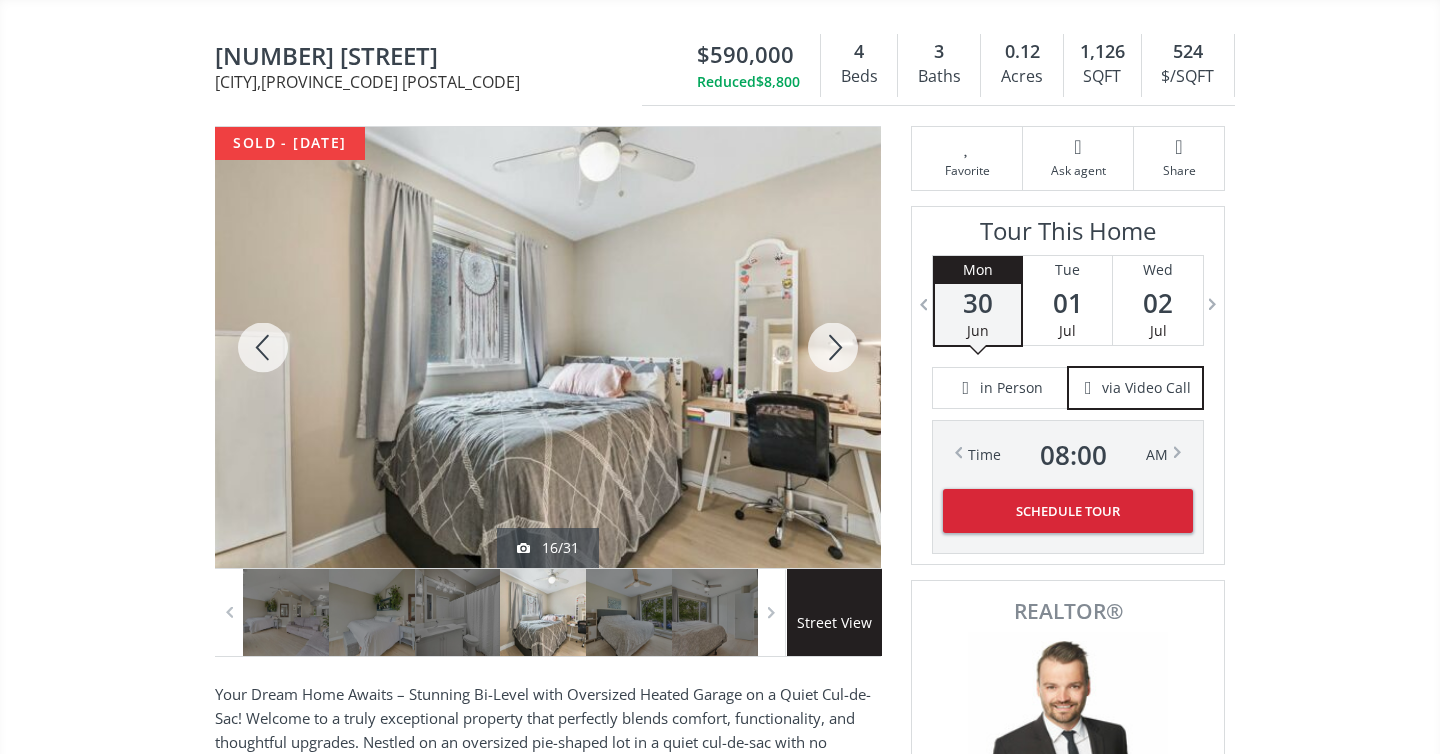click at bounding box center [833, 347] 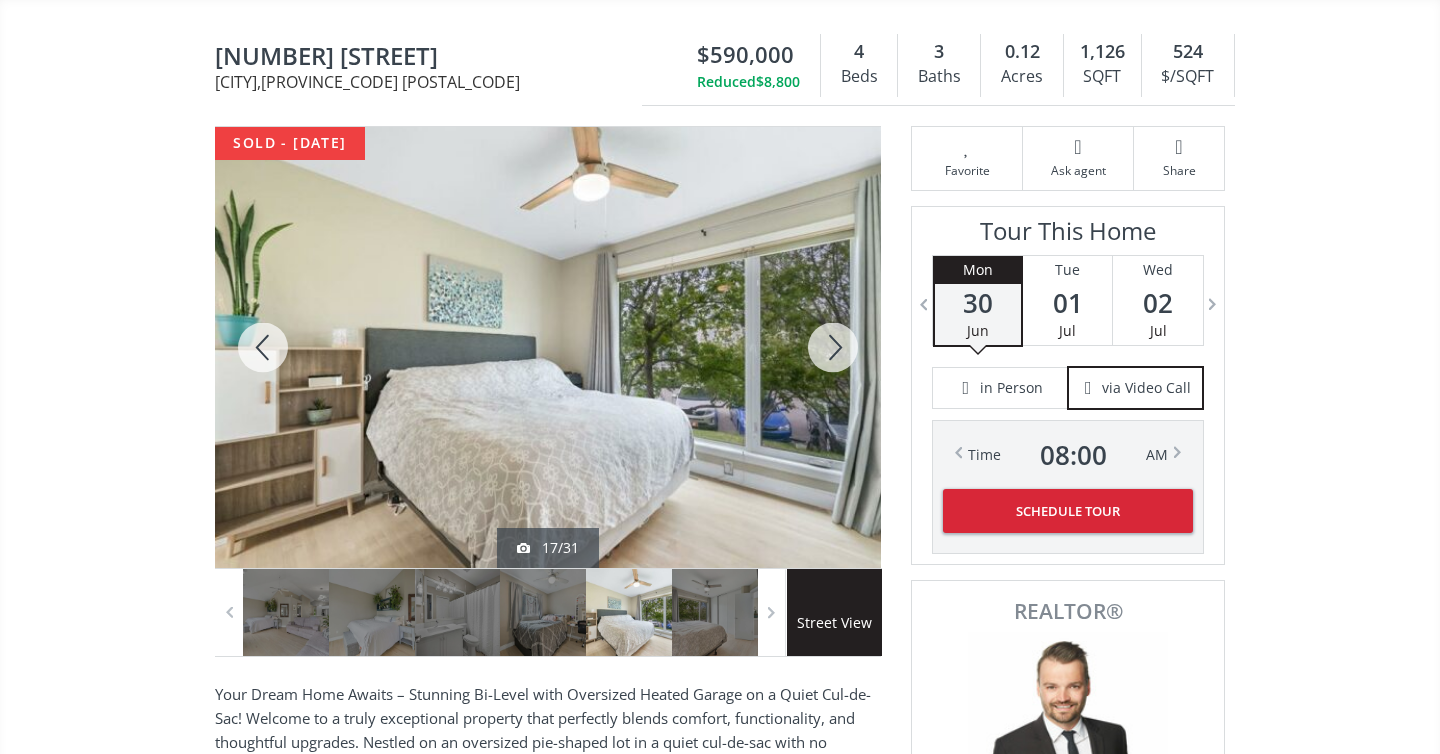 click at bounding box center [833, 347] 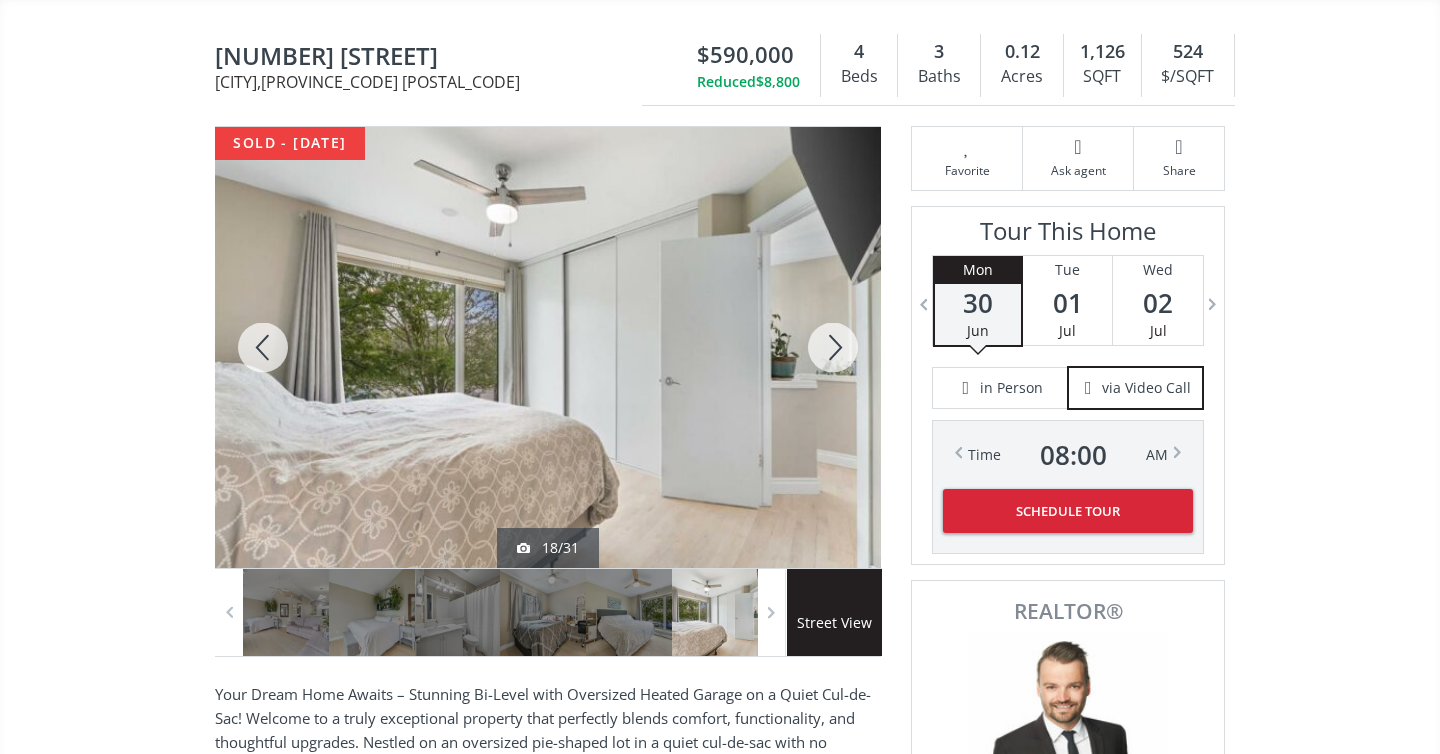 click at bounding box center (833, 347) 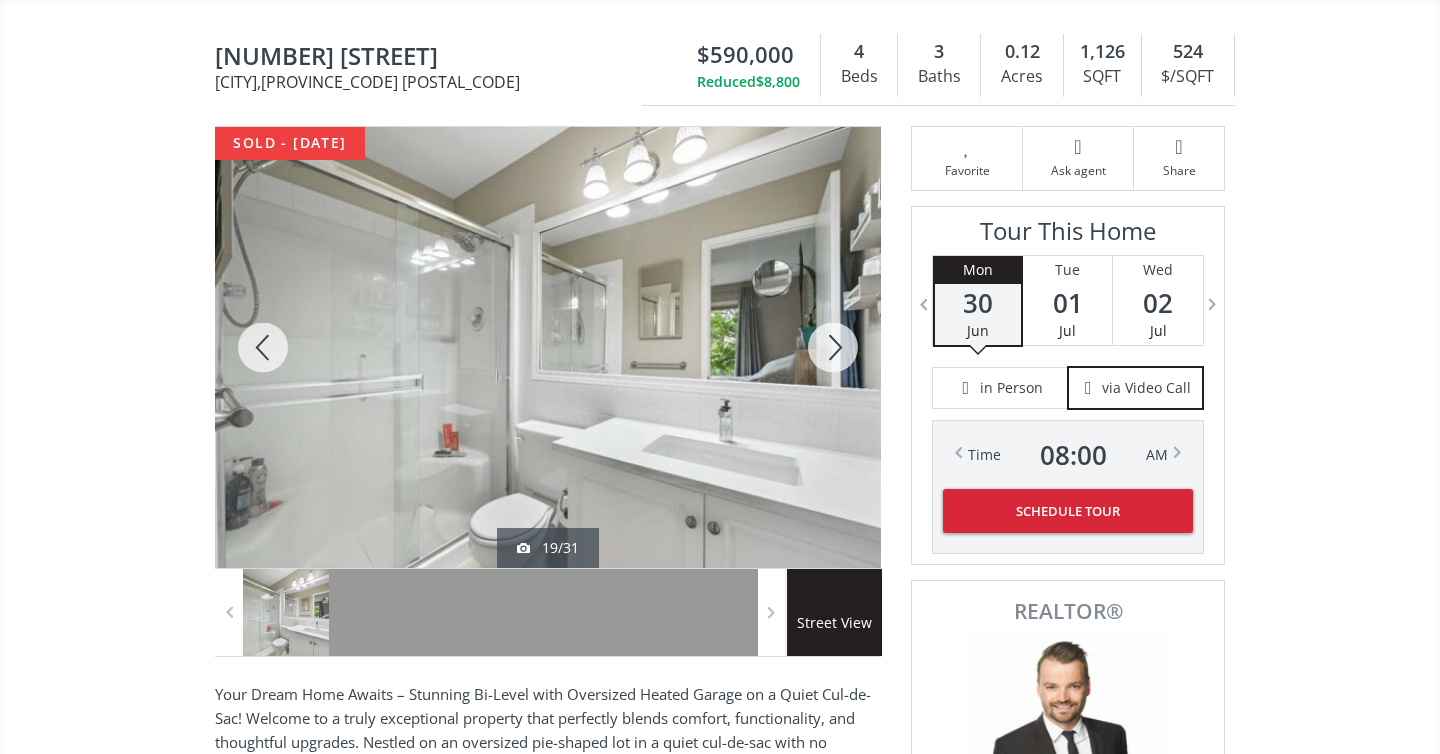 click at bounding box center [833, 347] 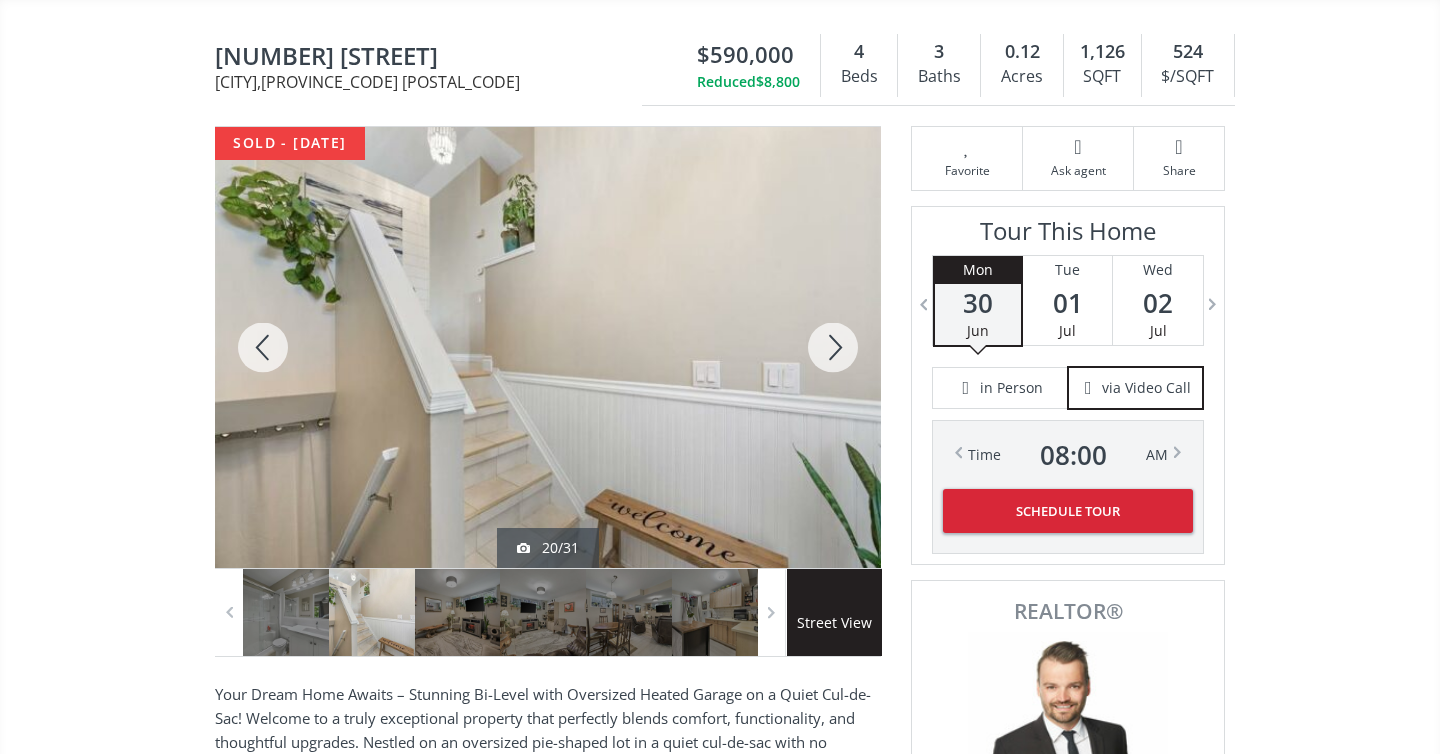 click at bounding box center (833, 347) 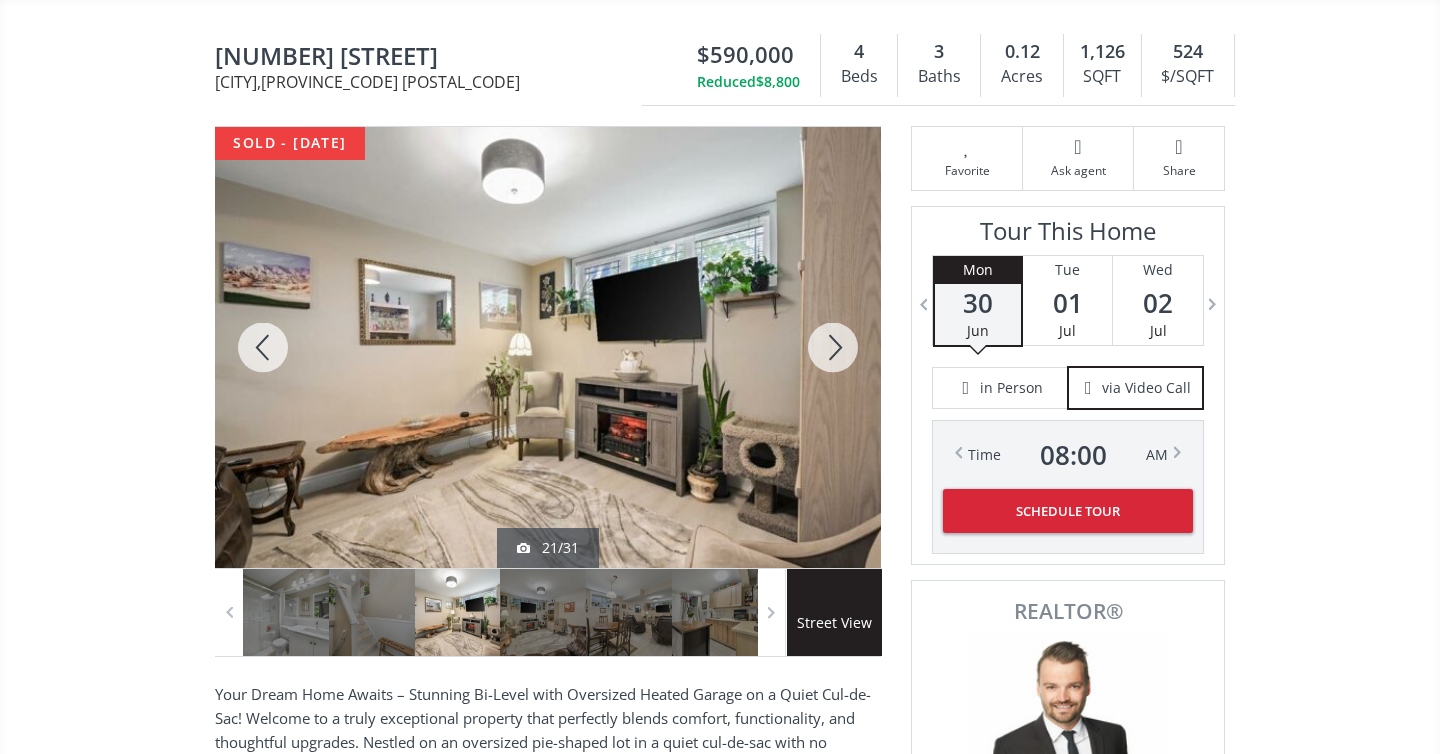 click at bounding box center (833, 347) 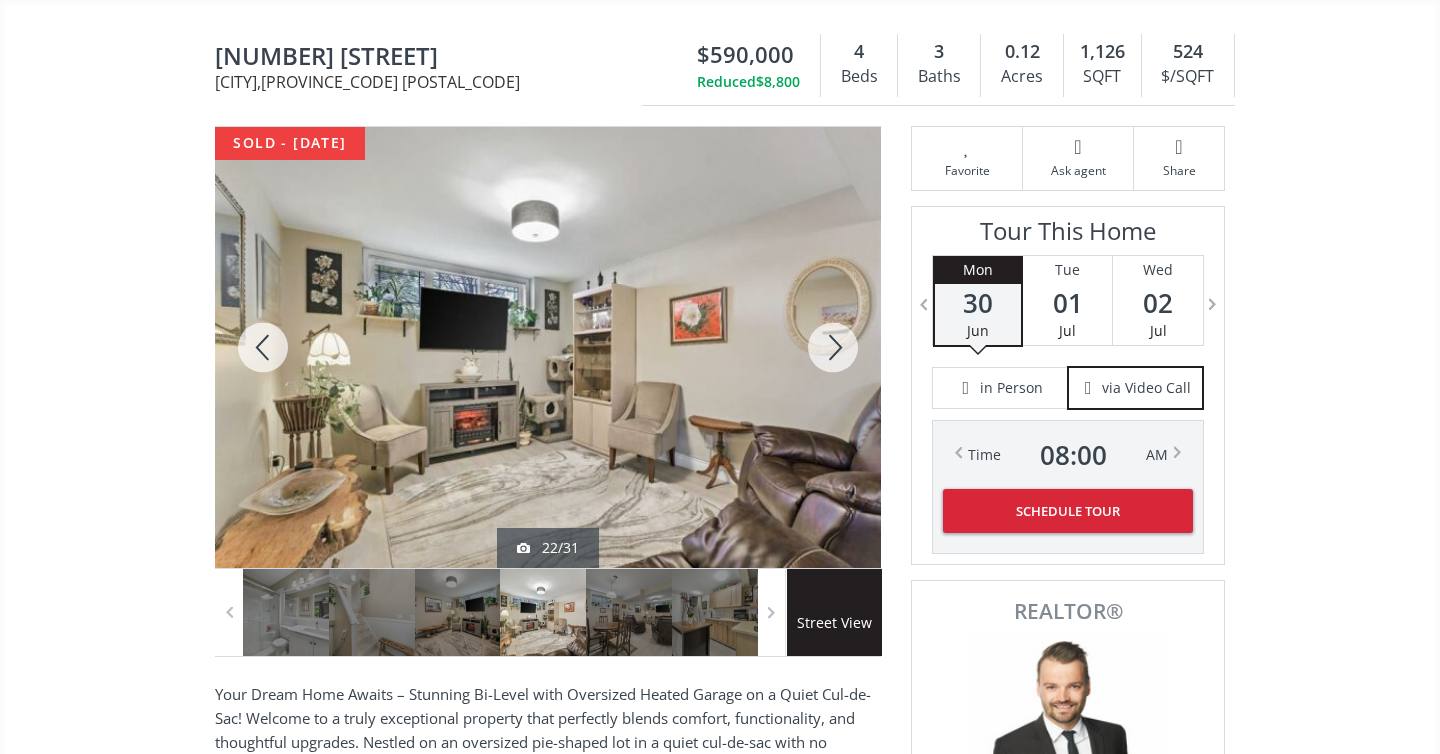 click at bounding box center (833, 347) 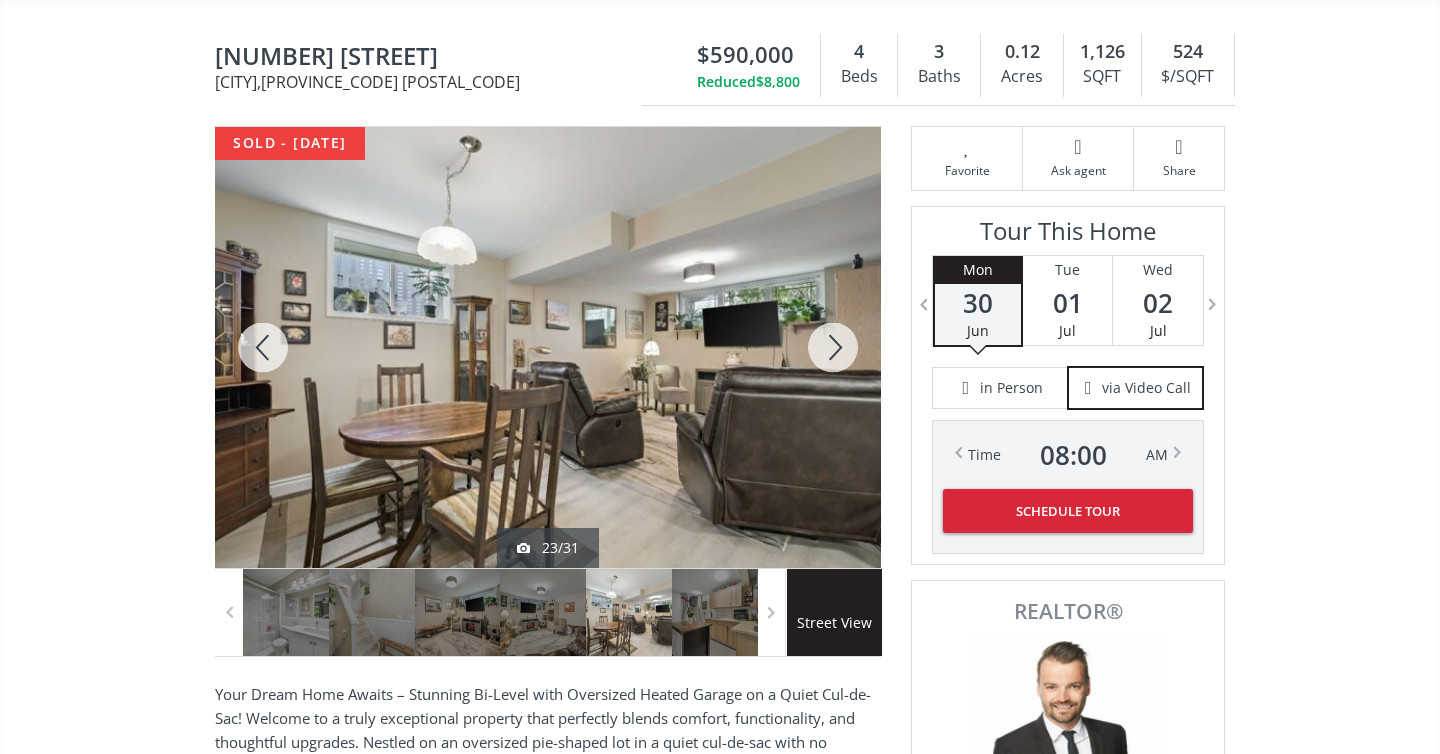 click at bounding box center (833, 347) 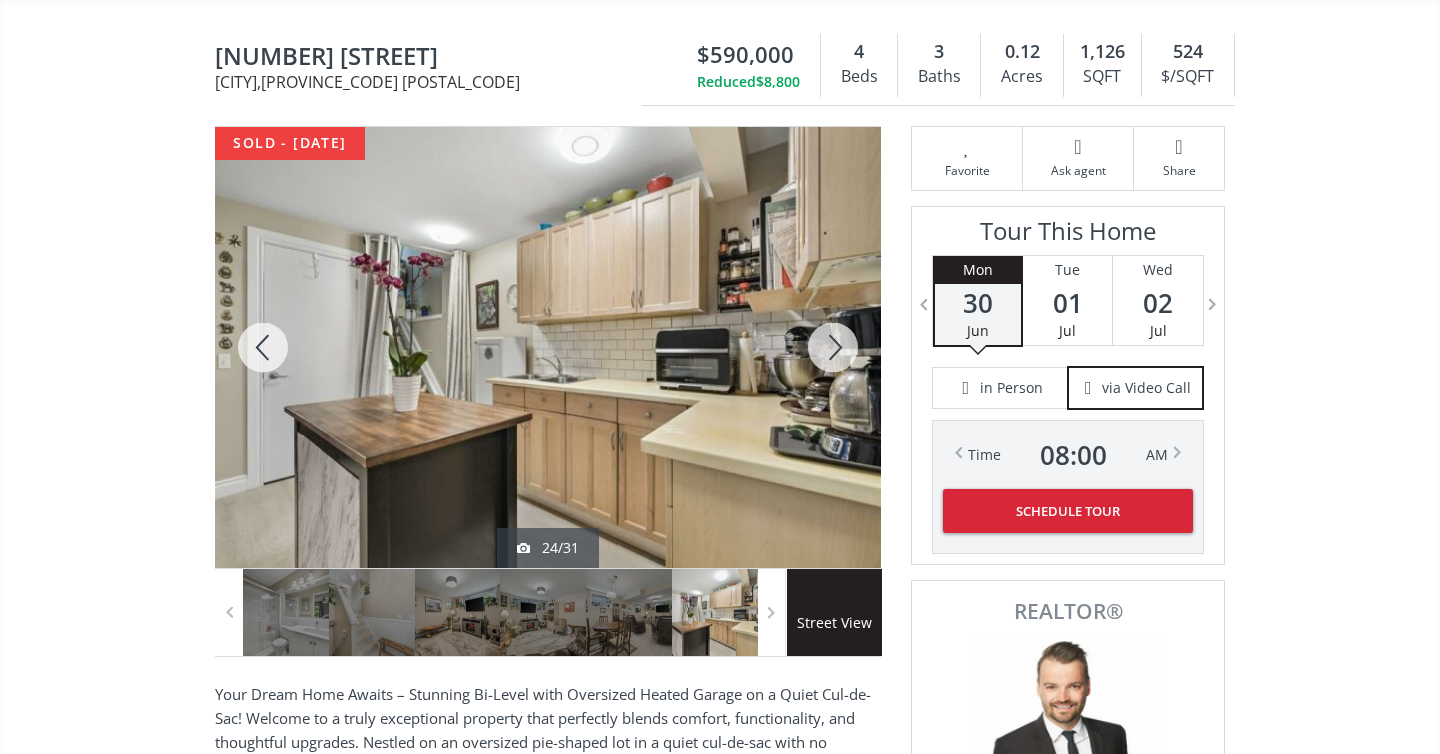 click at bounding box center (833, 347) 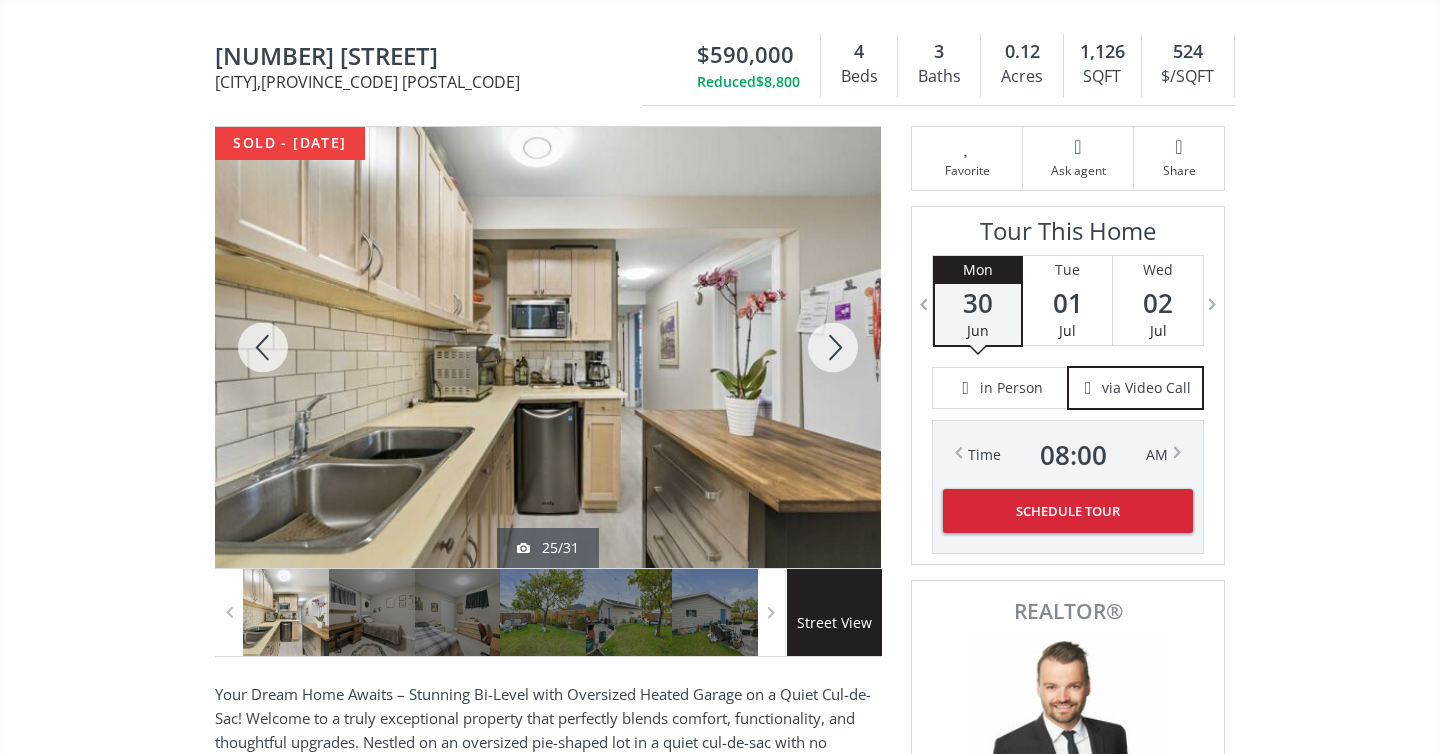 click at bounding box center (833, 347) 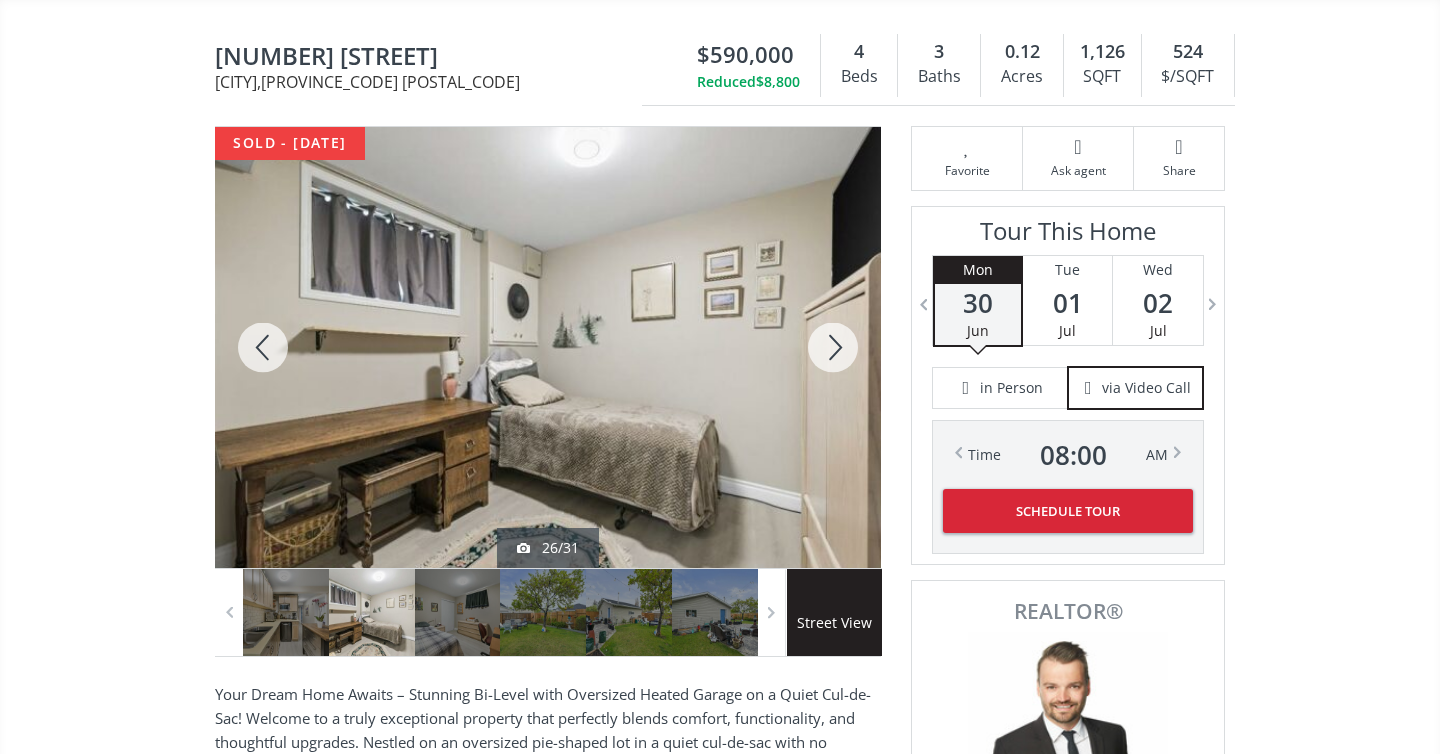 click at bounding box center (833, 347) 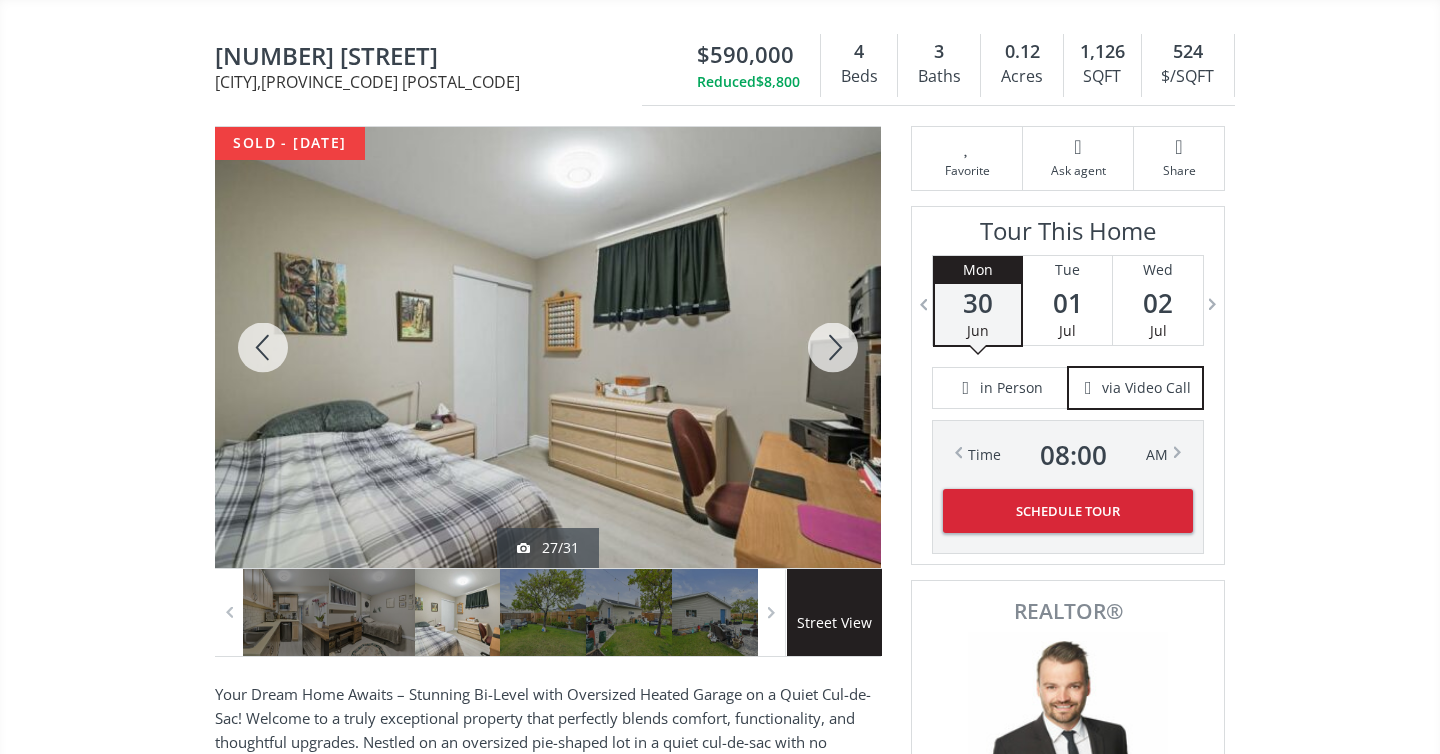 click at bounding box center [833, 347] 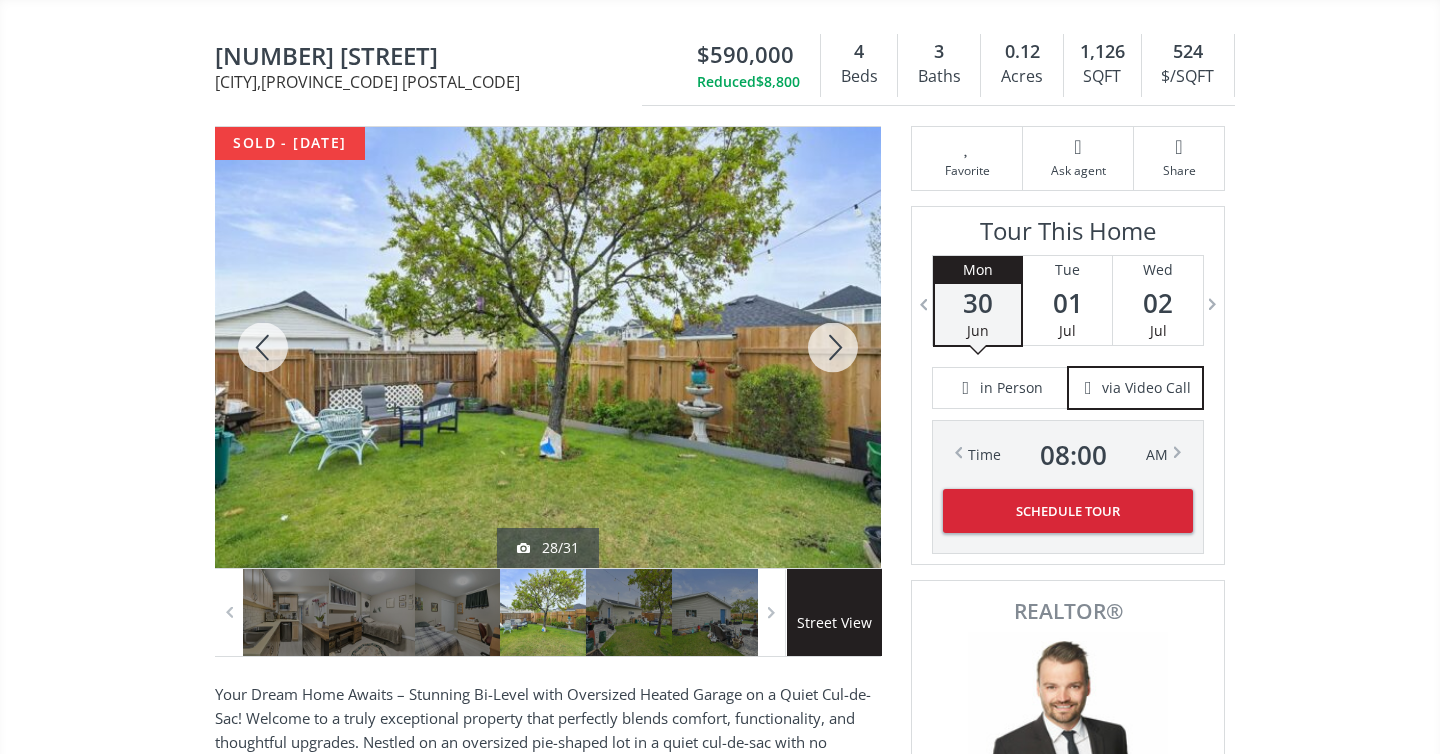 click at bounding box center [833, 347] 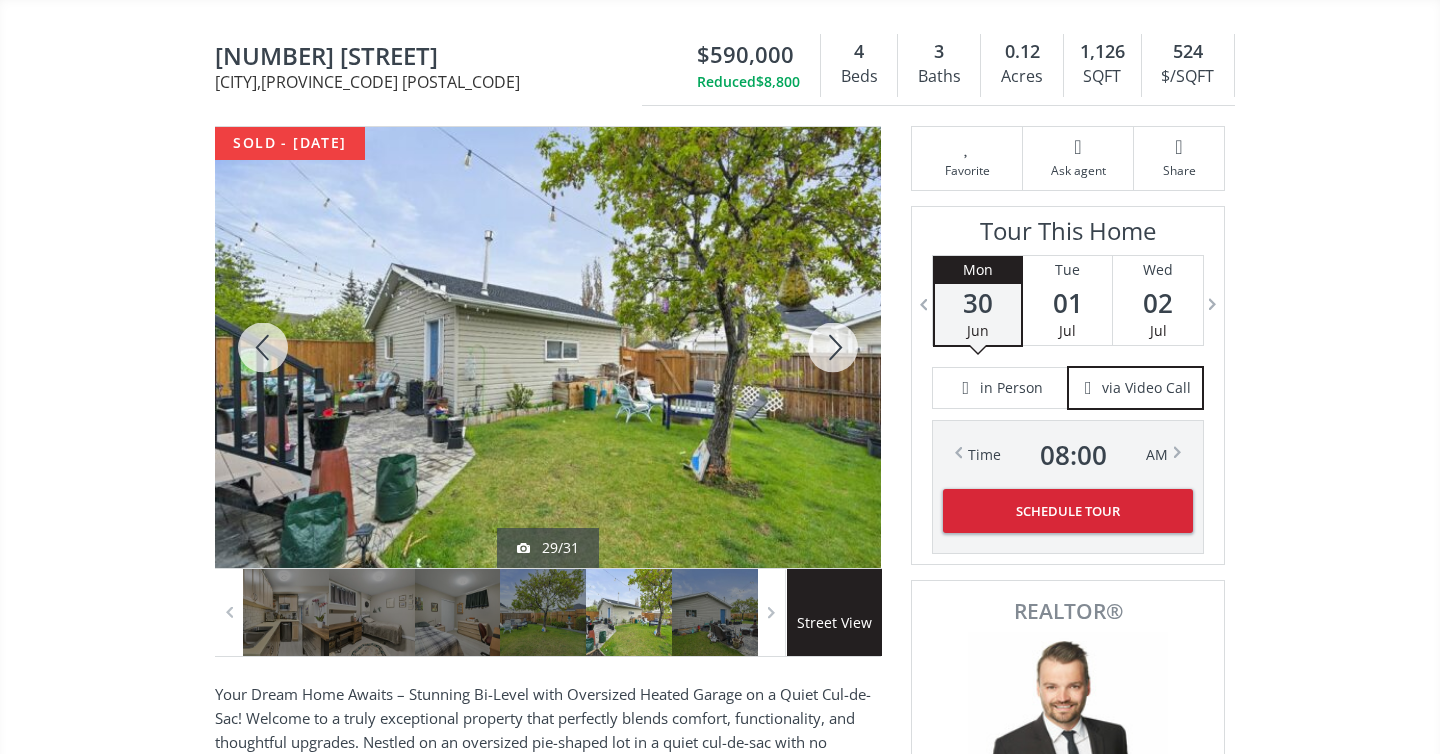 click at bounding box center (833, 347) 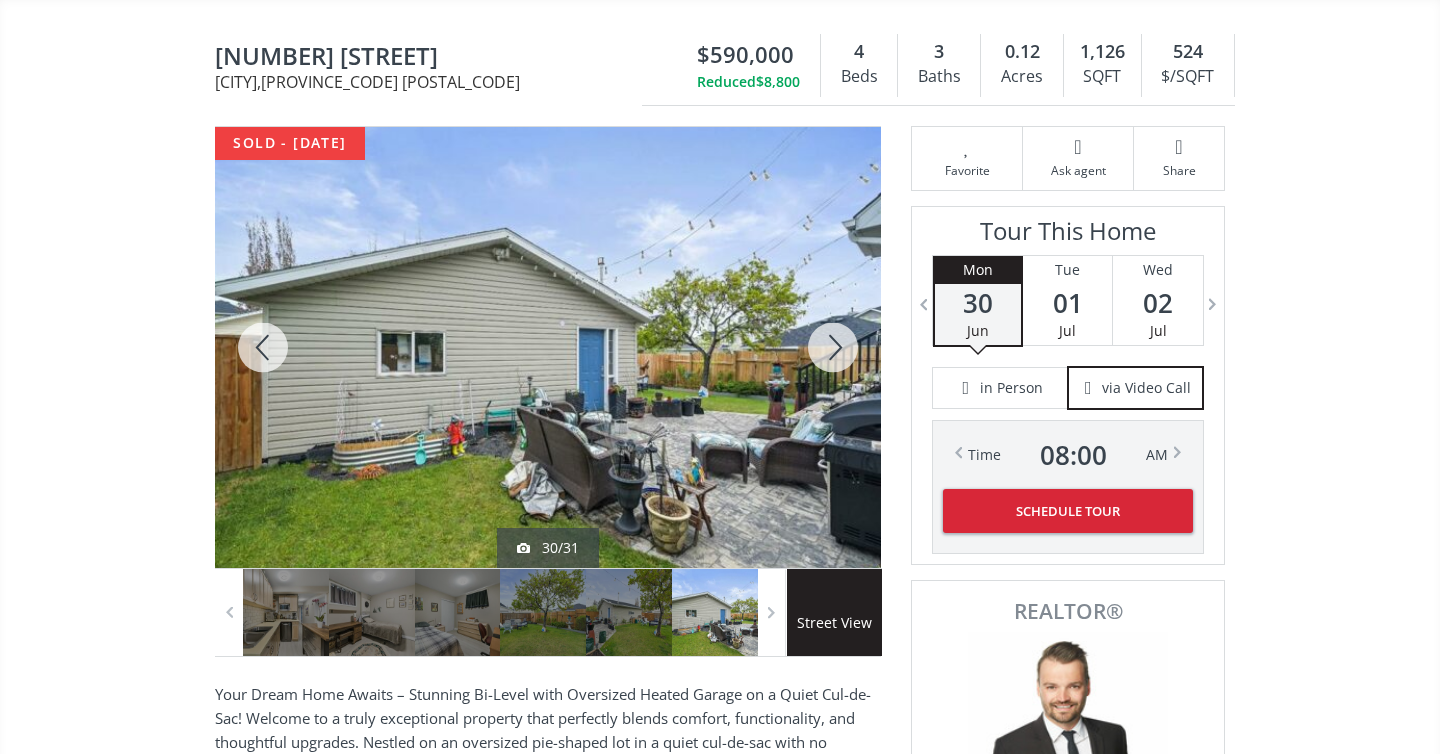 click at bounding box center [833, 347] 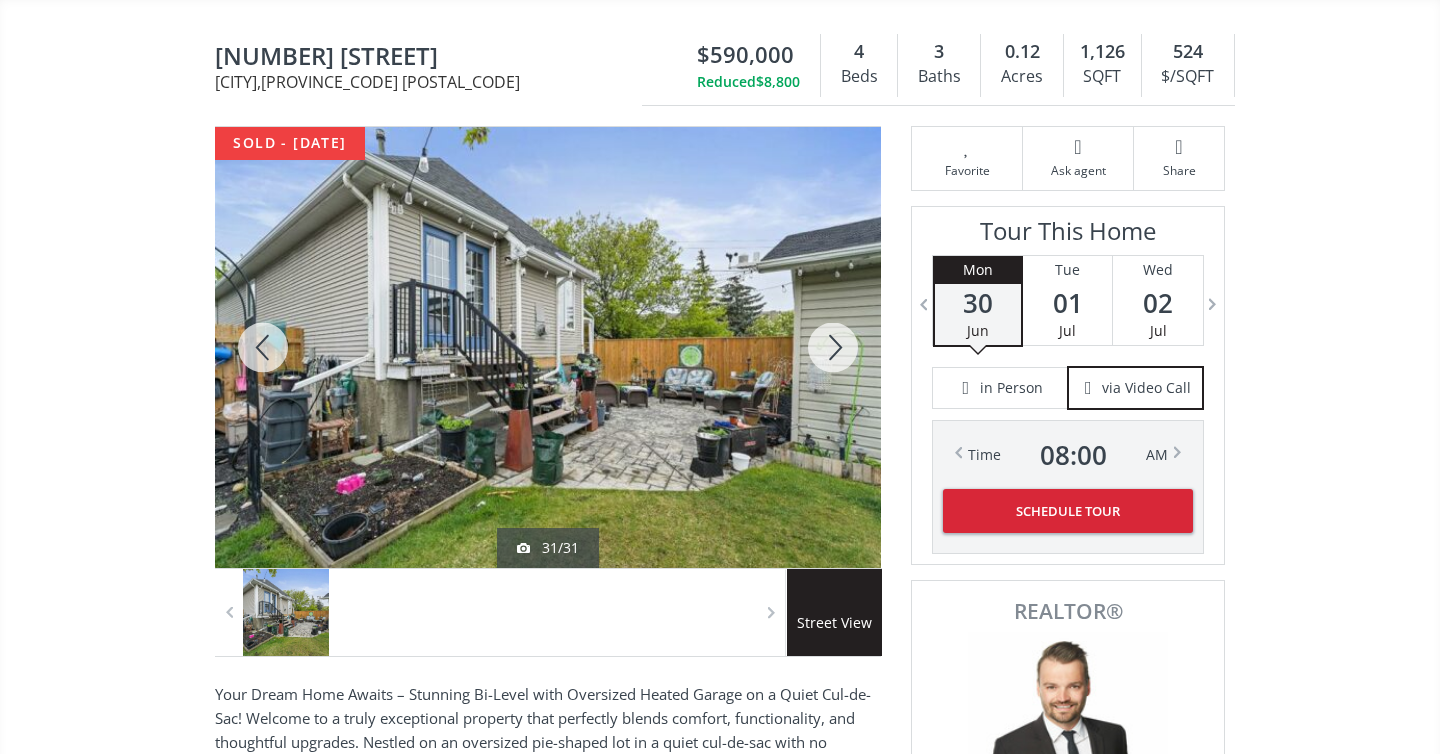 click at bounding box center (833, 347) 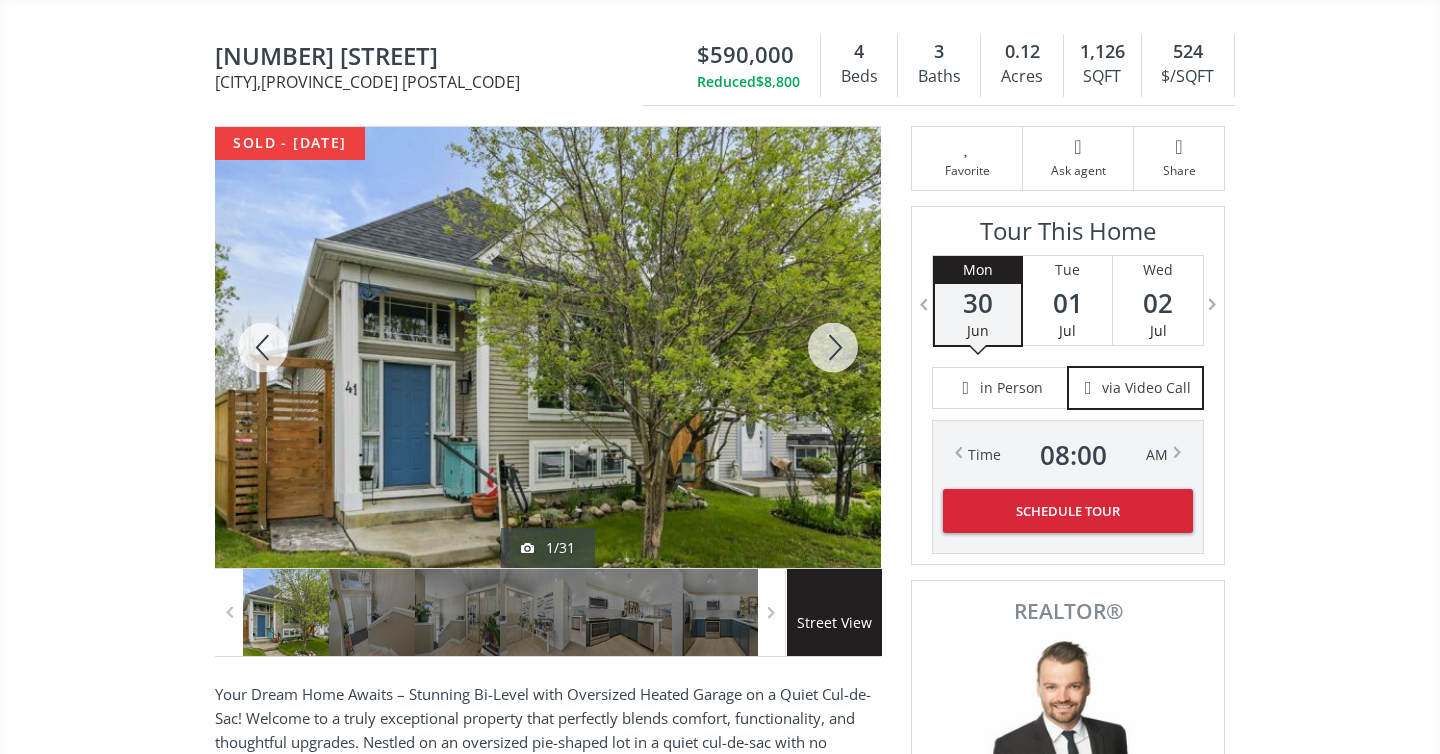 click at bounding box center [833, 347] 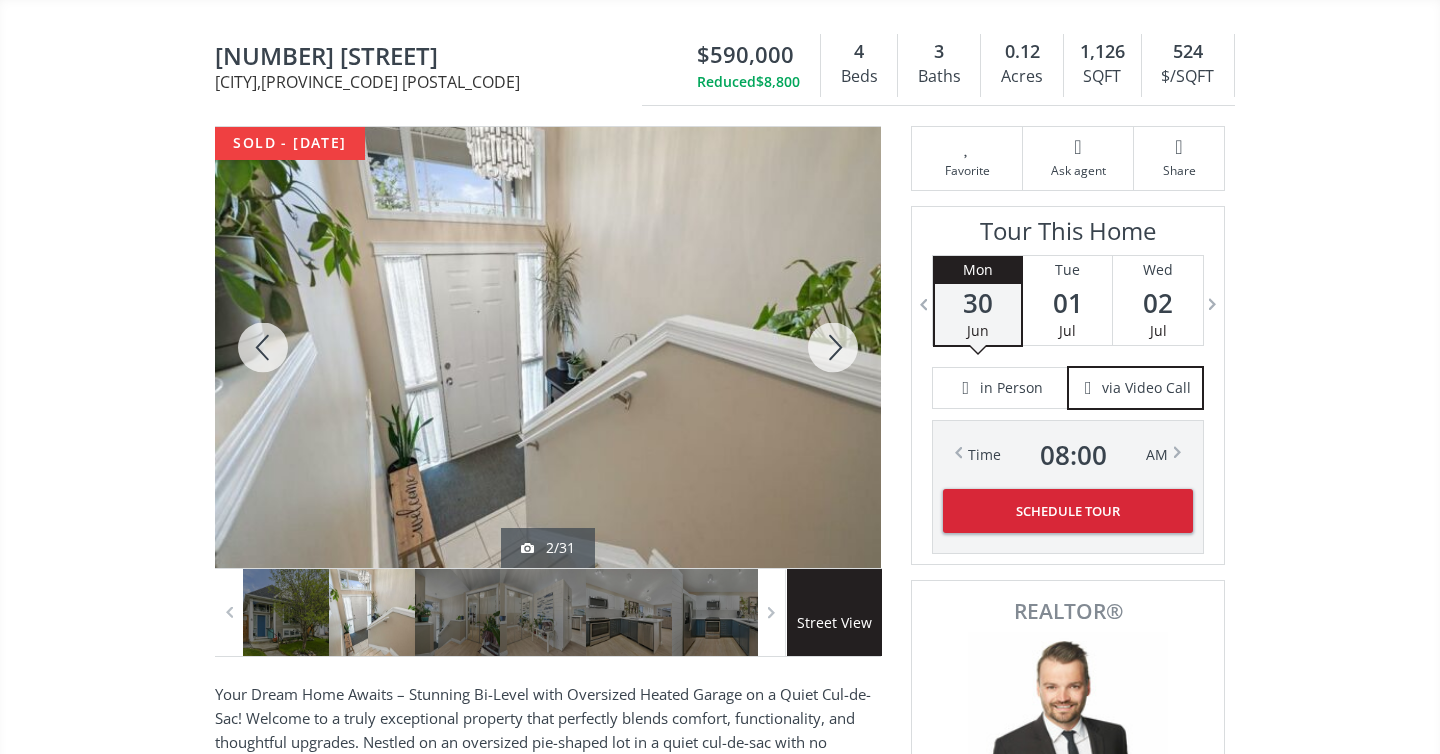 click at bounding box center (833, 347) 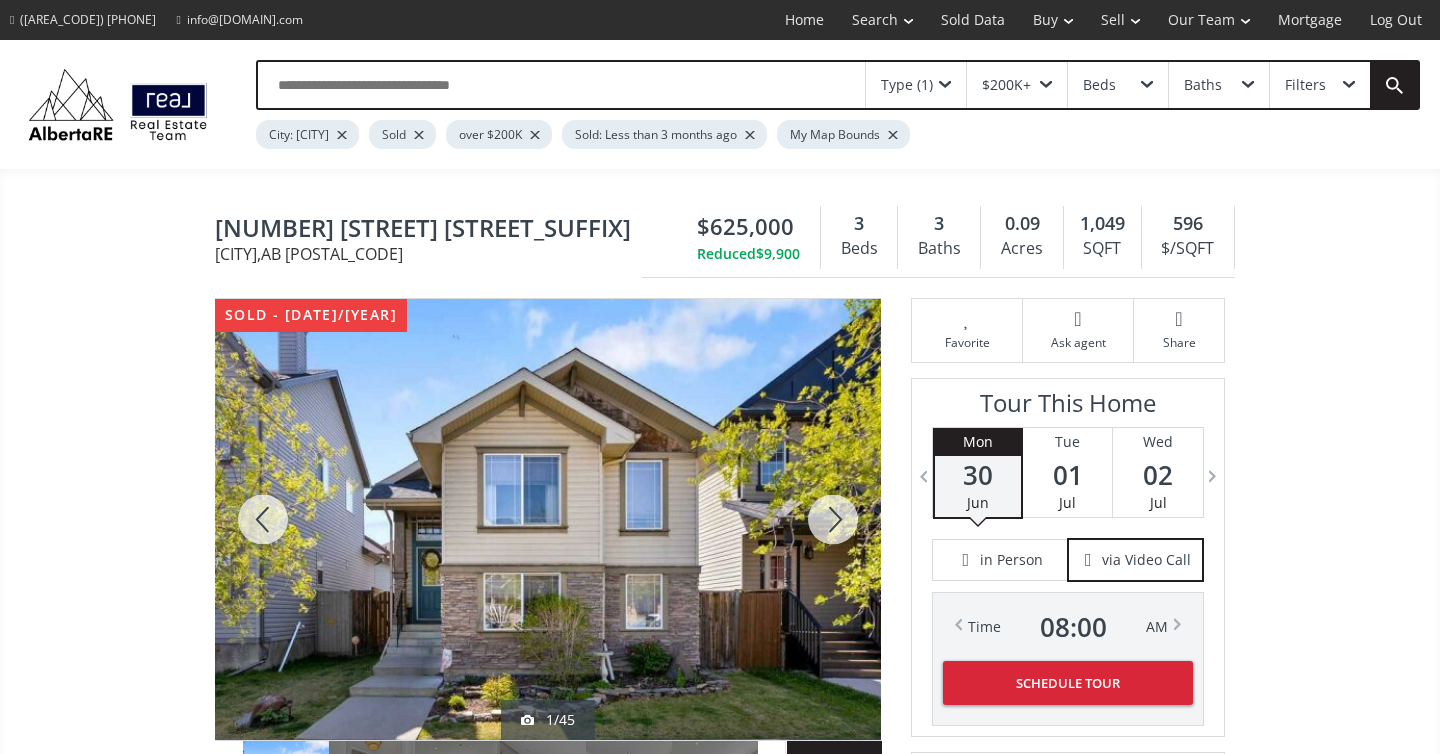 scroll, scrollTop: 0, scrollLeft: 0, axis: both 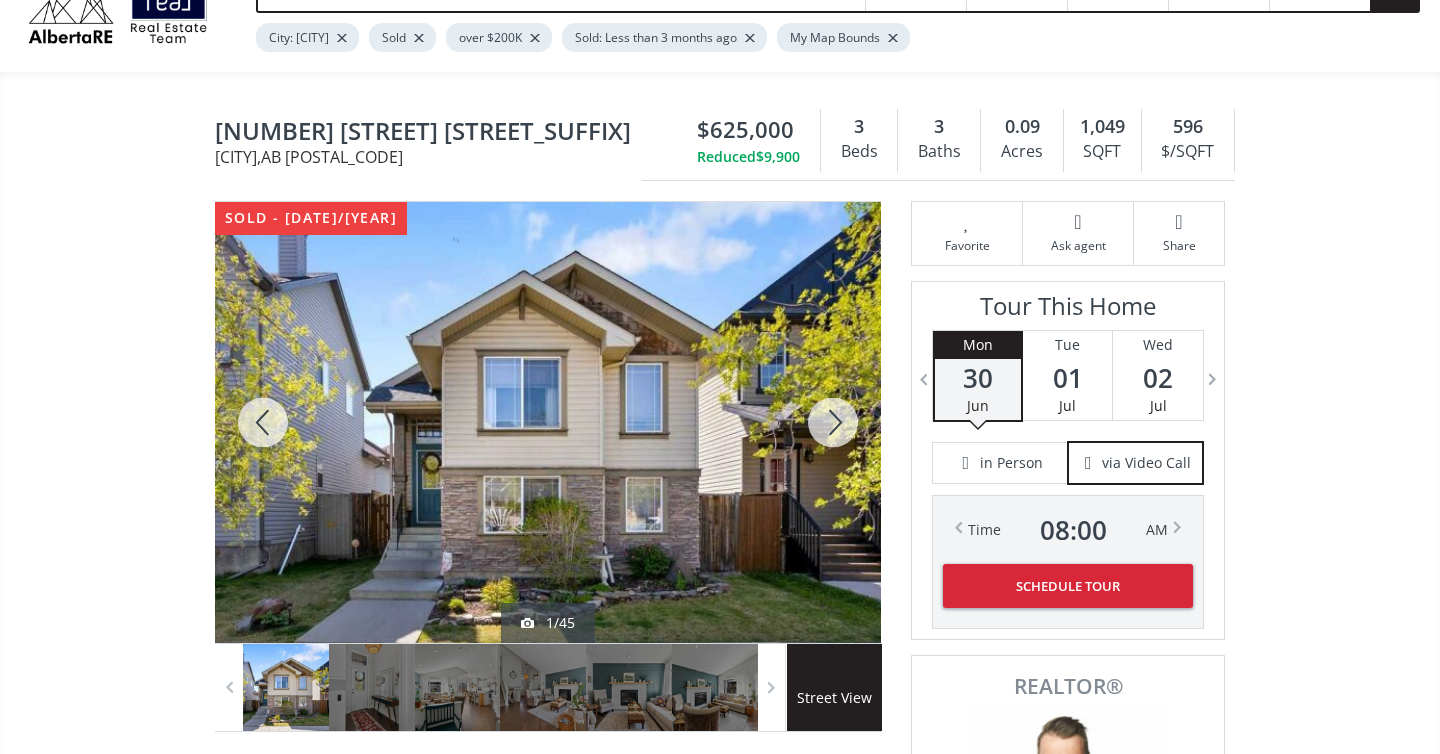 click at bounding box center [833, 422] 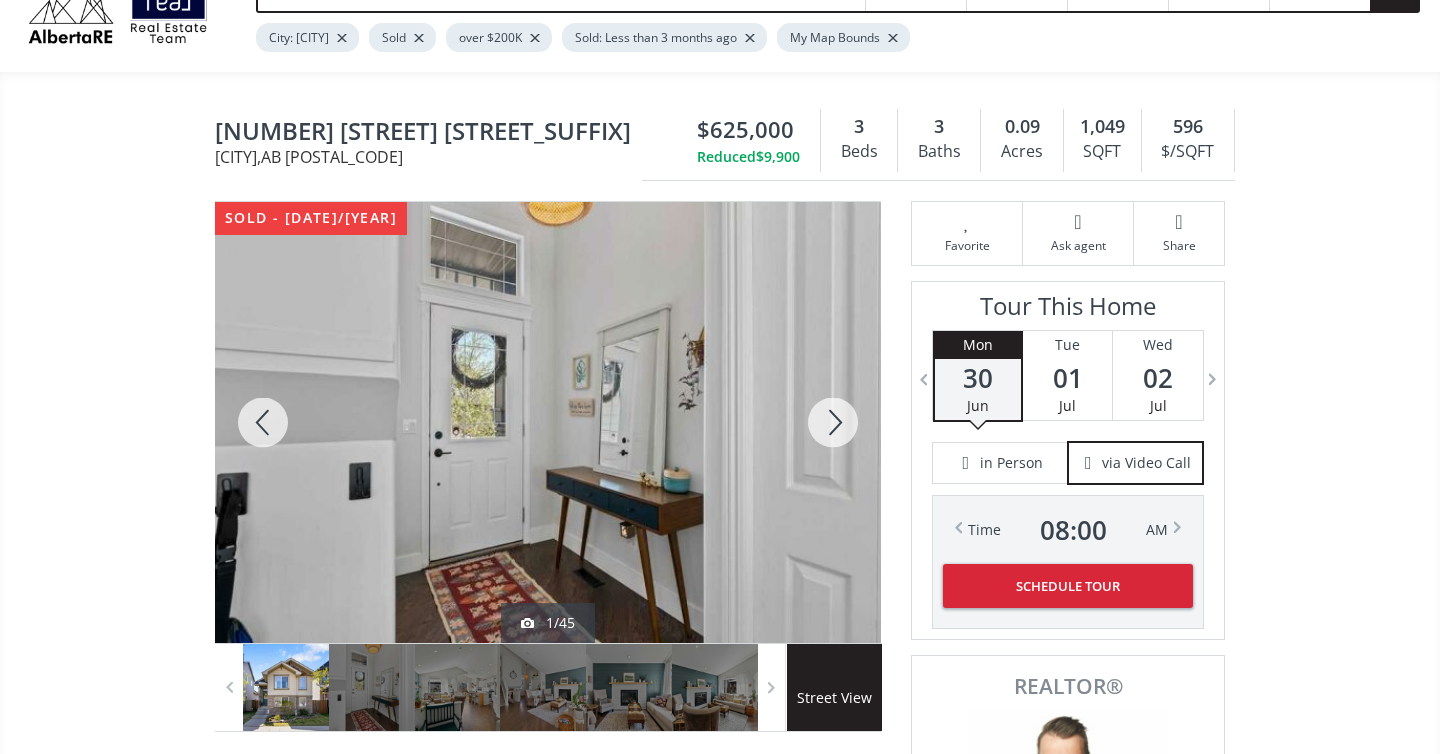 click at bounding box center (833, 422) 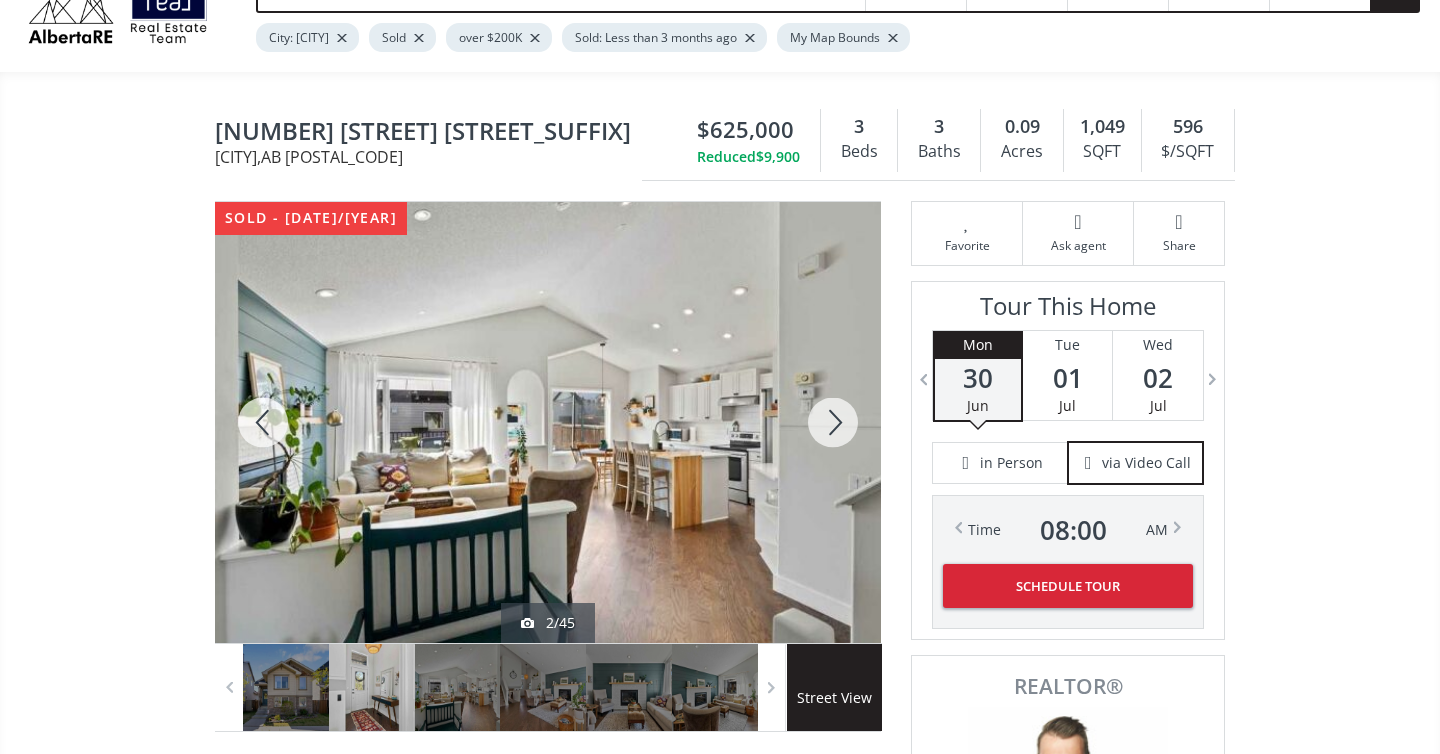 click at bounding box center [833, 422] 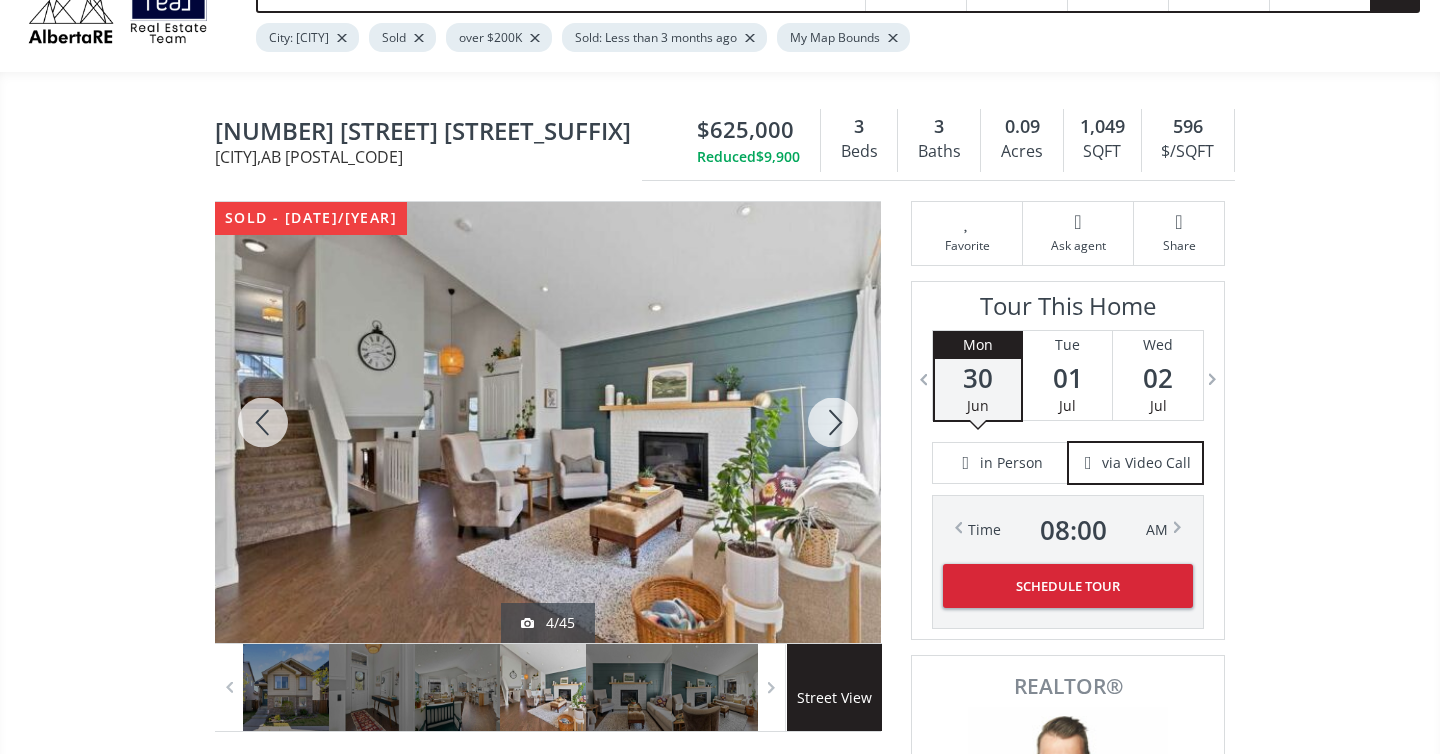 click at bounding box center (833, 422) 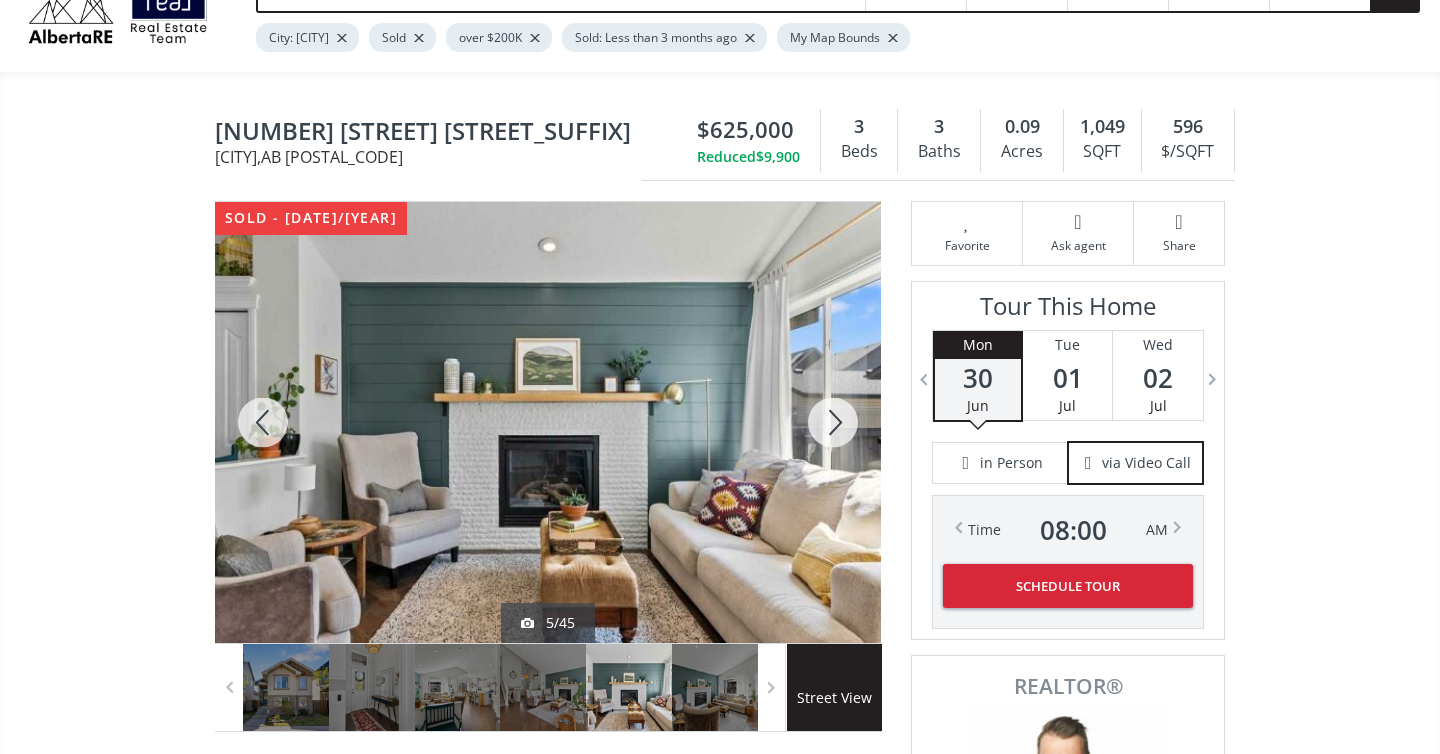 click at bounding box center [833, 422] 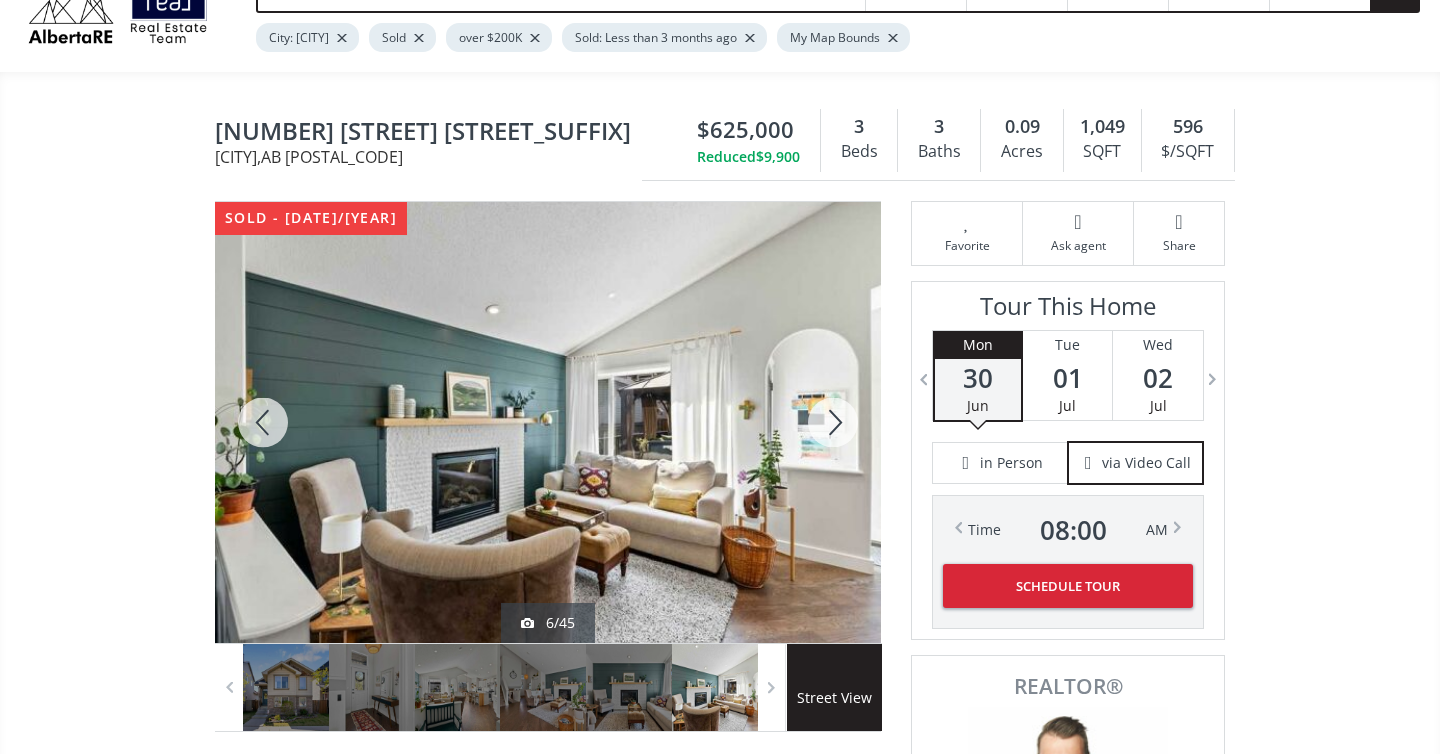 click at bounding box center [833, 422] 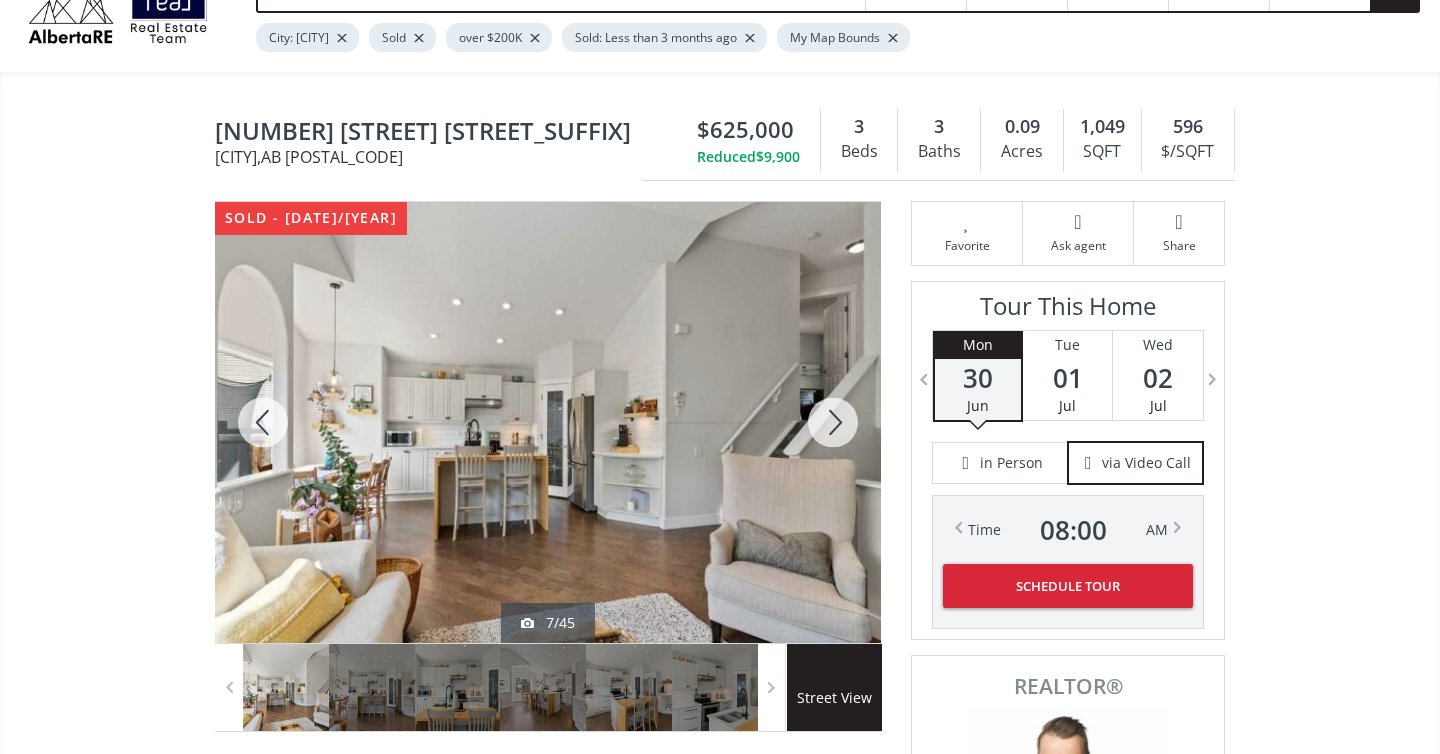 click at bounding box center (833, 422) 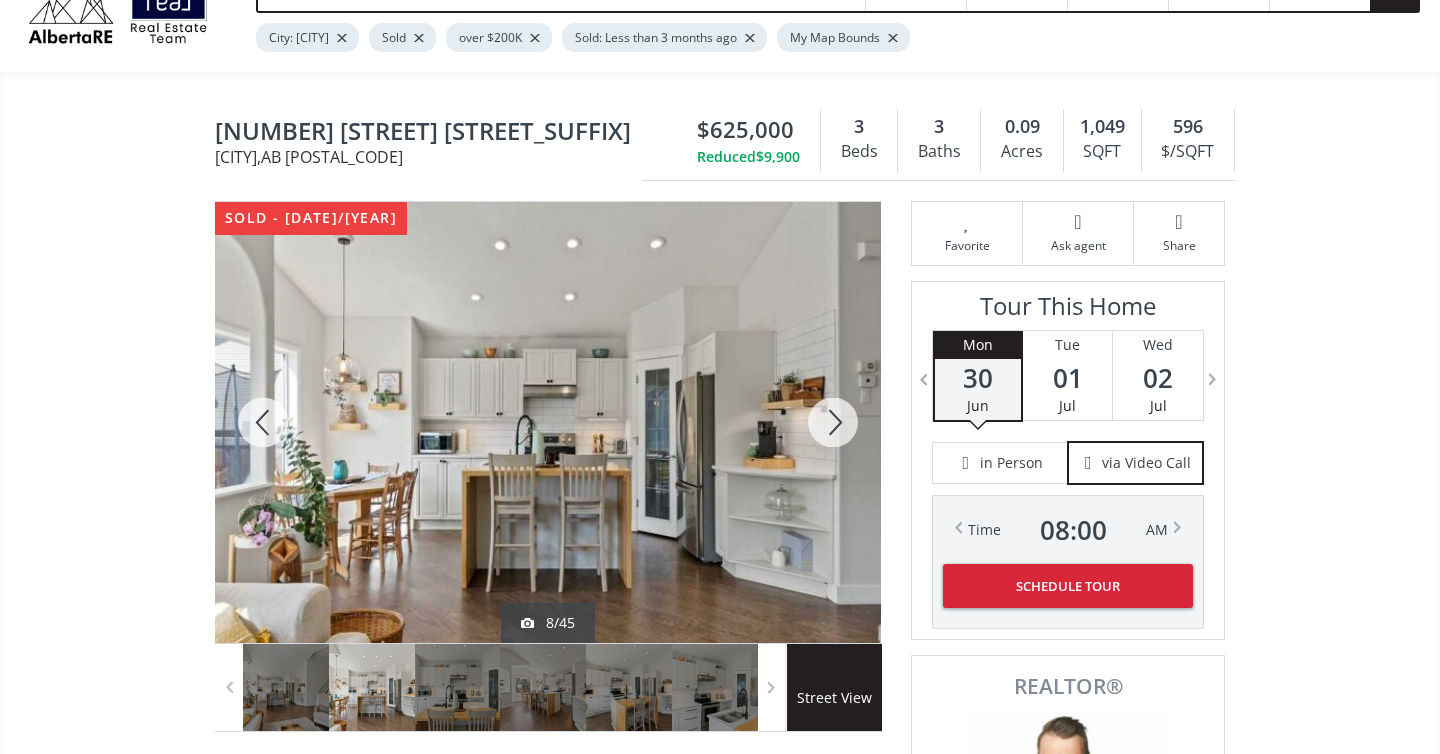 click at bounding box center [833, 422] 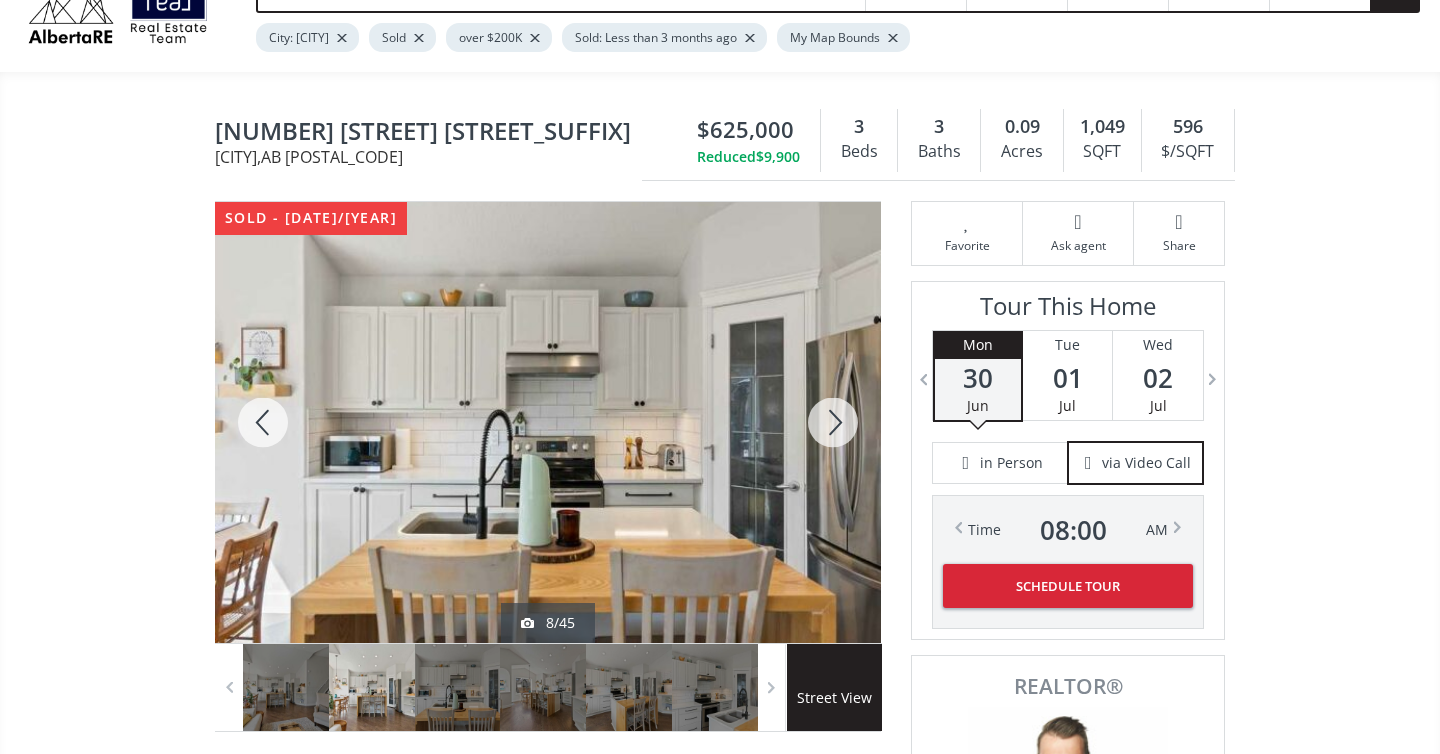click at bounding box center (833, 422) 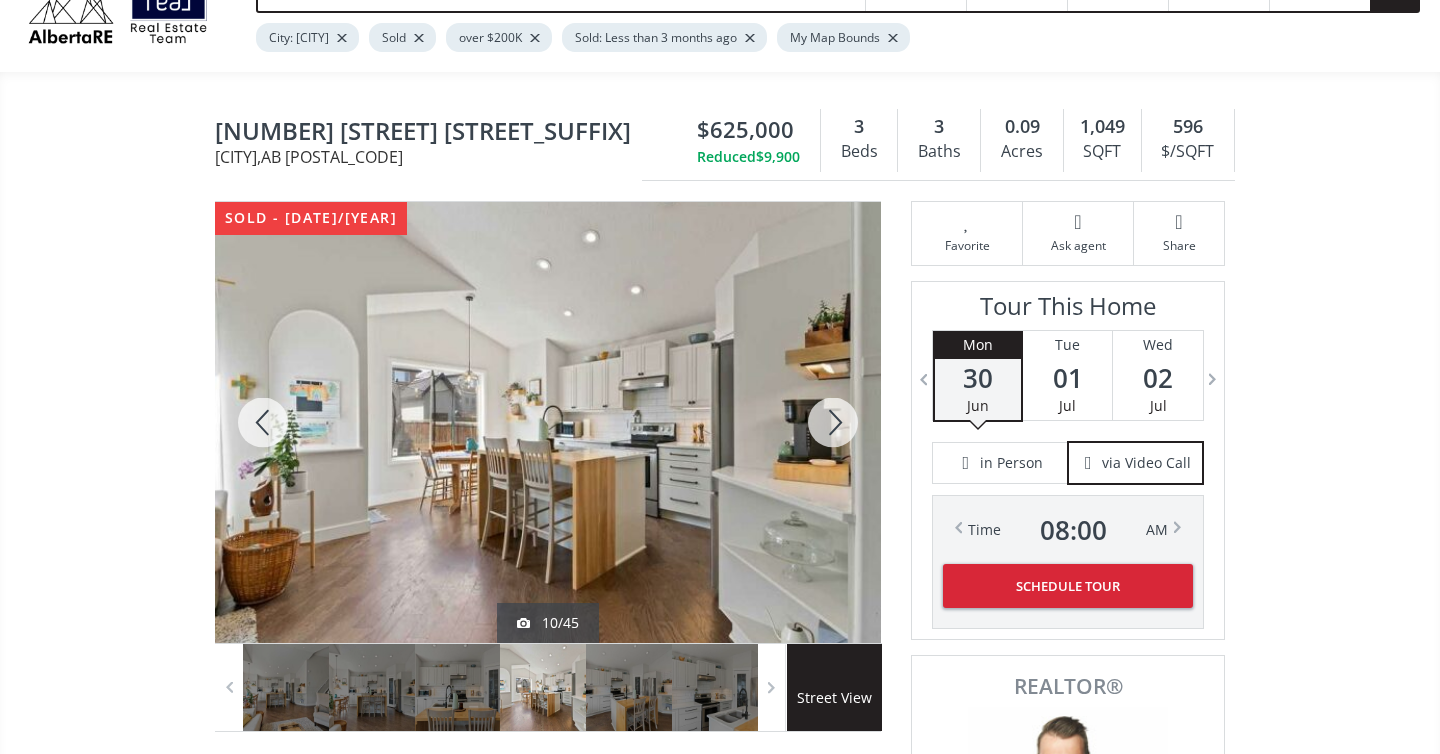 click at bounding box center (833, 422) 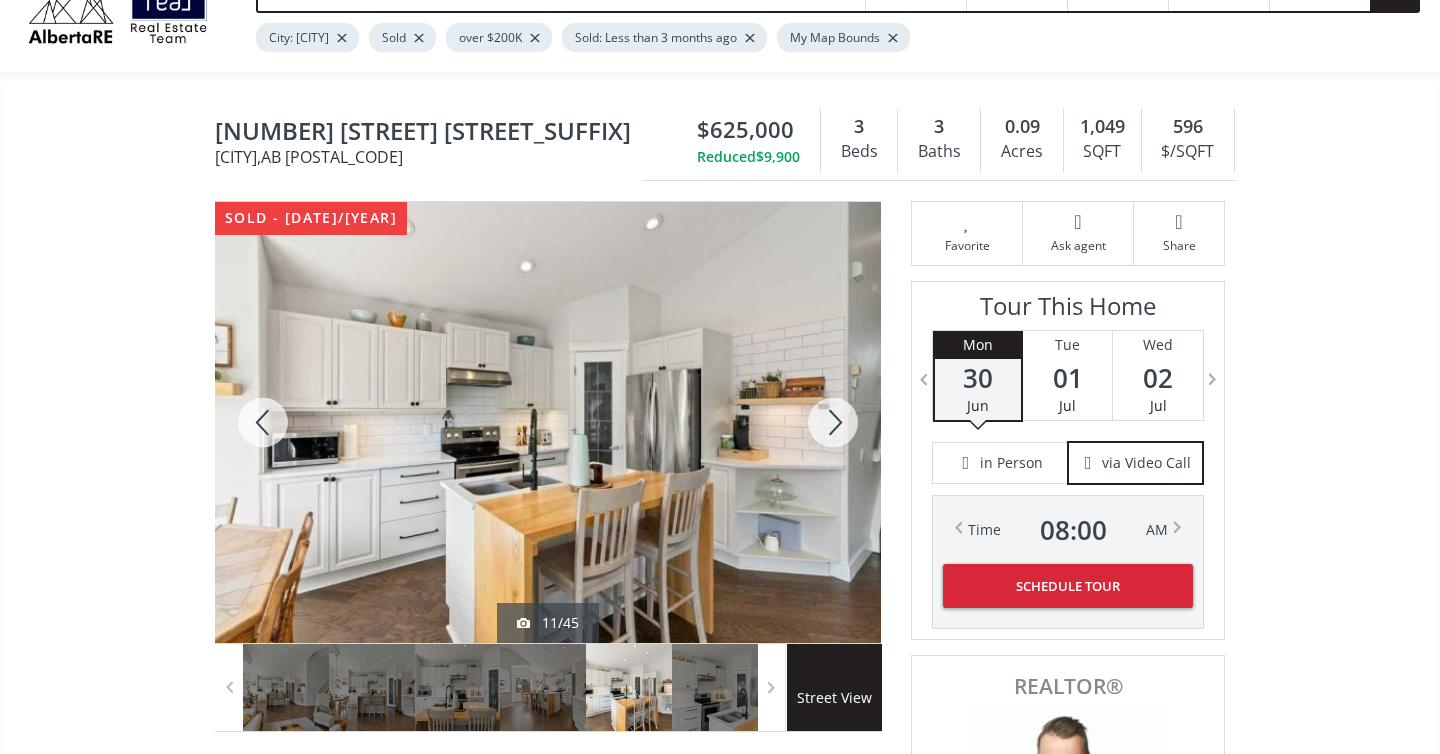 click at bounding box center (833, 422) 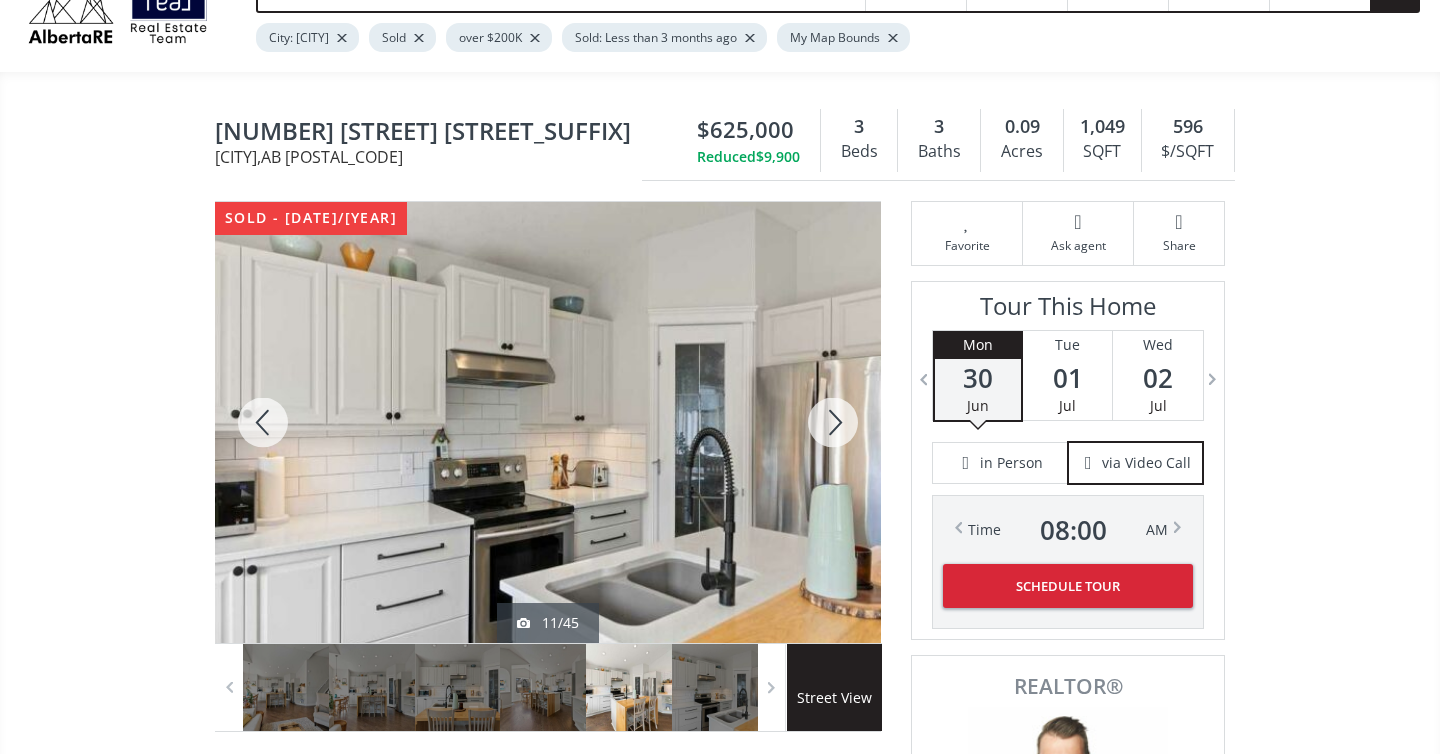 click at bounding box center (833, 422) 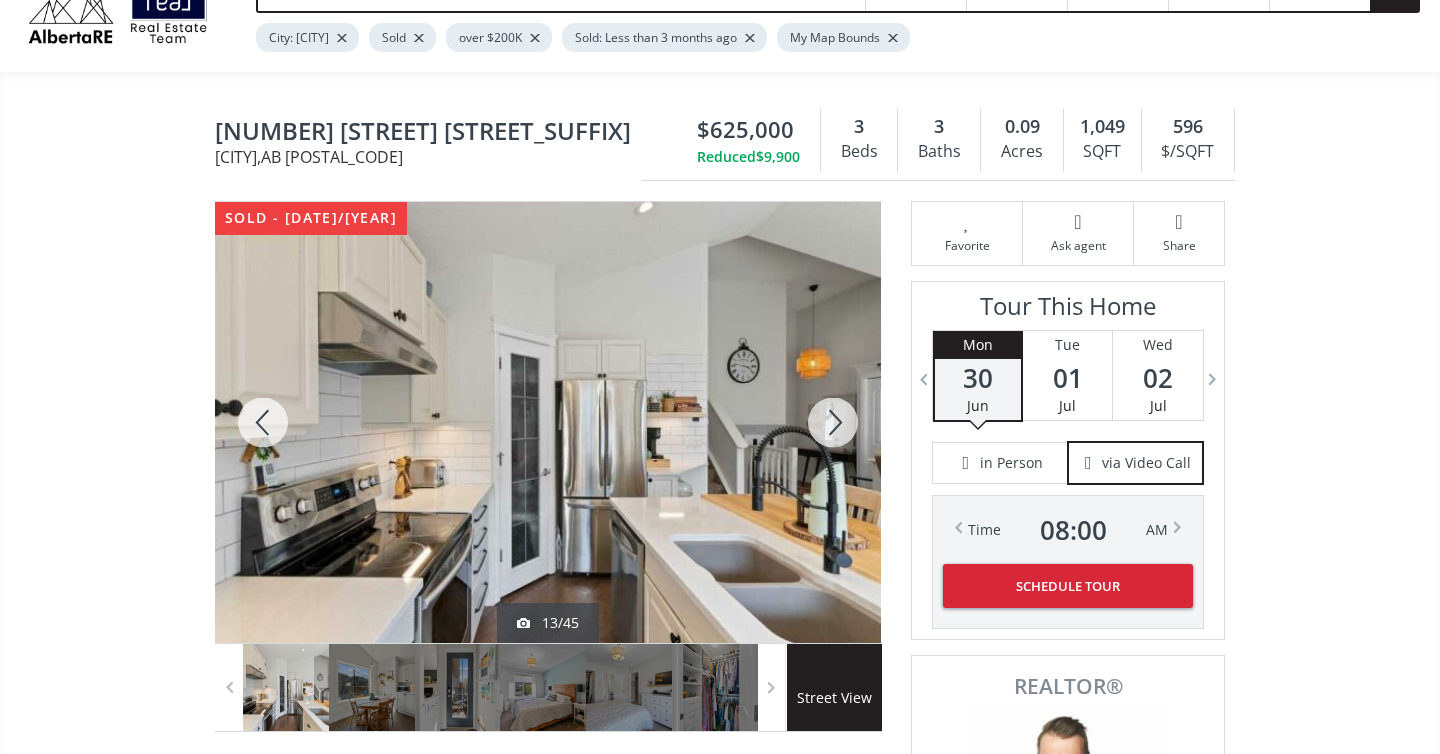 click at bounding box center [833, 422] 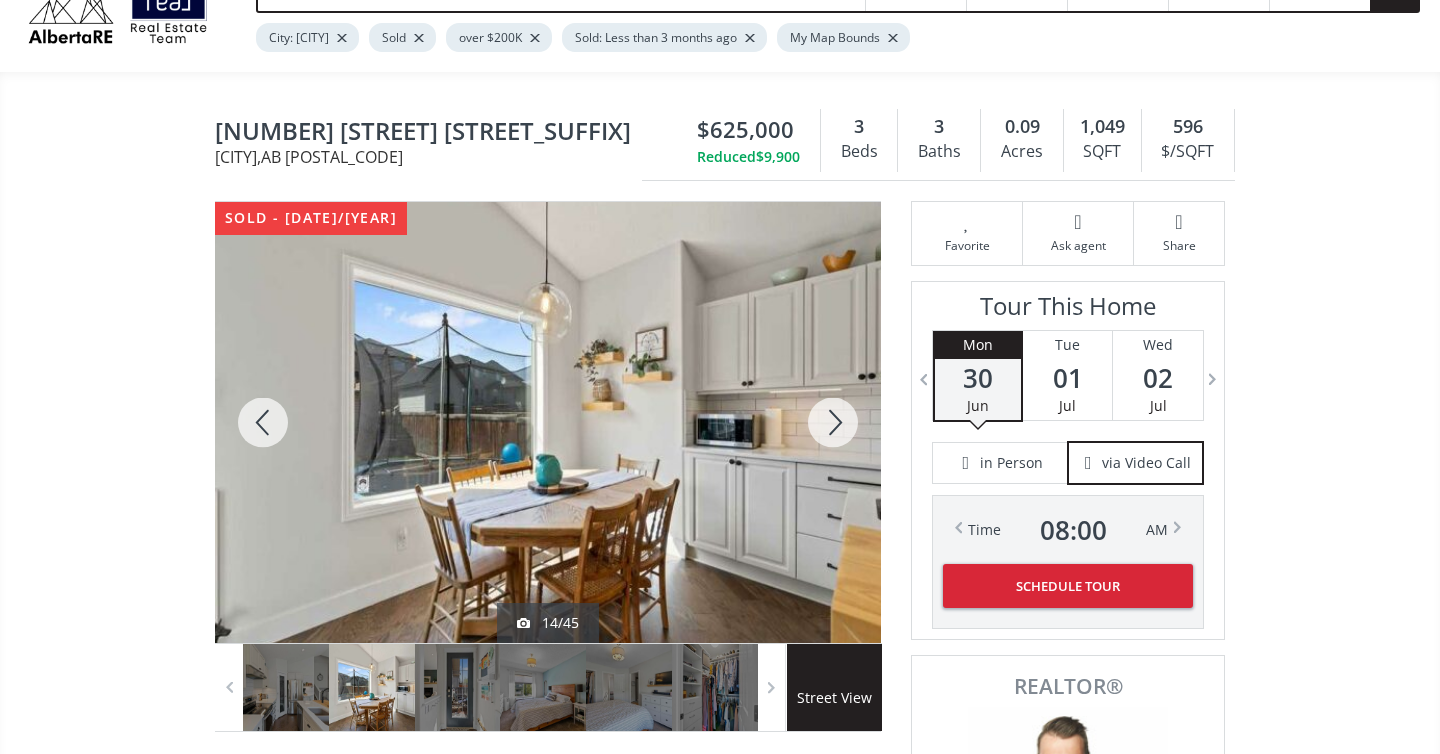 click at bounding box center (833, 422) 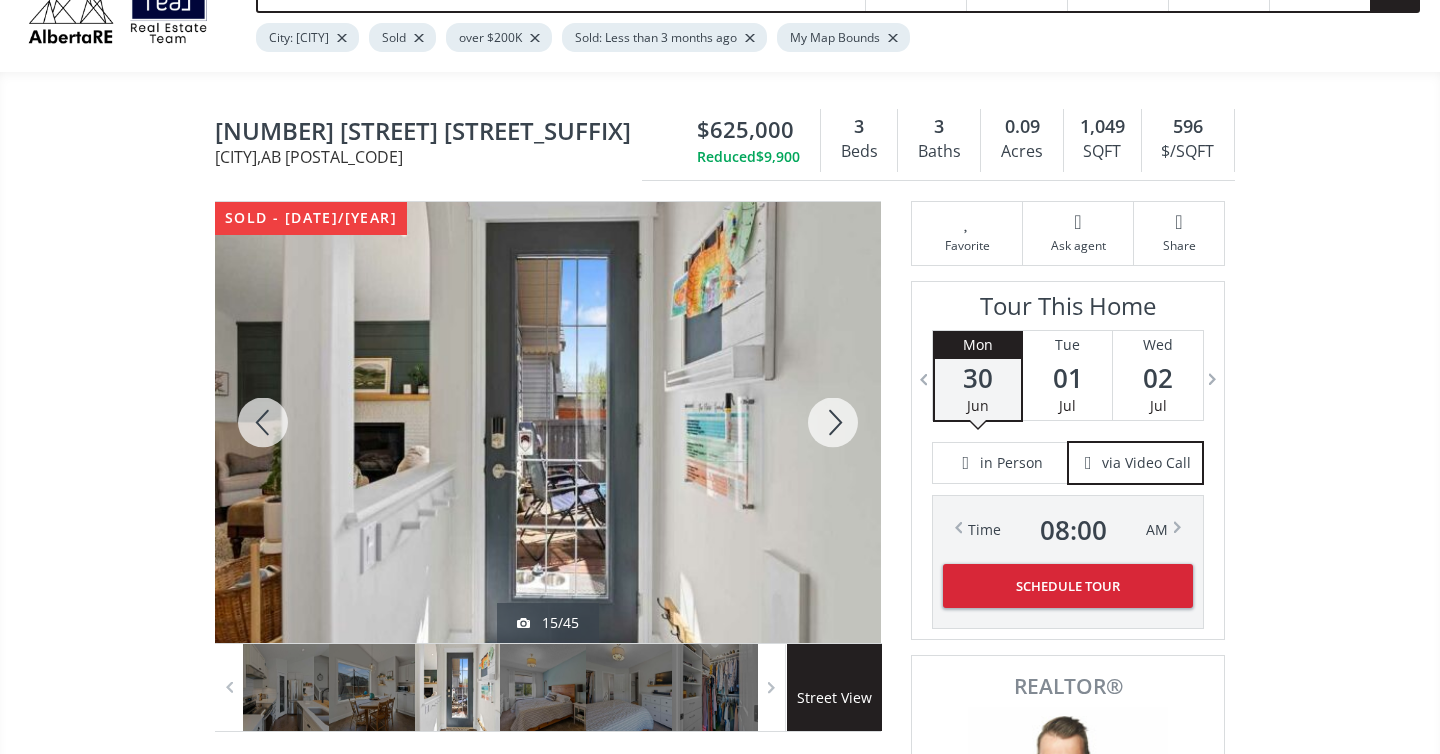 click at bounding box center [833, 422] 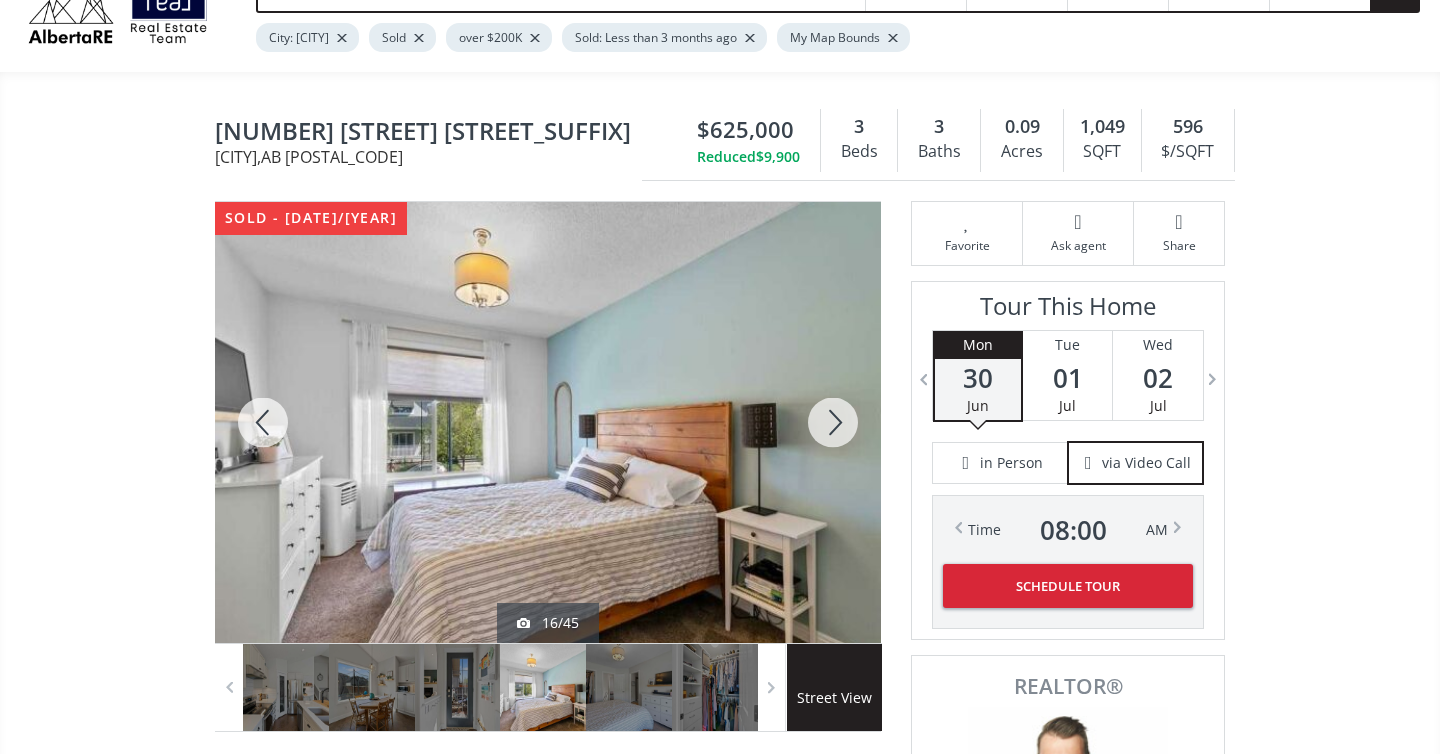 click at bounding box center (833, 422) 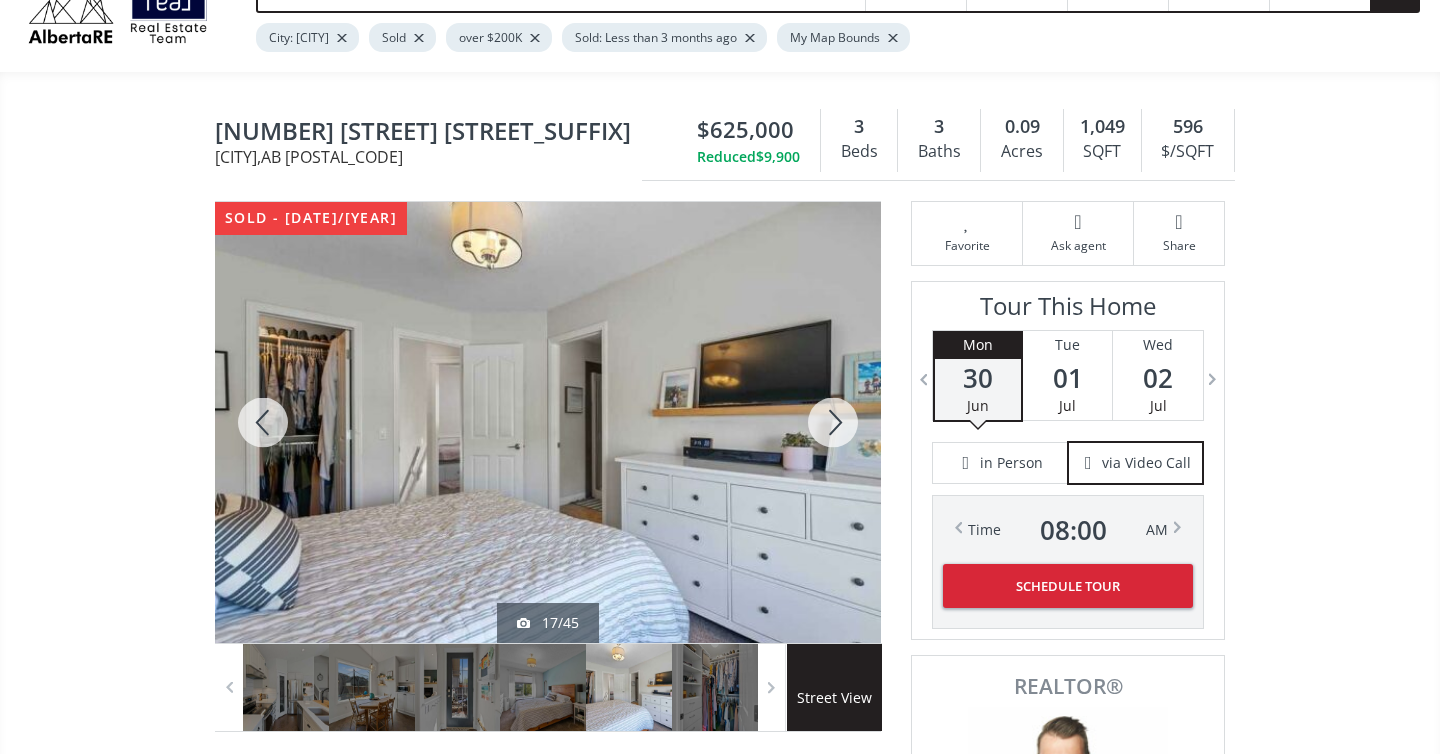 click at bounding box center [833, 422] 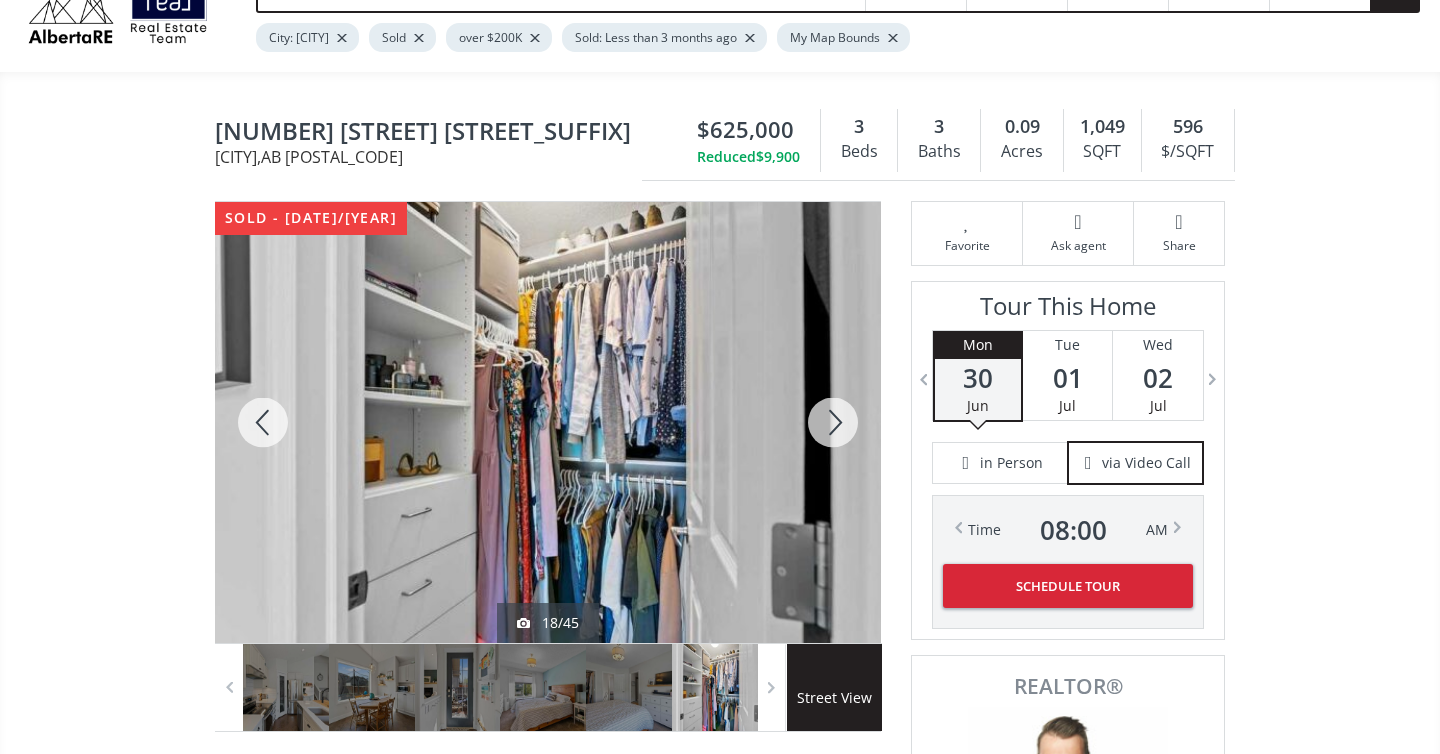 click at bounding box center [833, 422] 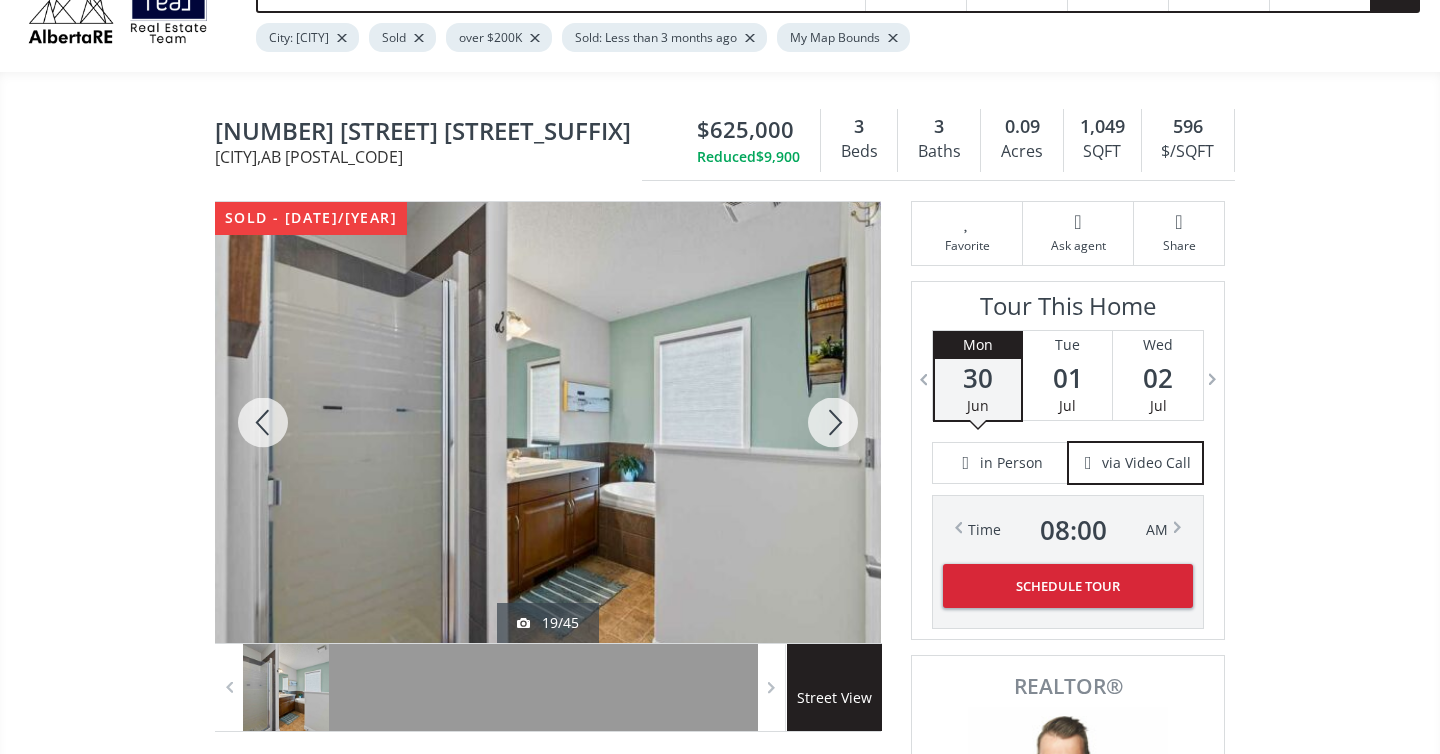 click at bounding box center [833, 422] 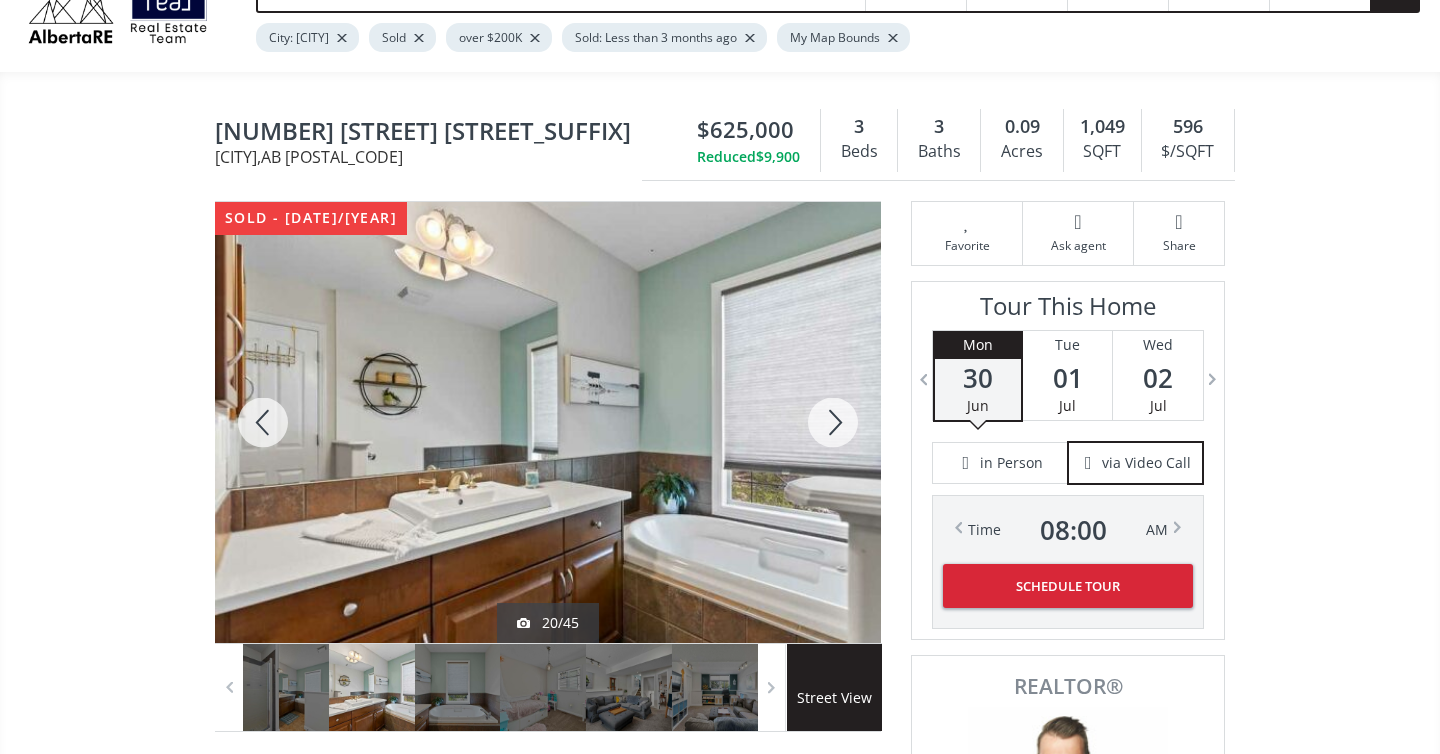 click at bounding box center [833, 422] 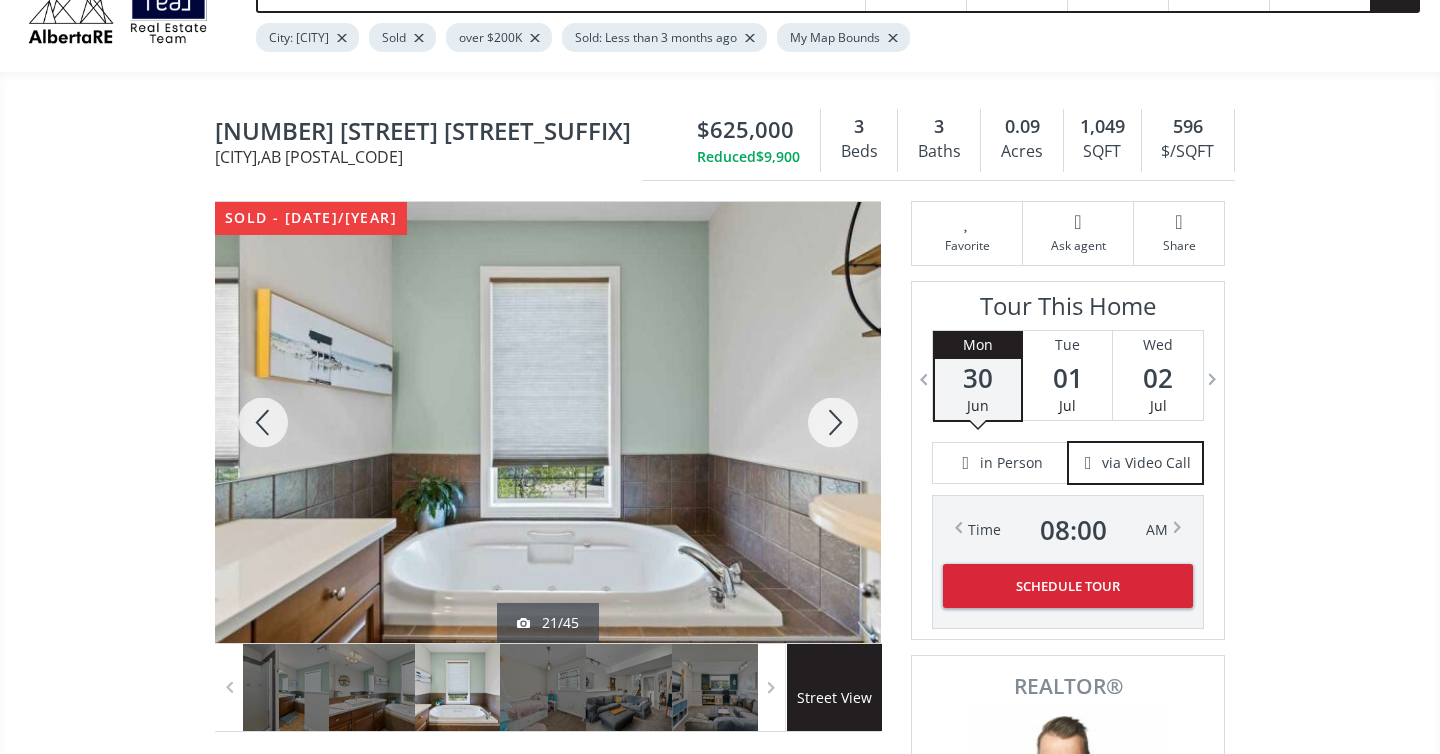 click at bounding box center [833, 422] 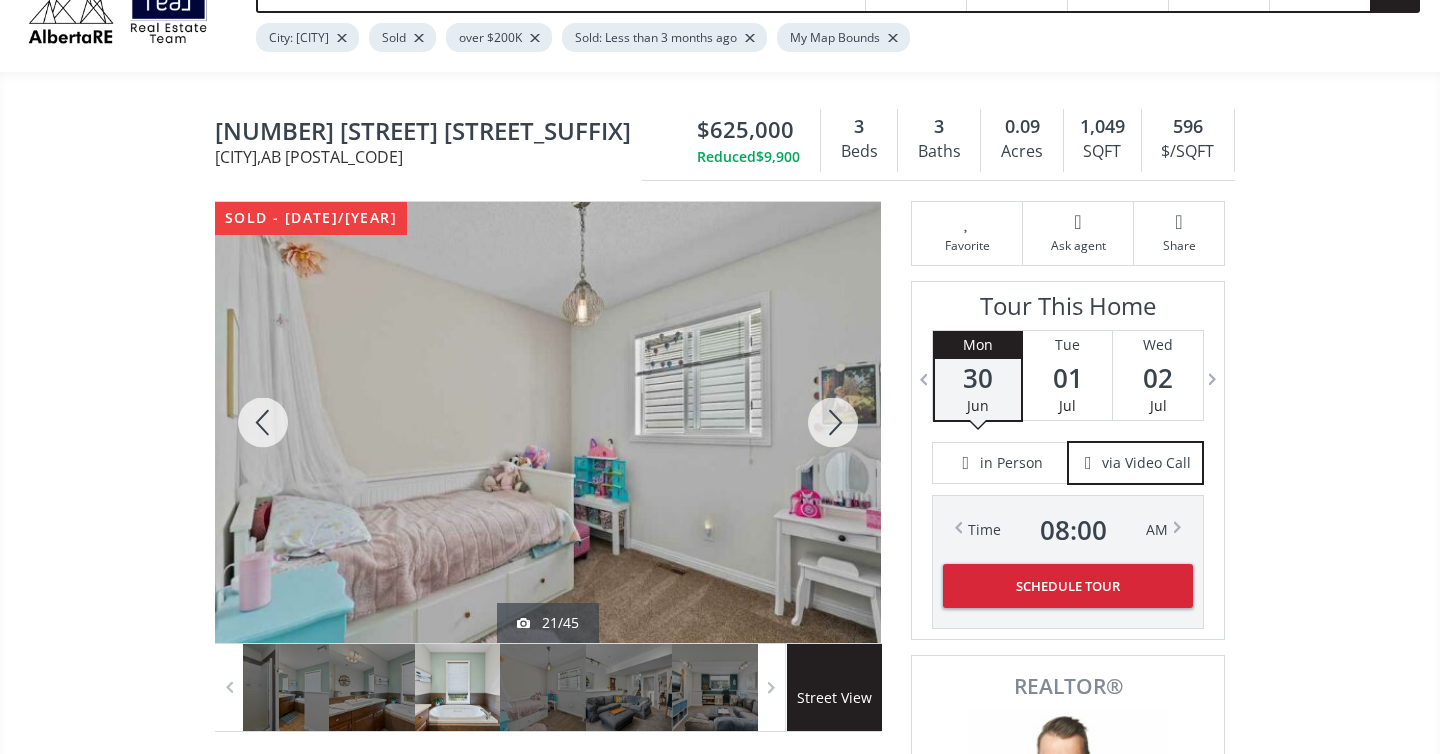 click at bounding box center [833, 422] 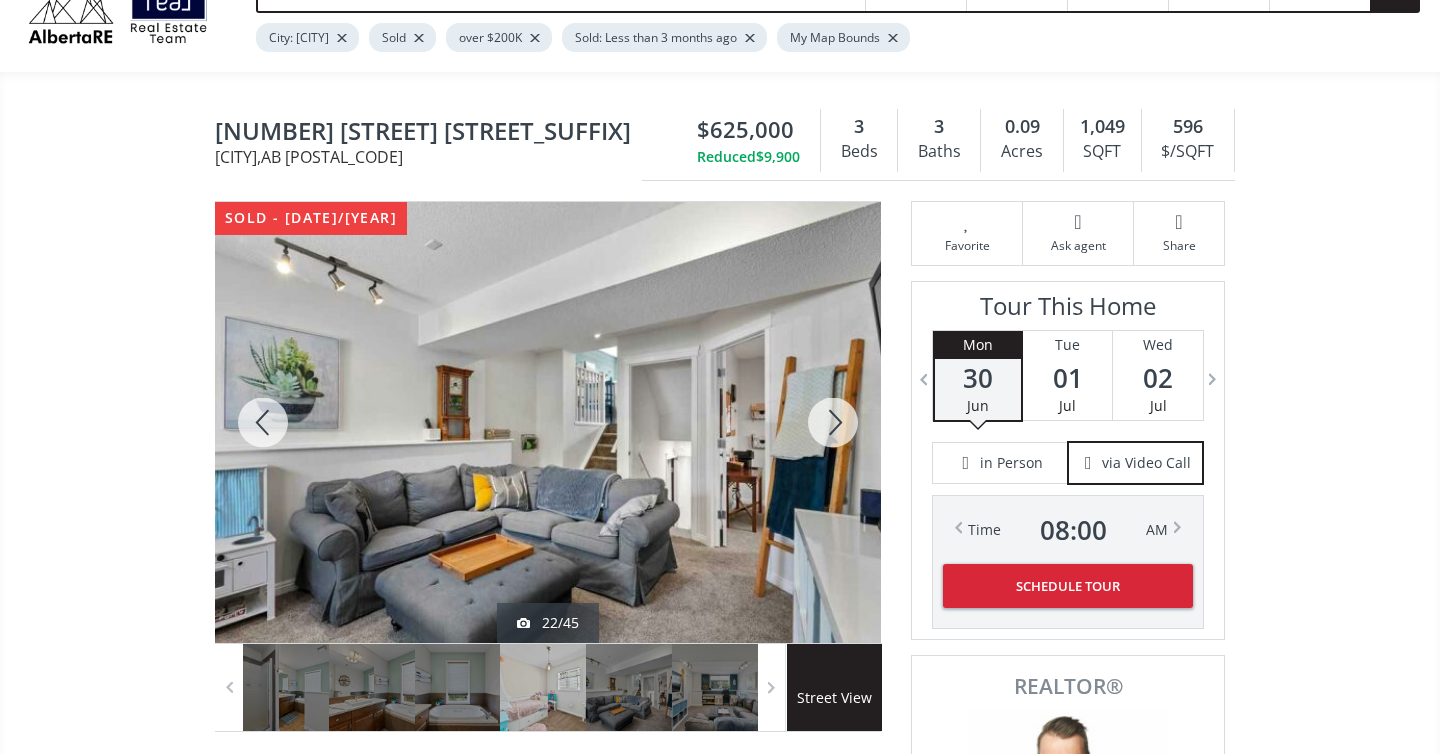 click at bounding box center (833, 422) 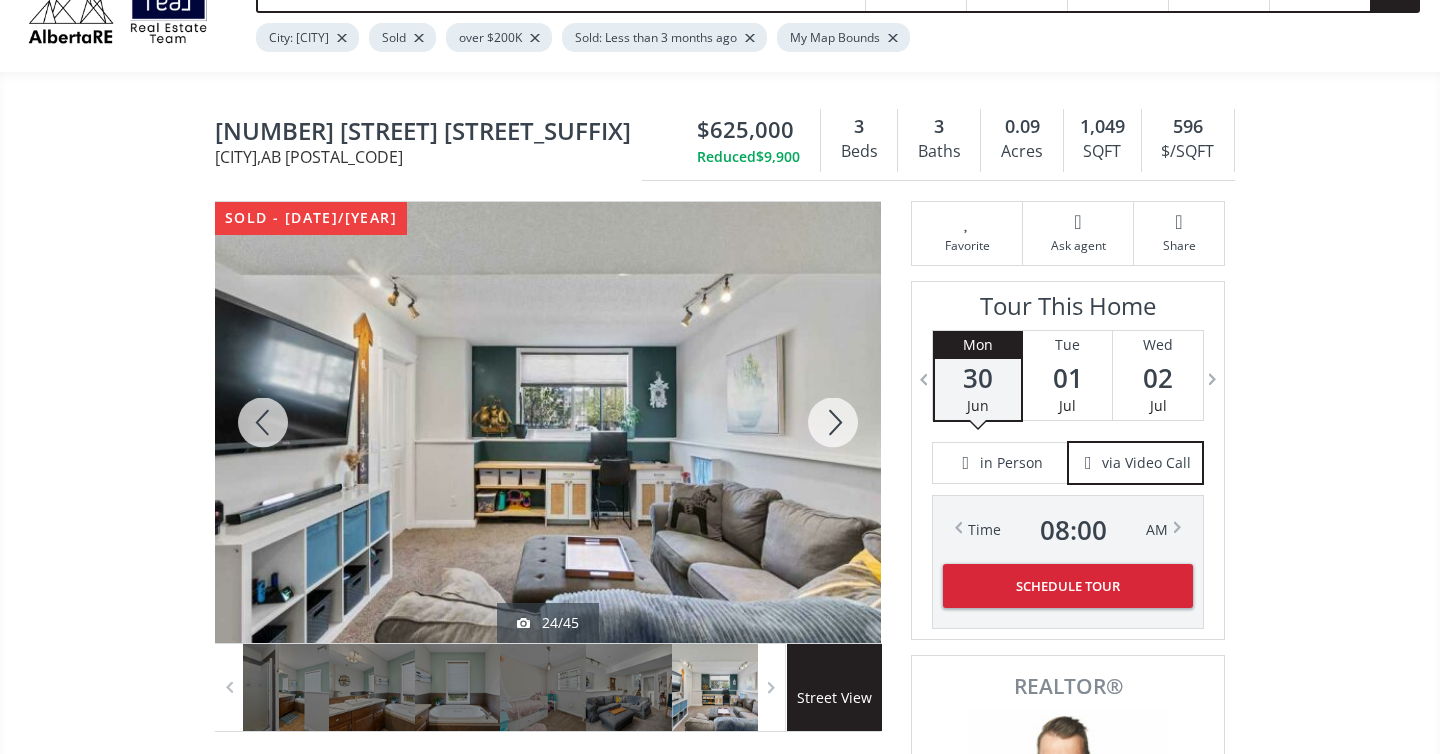 click at bounding box center (833, 422) 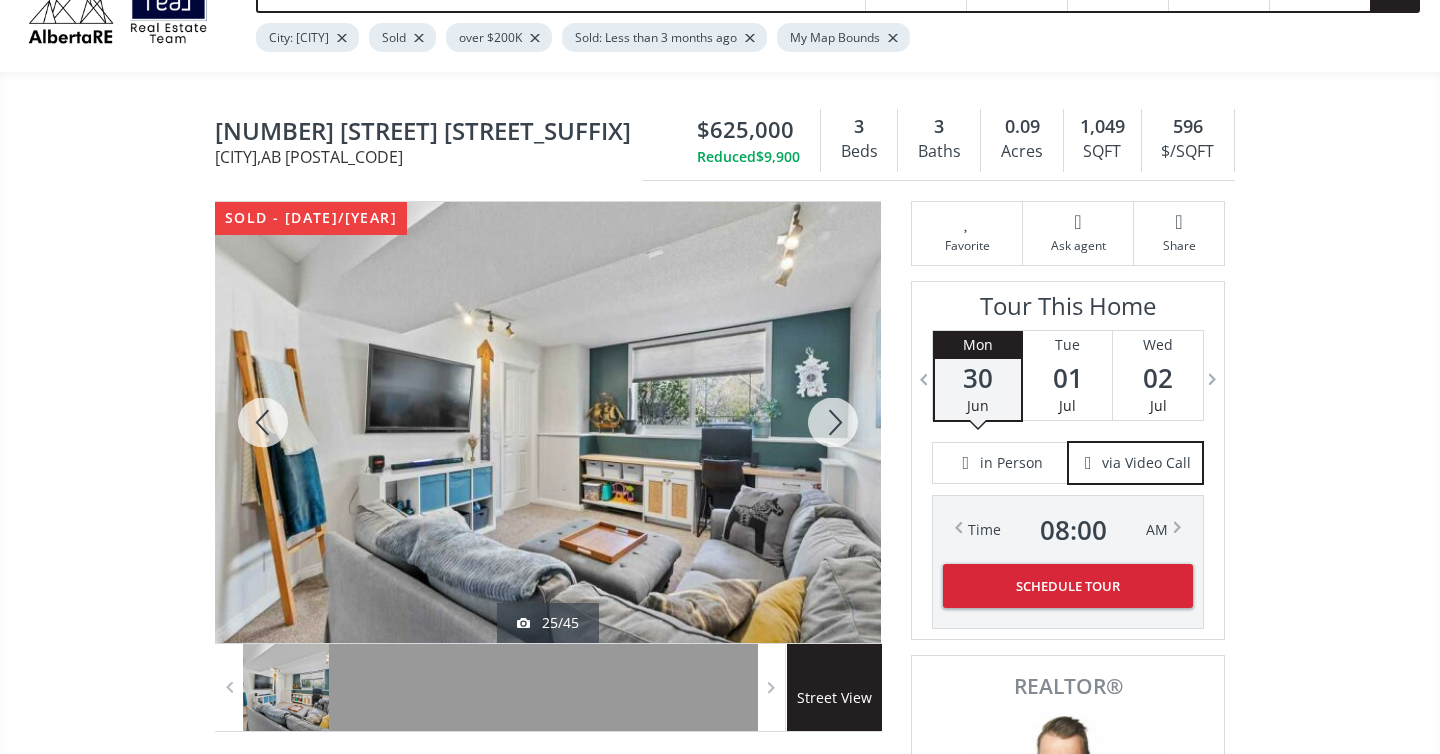 click at bounding box center [833, 422] 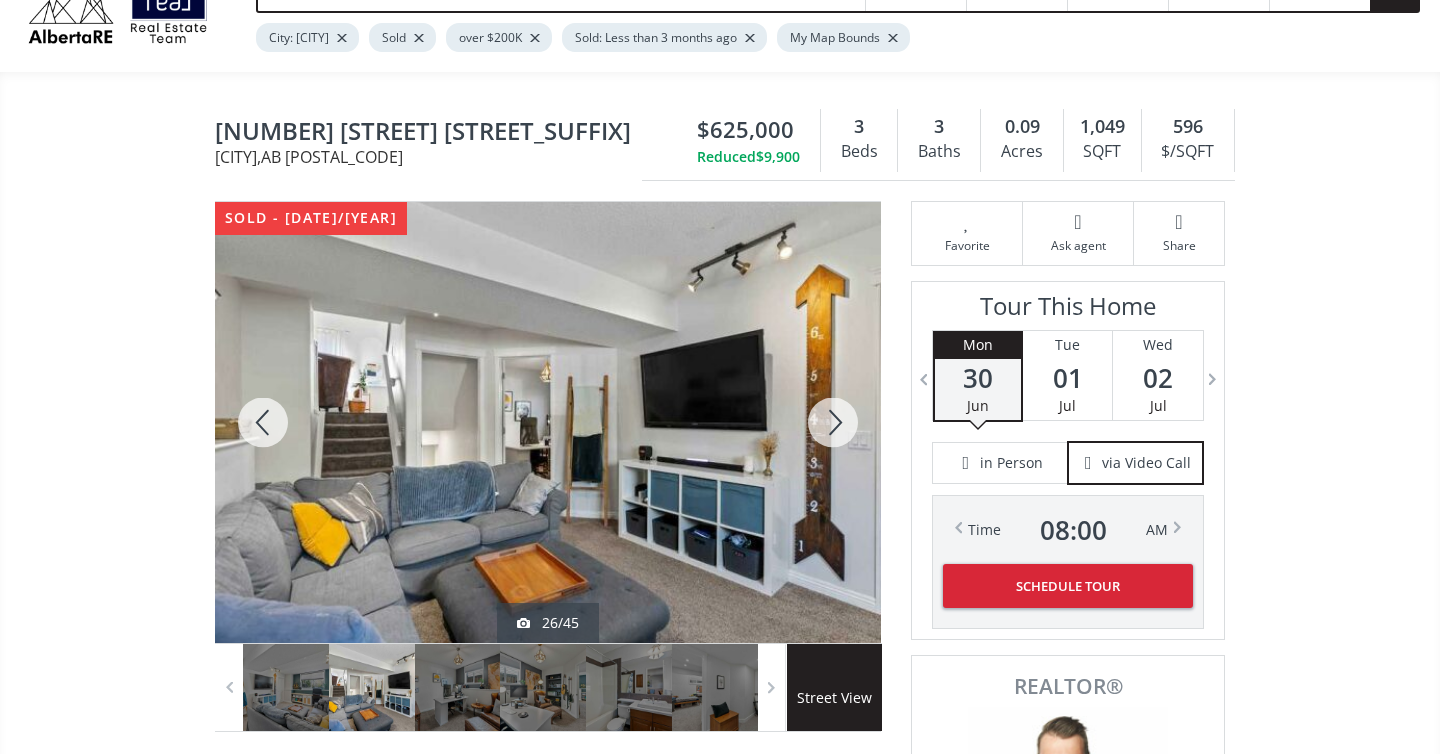 click at bounding box center [833, 422] 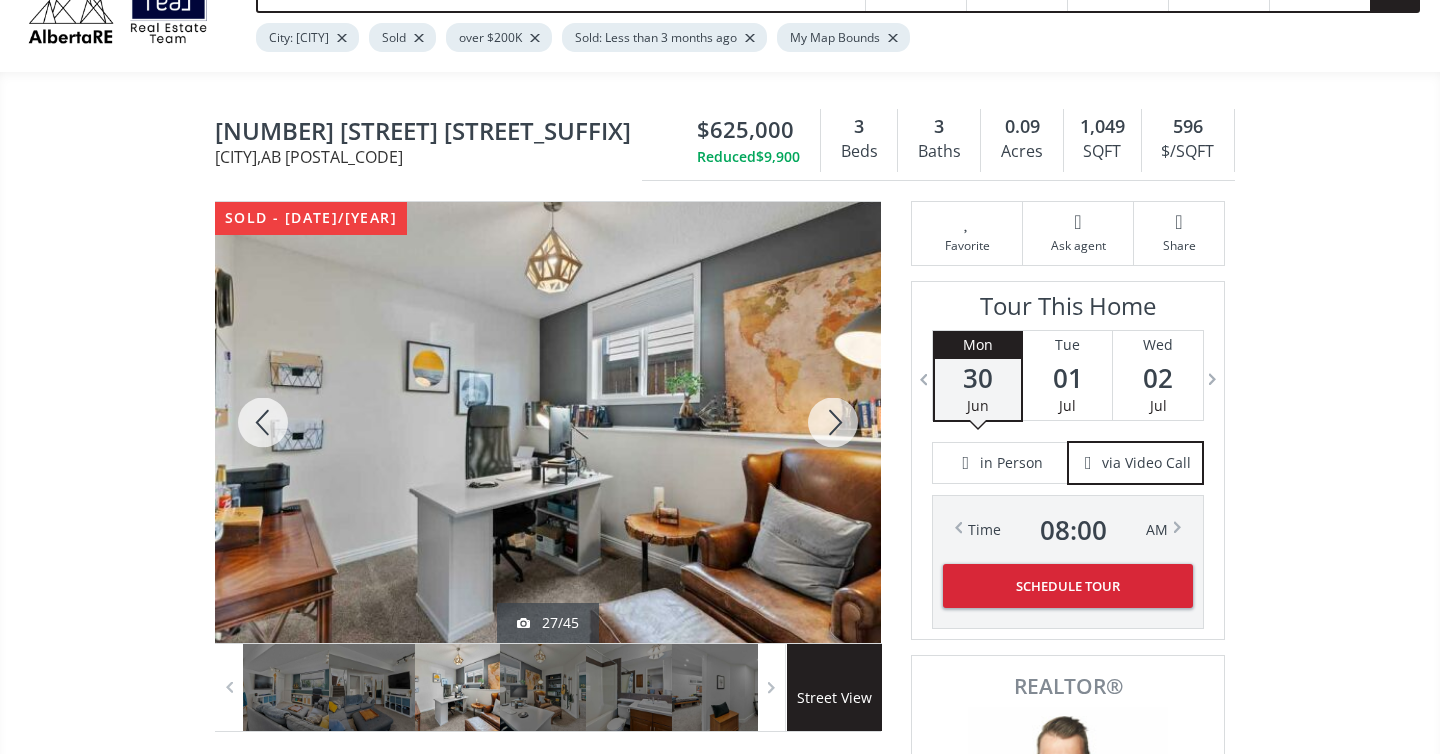click at bounding box center (833, 422) 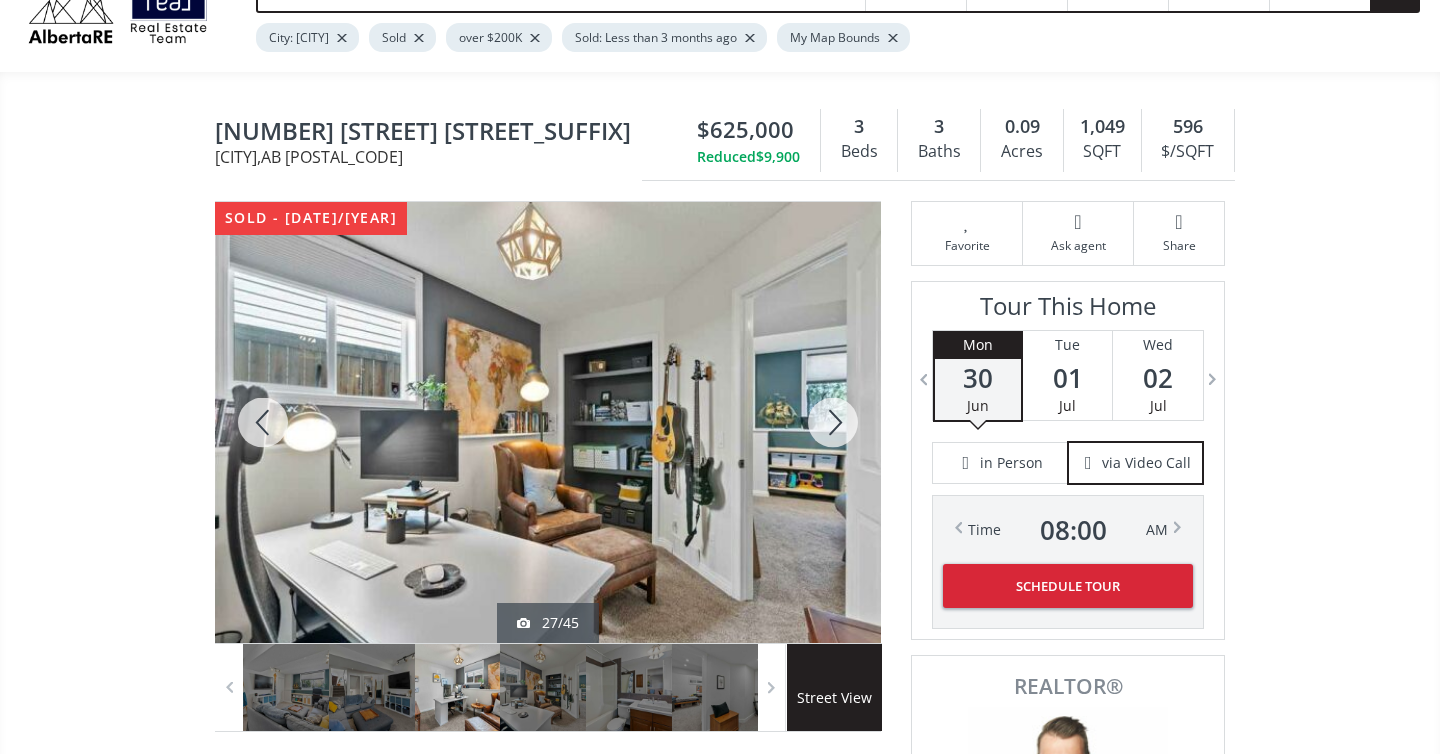 click at bounding box center [833, 422] 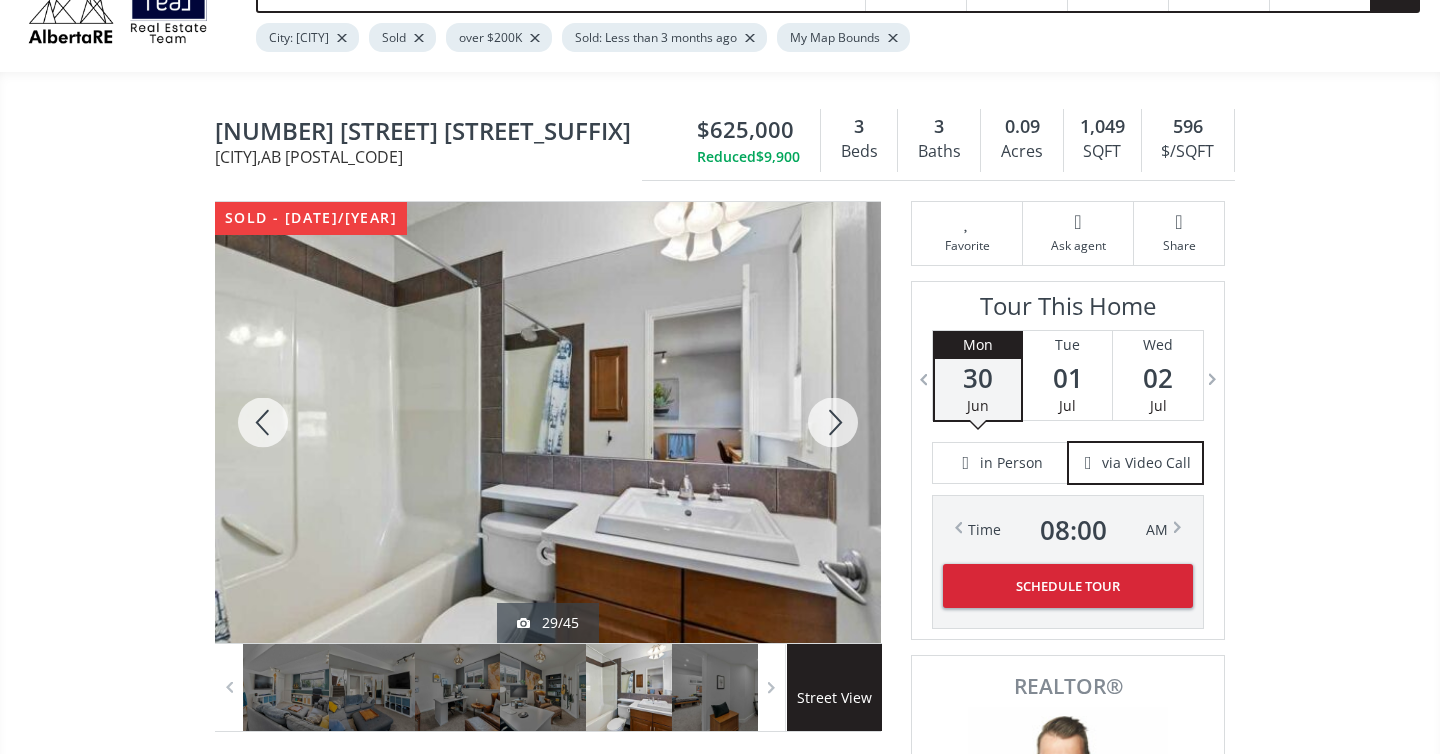 click at bounding box center (833, 422) 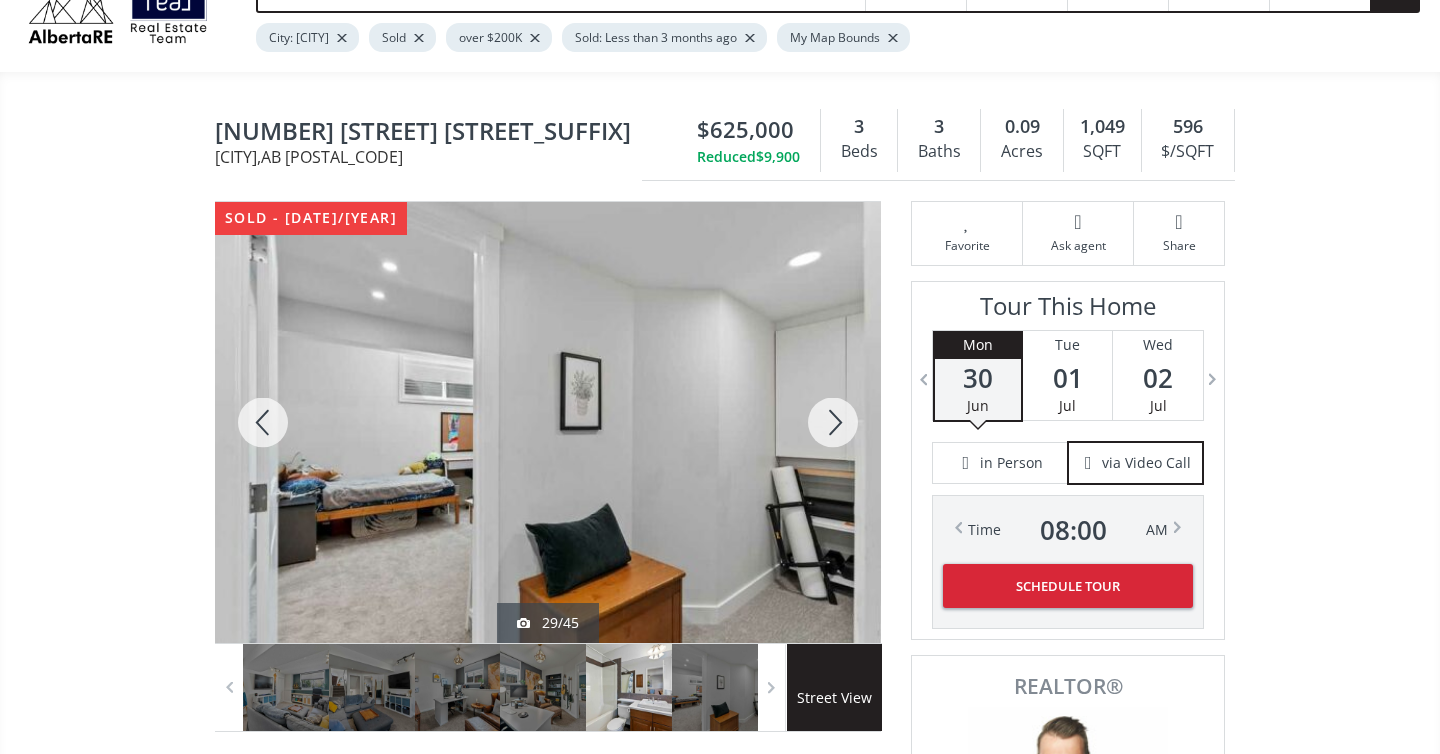 click at bounding box center [833, 422] 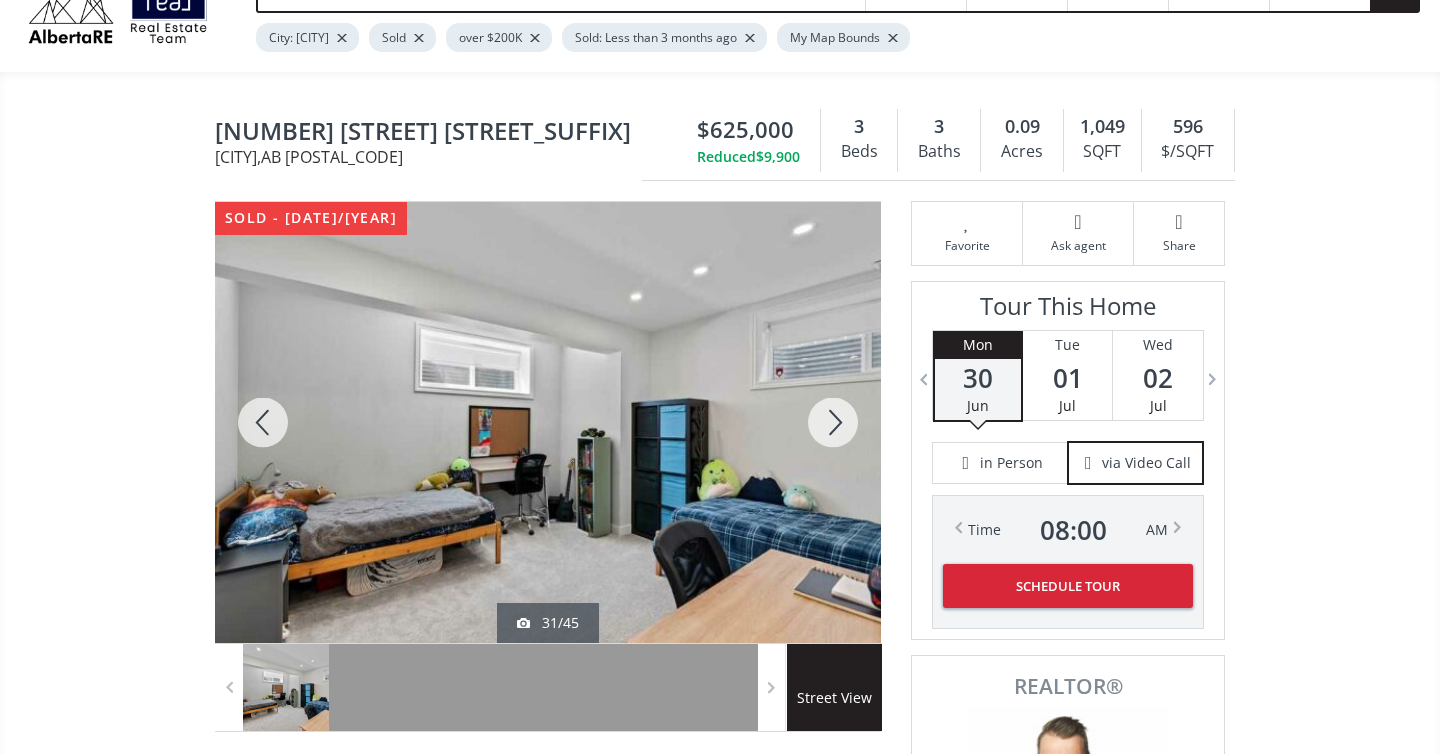 click at bounding box center (833, 422) 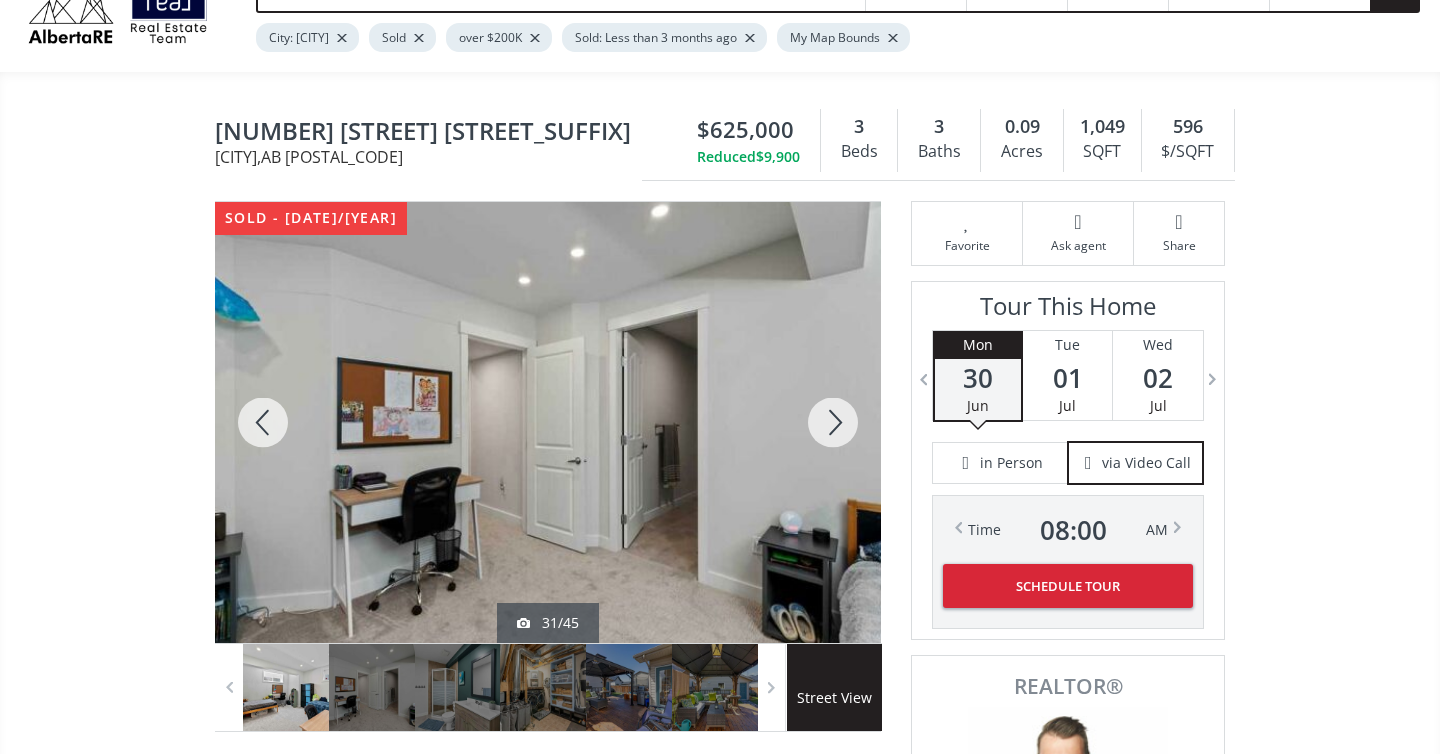 click at bounding box center (833, 422) 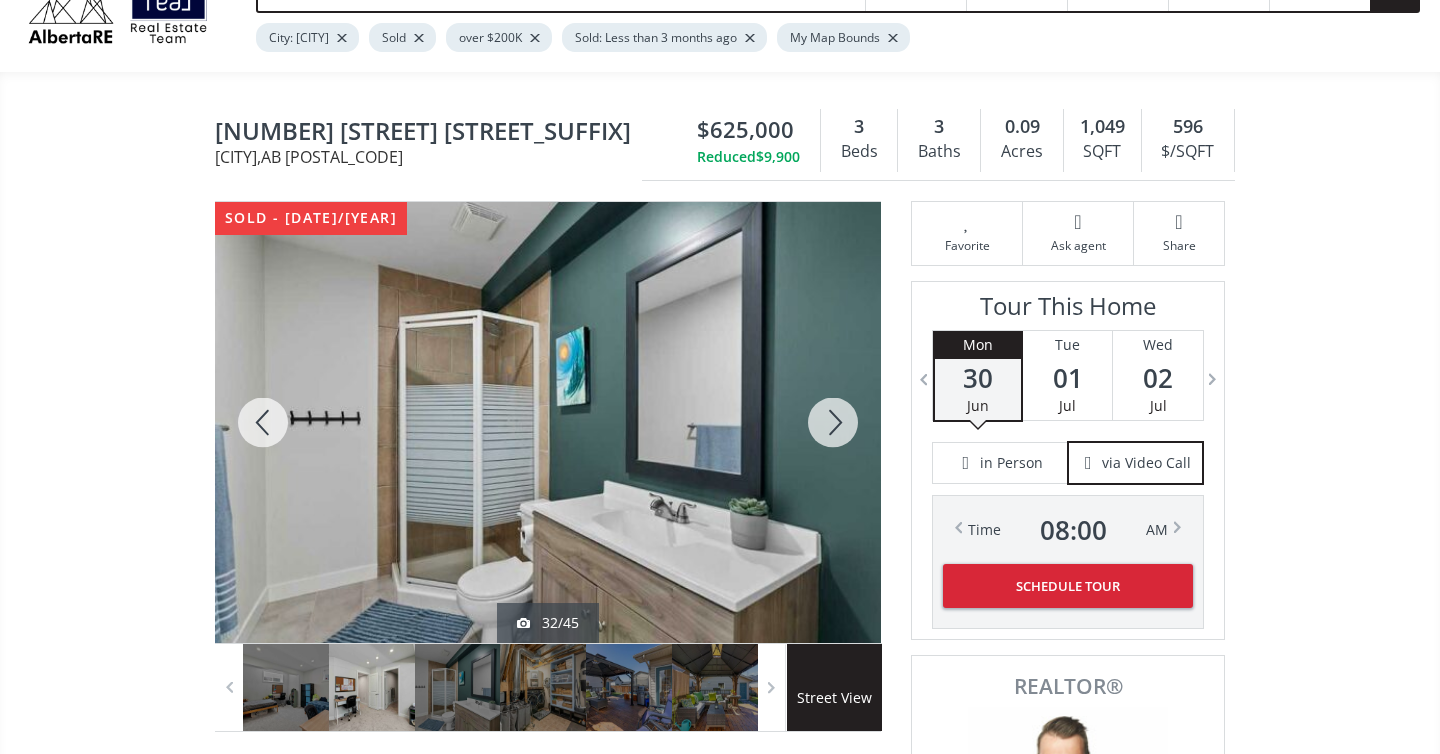 click at bounding box center [833, 422] 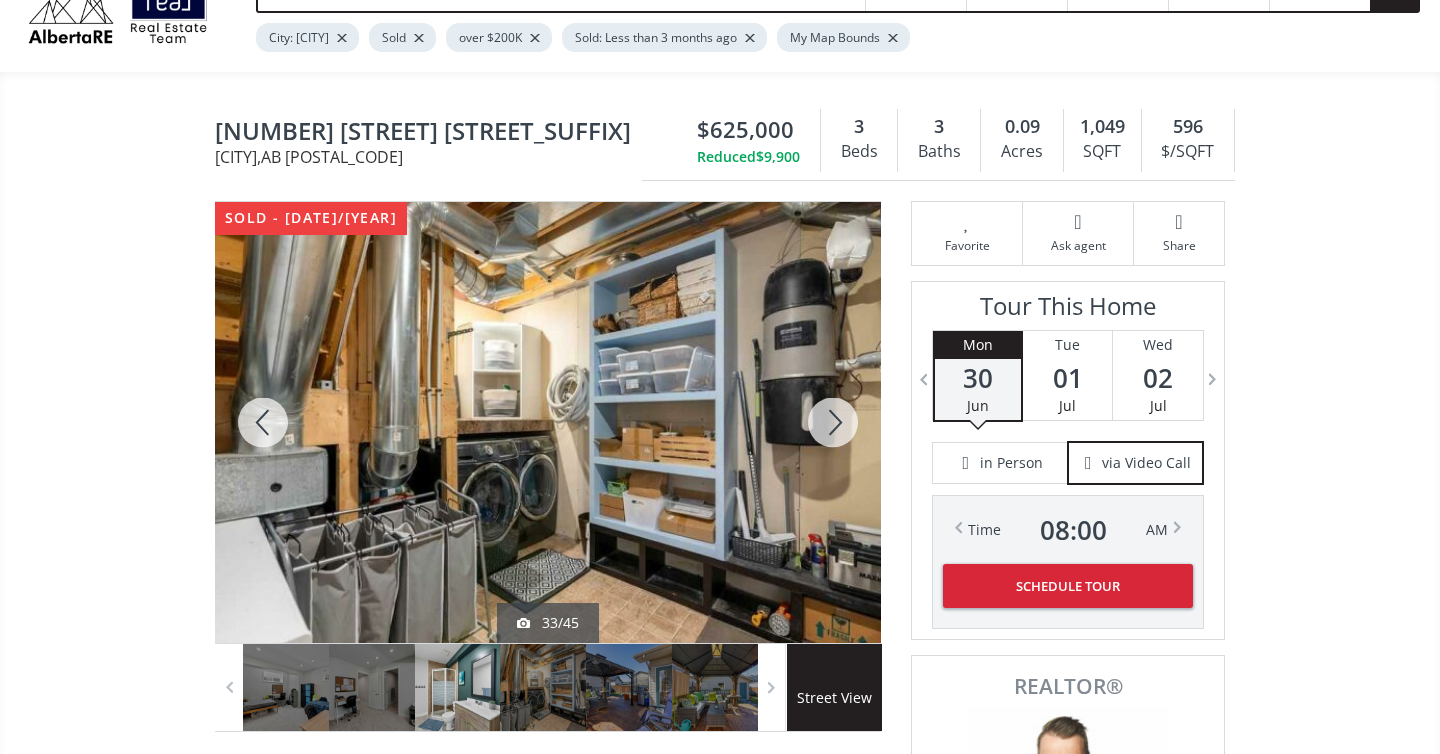 click at bounding box center (833, 422) 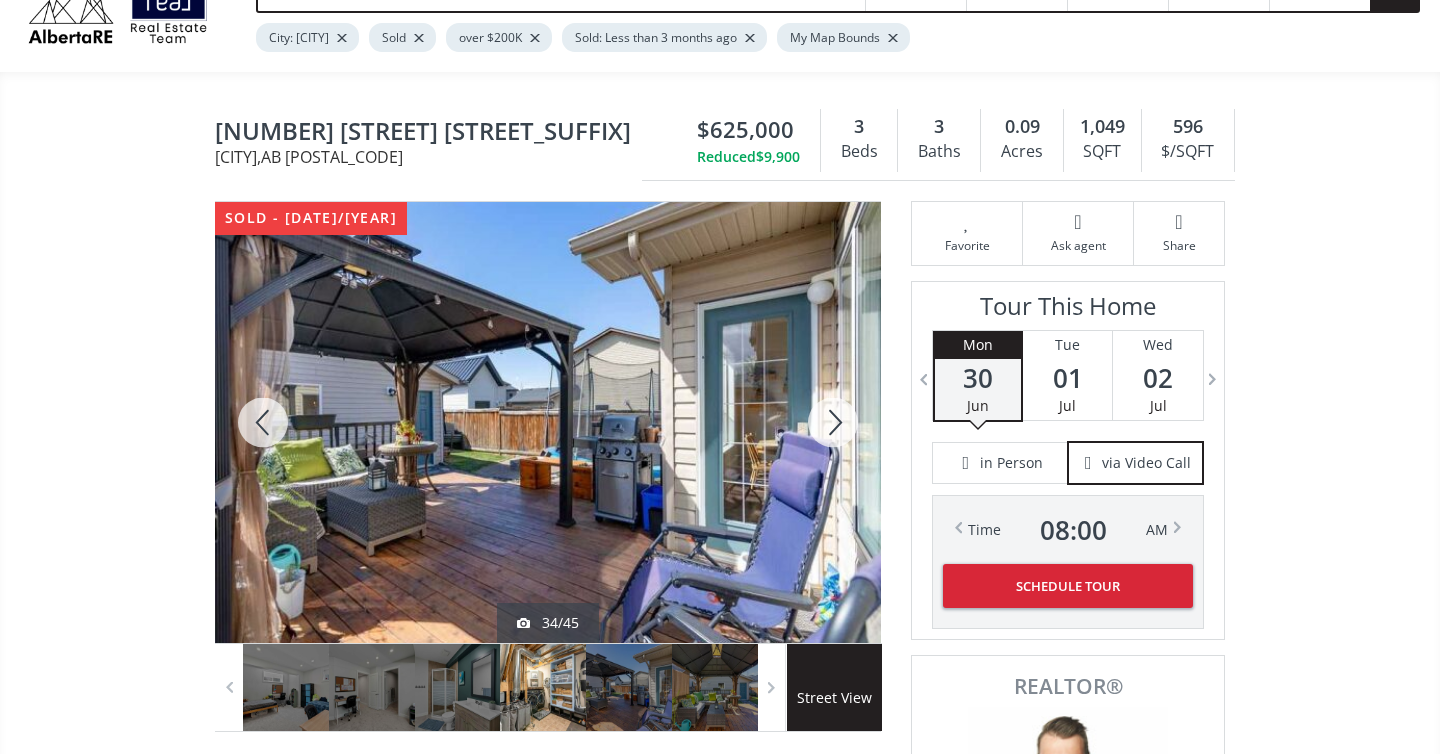 click at bounding box center [833, 422] 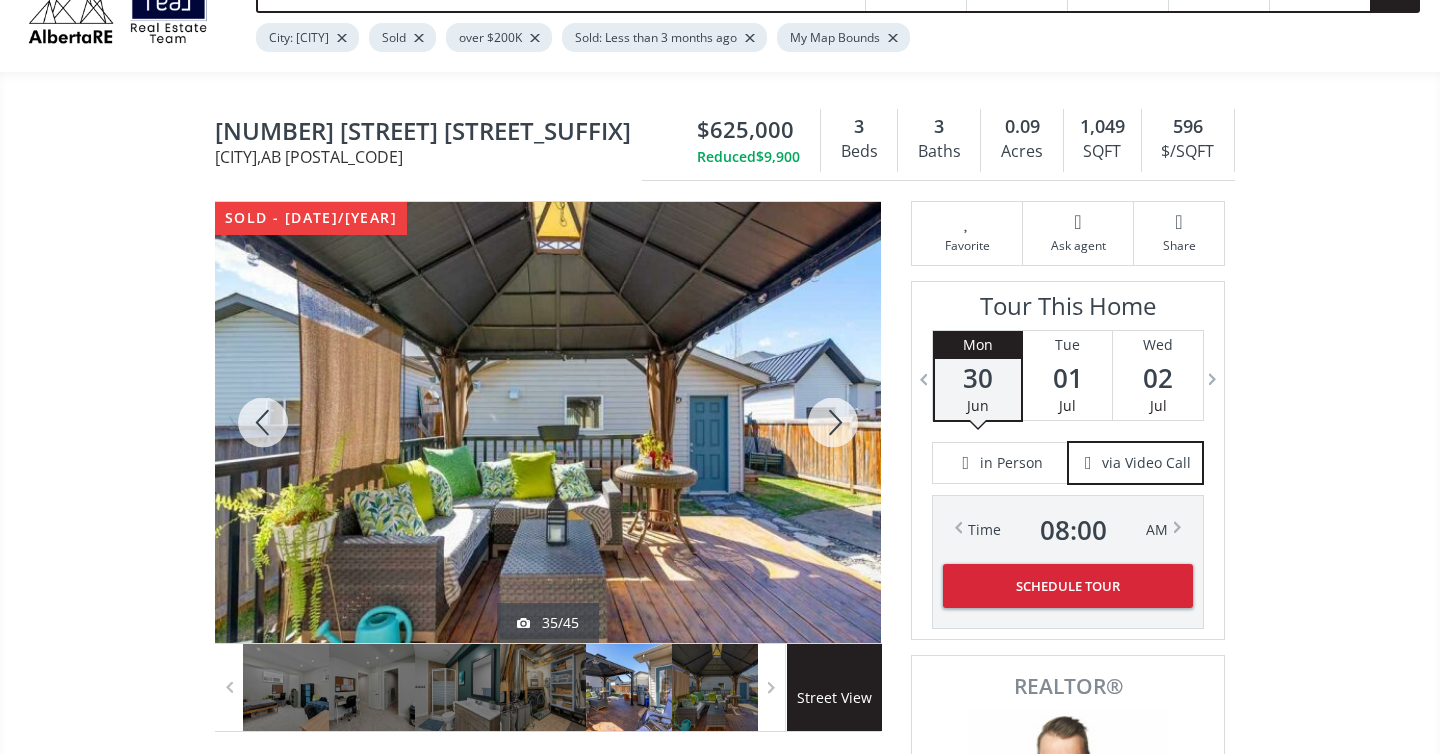 click at bounding box center [833, 422] 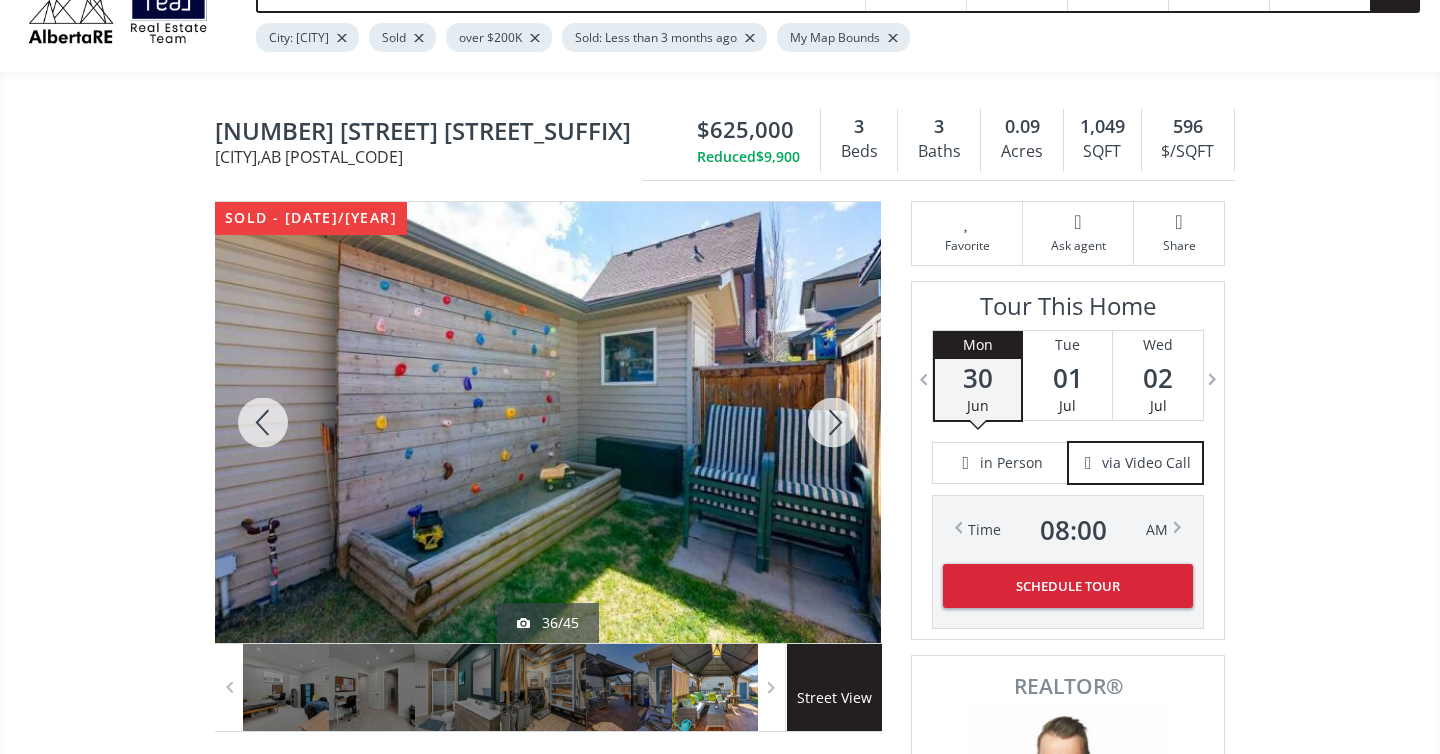 click at bounding box center (833, 422) 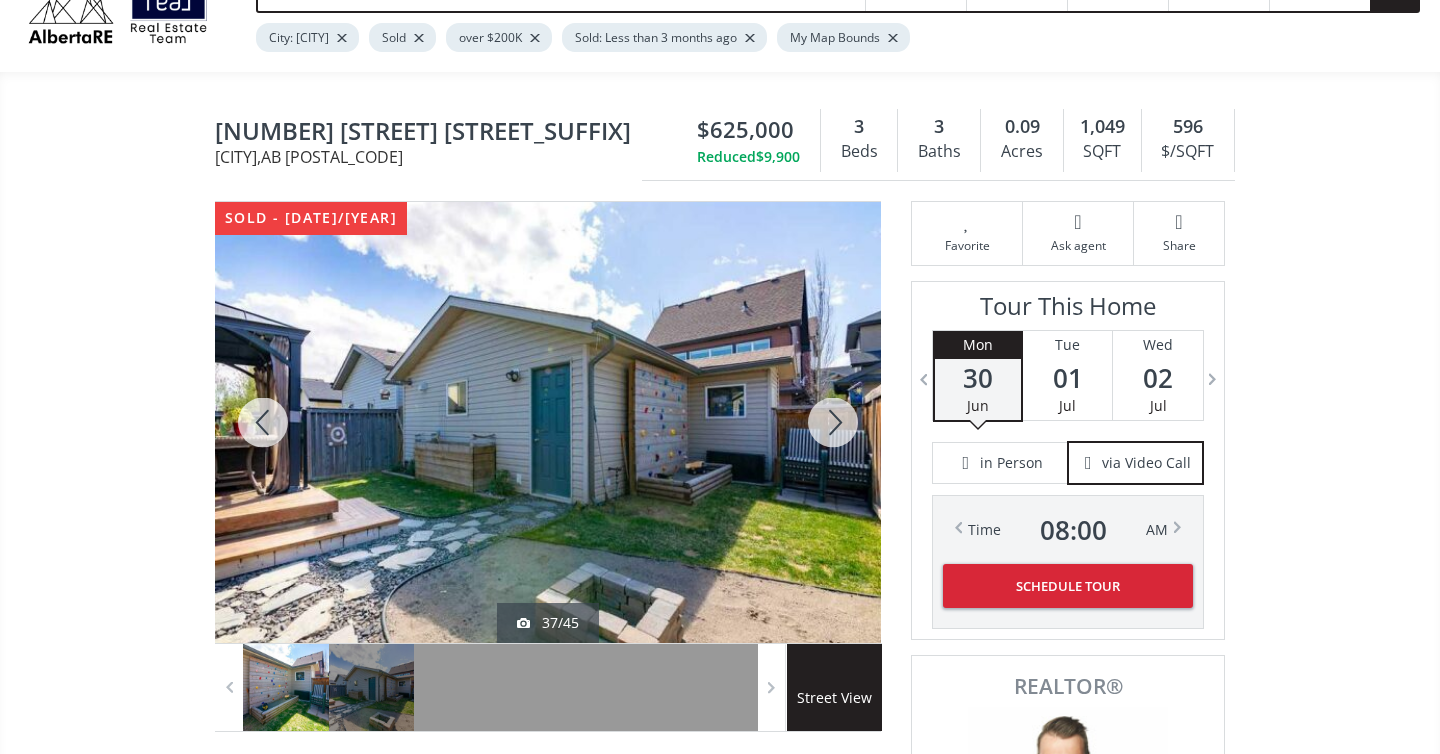 click at bounding box center (833, 422) 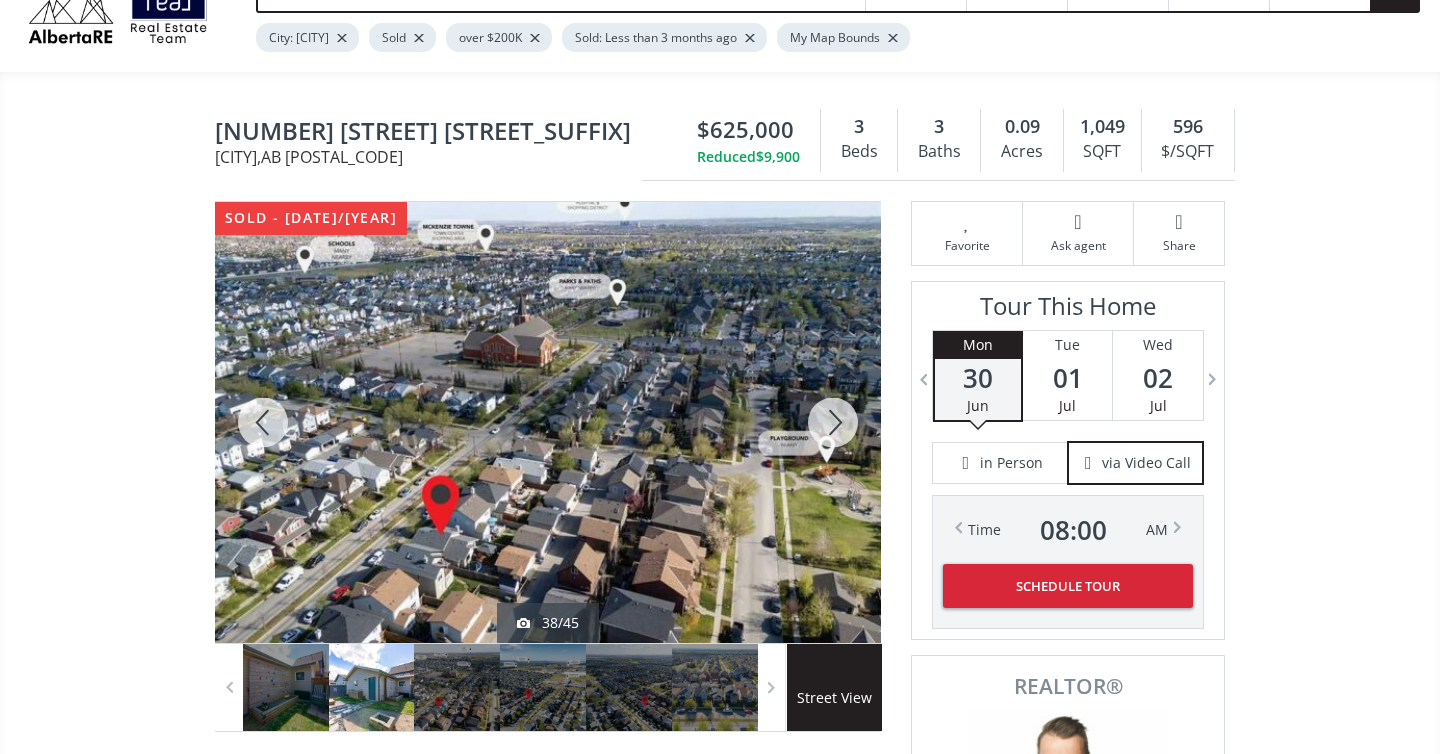 click at bounding box center (833, 422) 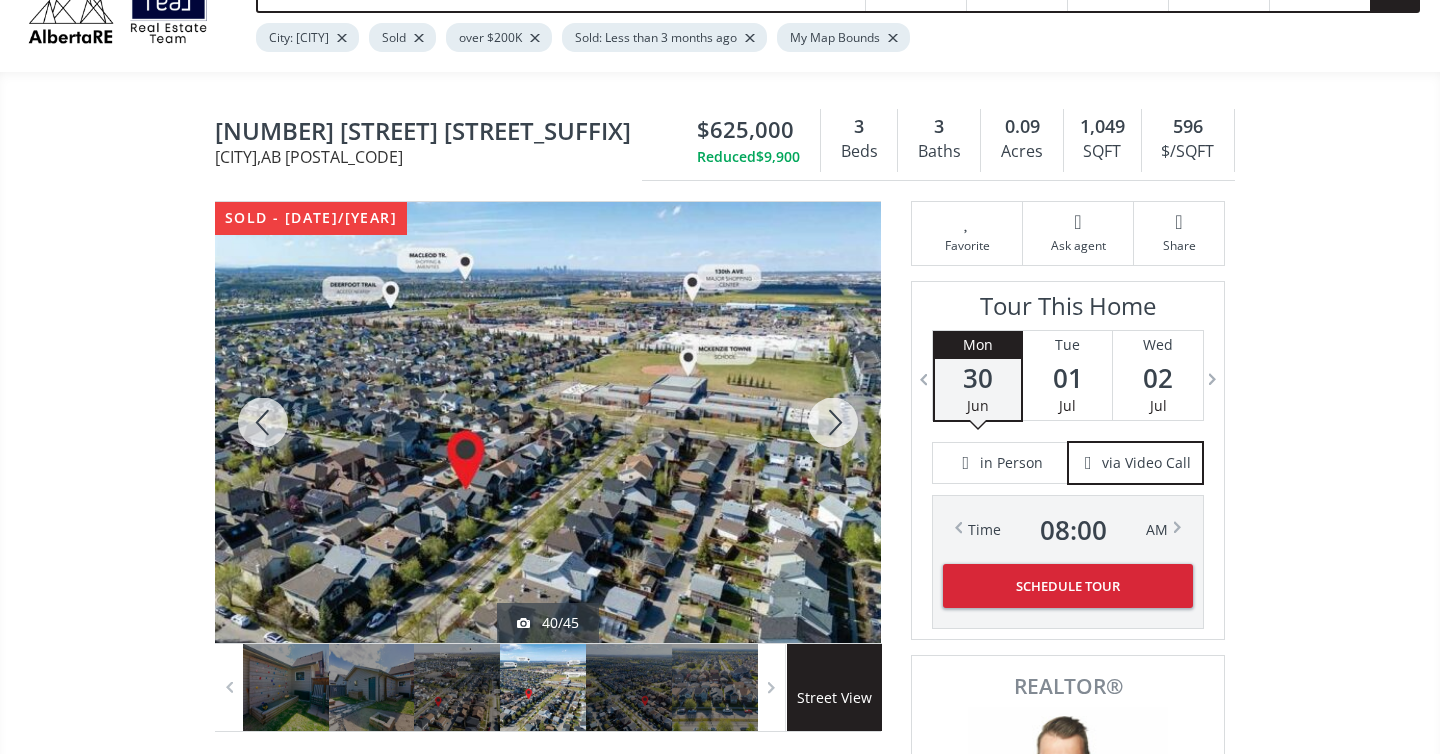 click at bounding box center (833, 422) 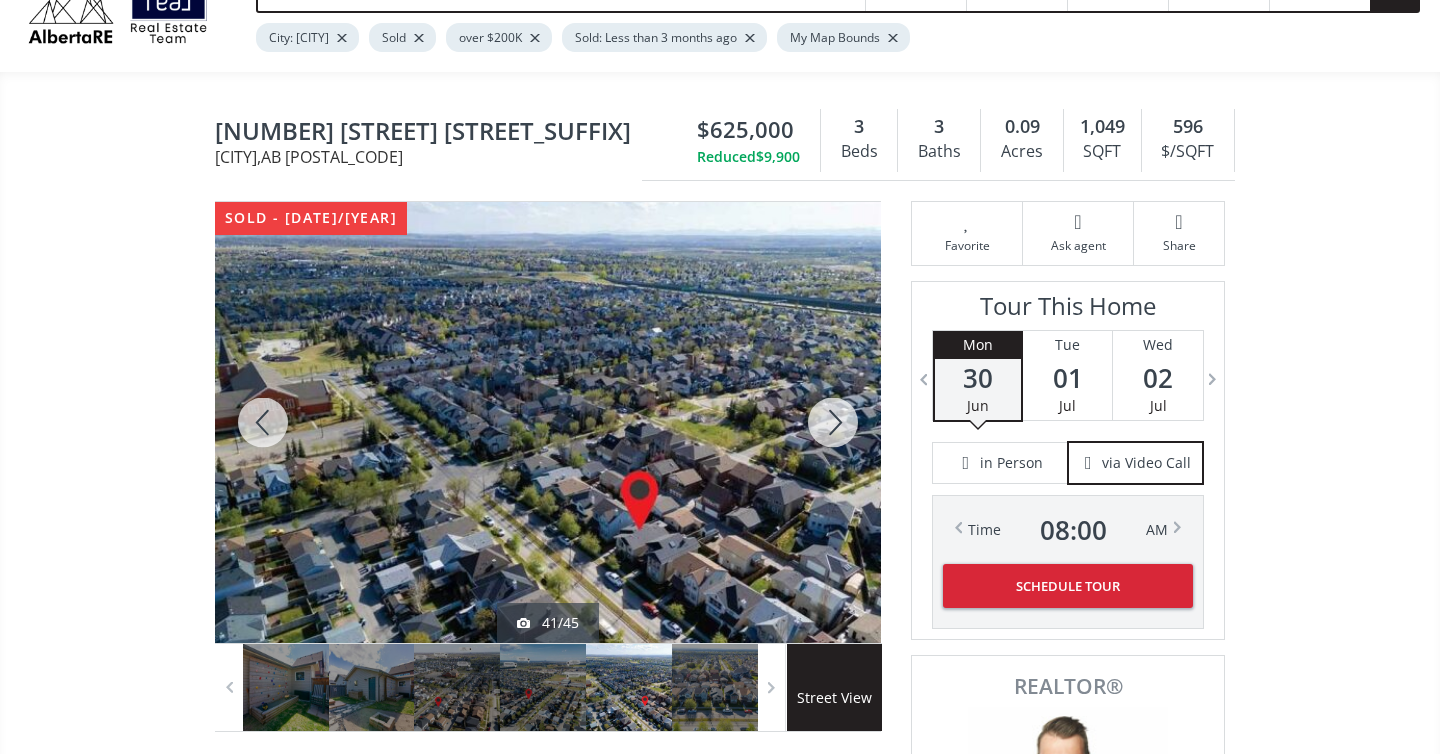 click at bounding box center [833, 422] 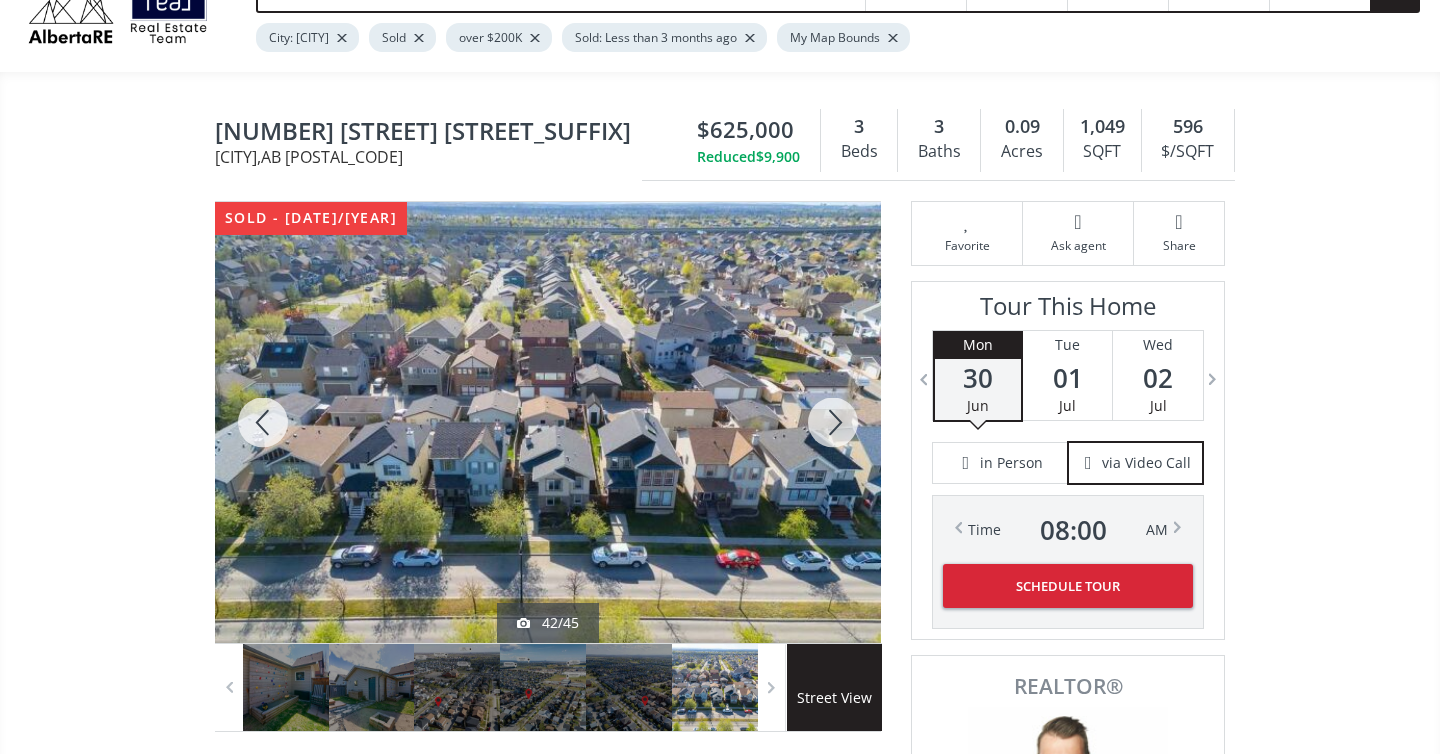 click at bounding box center [833, 422] 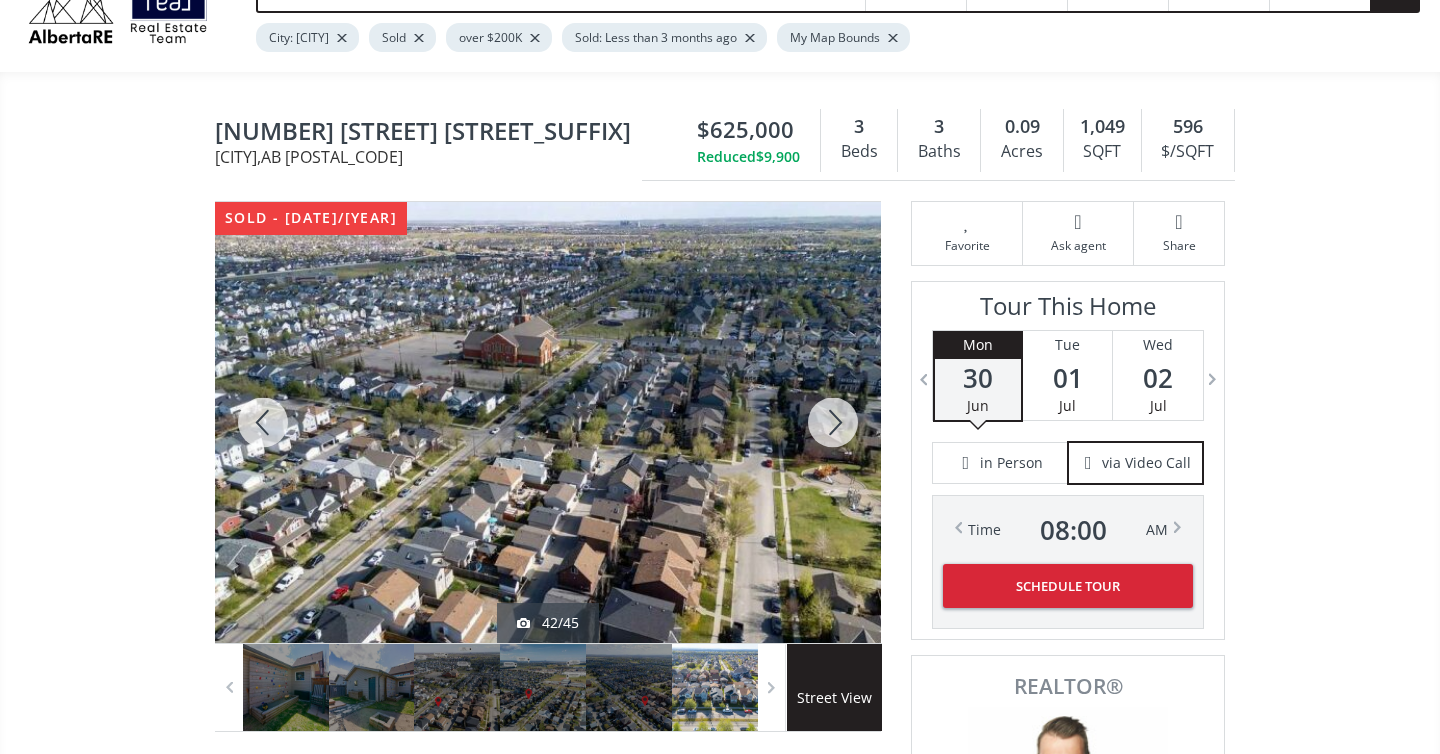 click at bounding box center (833, 422) 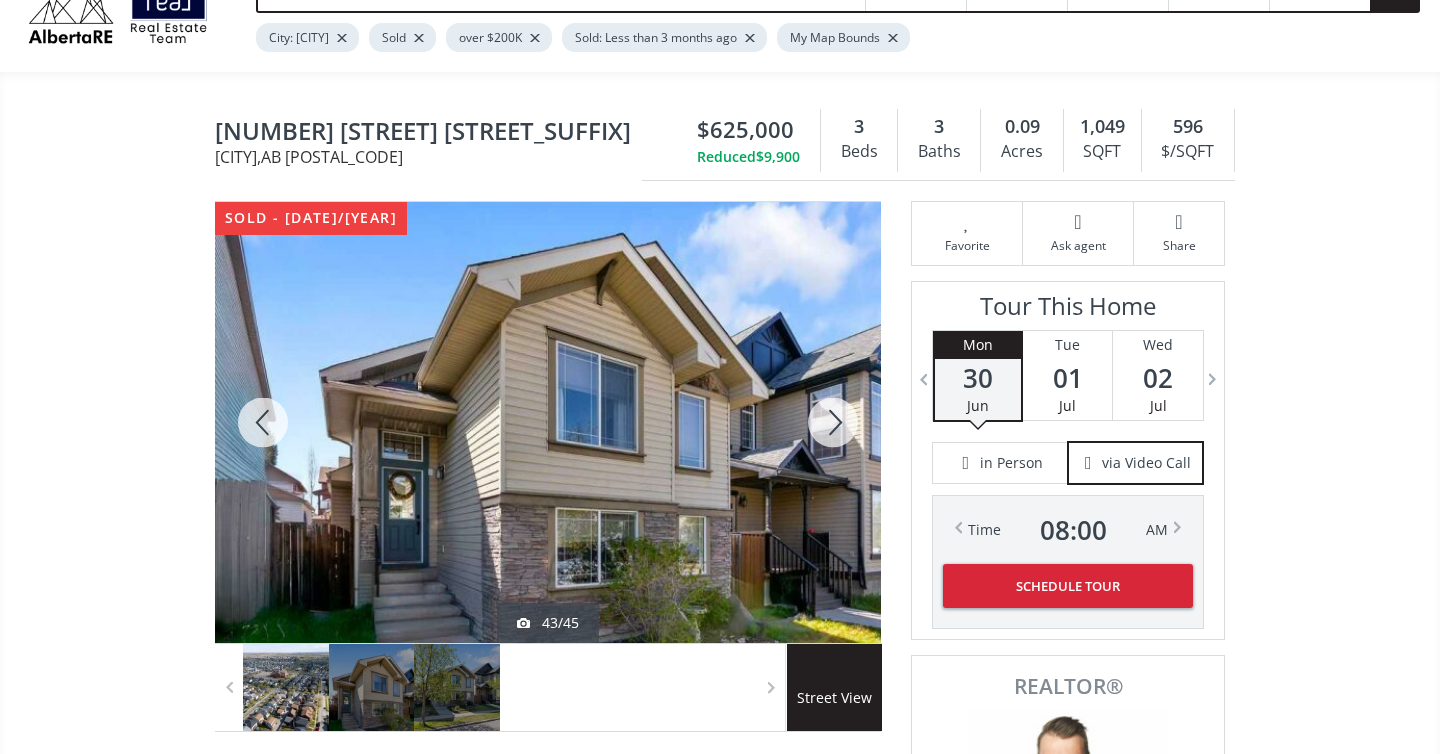 click at bounding box center [833, 422] 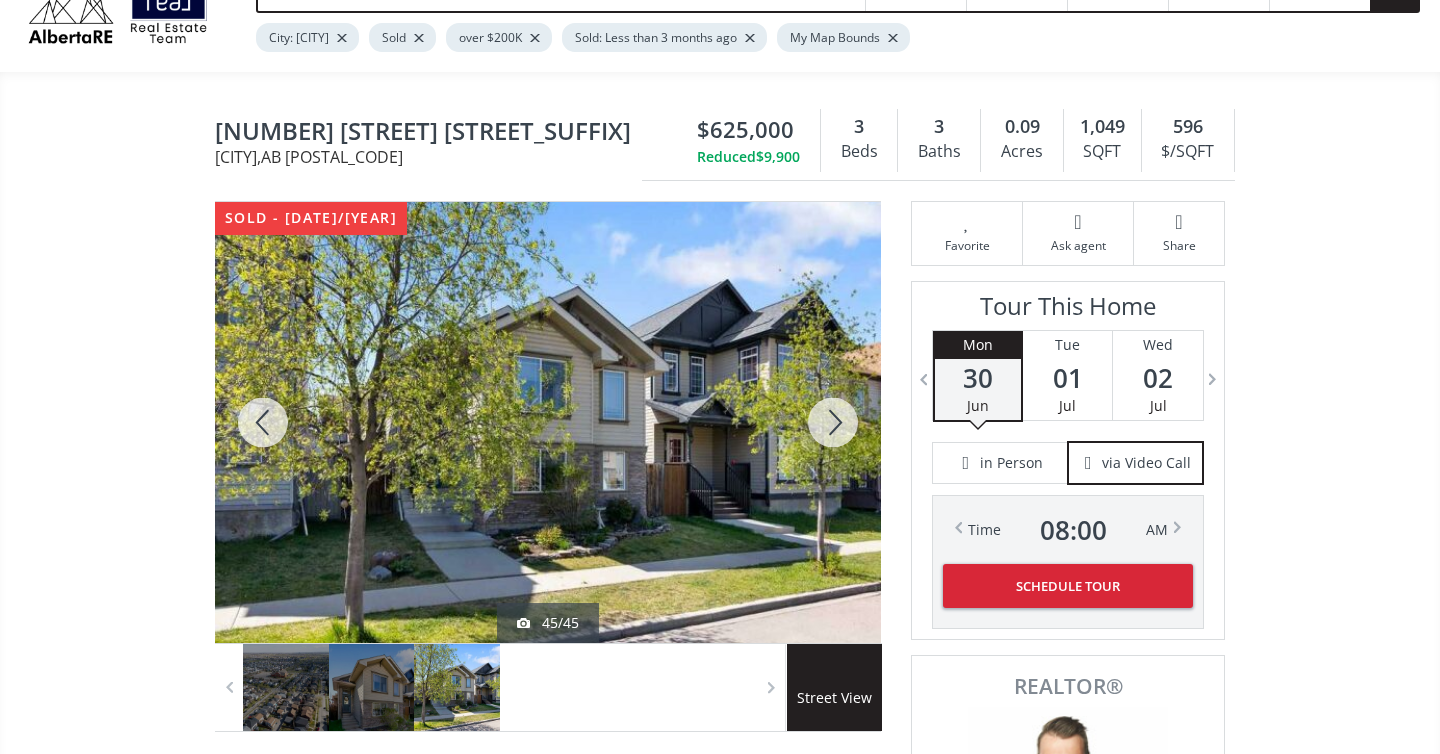 click at bounding box center [833, 422] 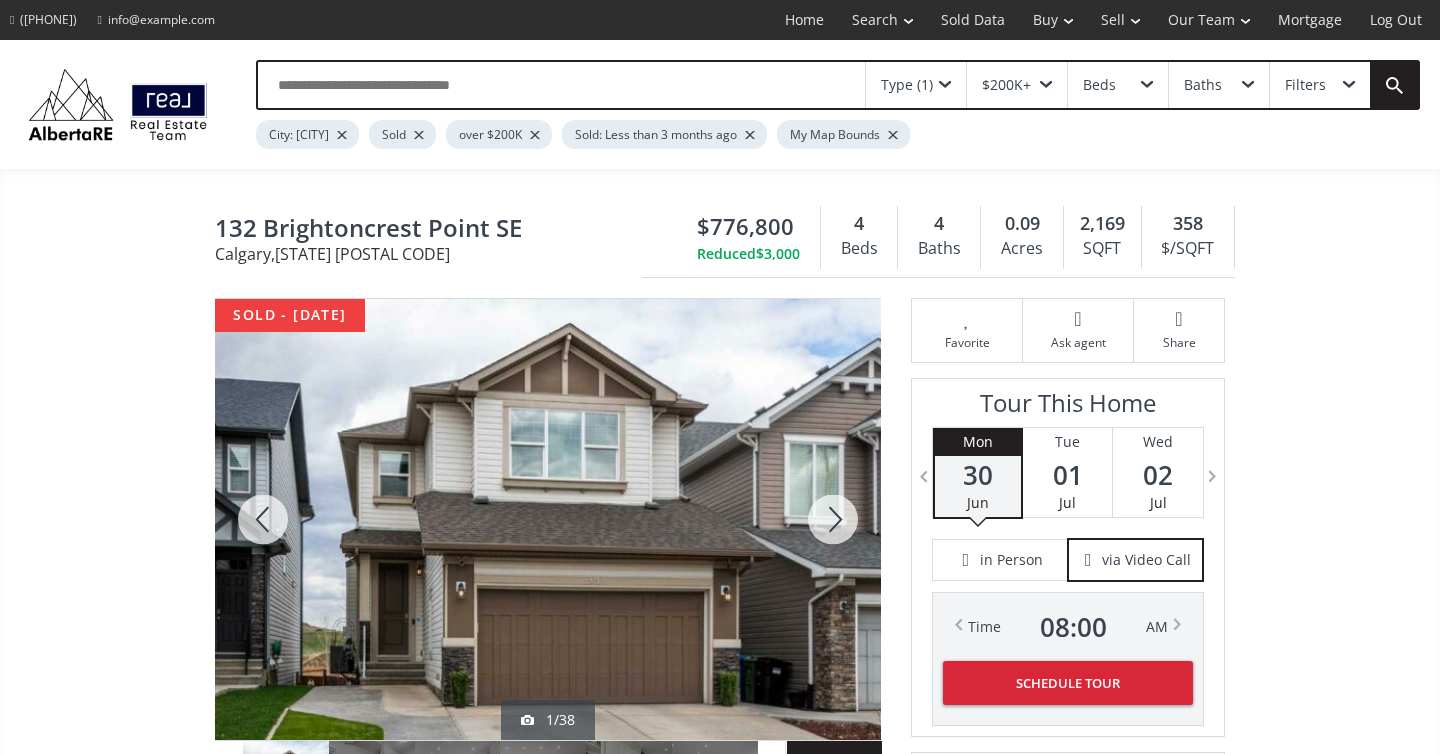scroll, scrollTop: 0, scrollLeft: 0, axis: both 